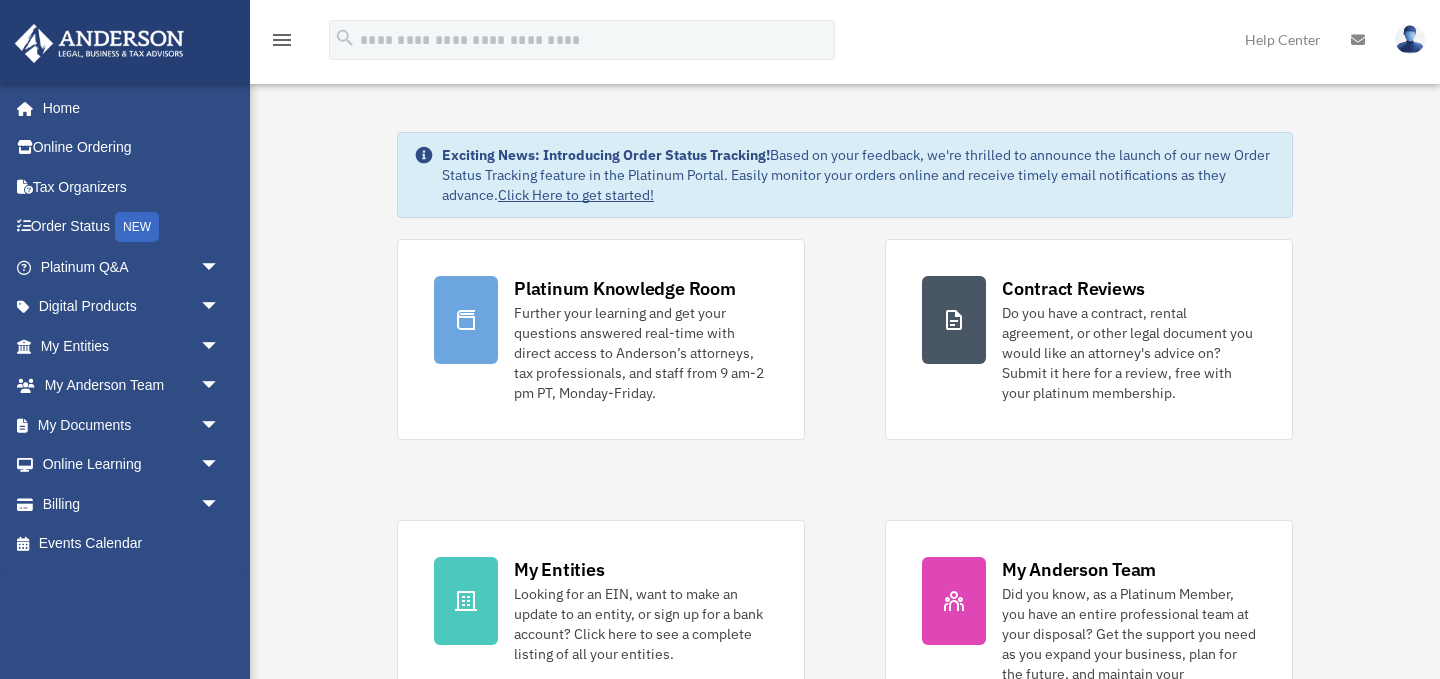 scroll, scrollTop: 0, scrollLeft: 0, axis: both 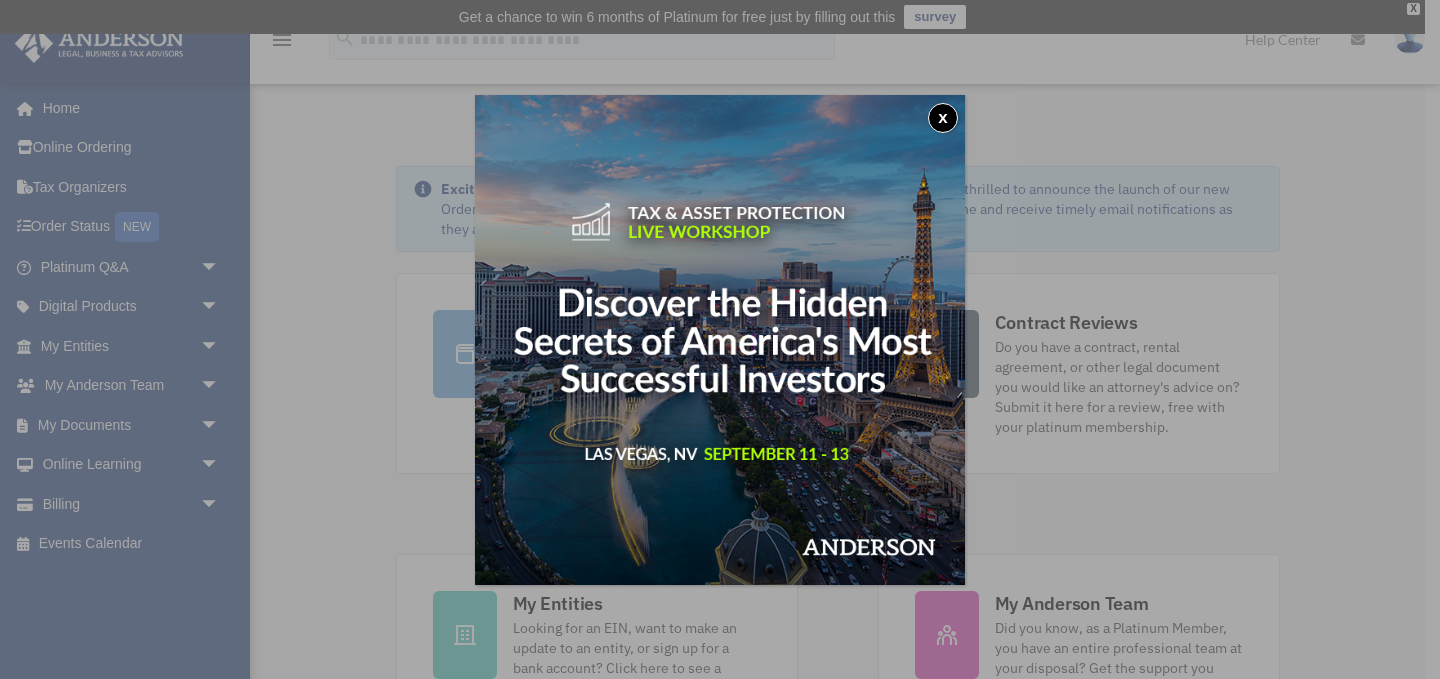 click on "x" at bounding box center [720, 339] 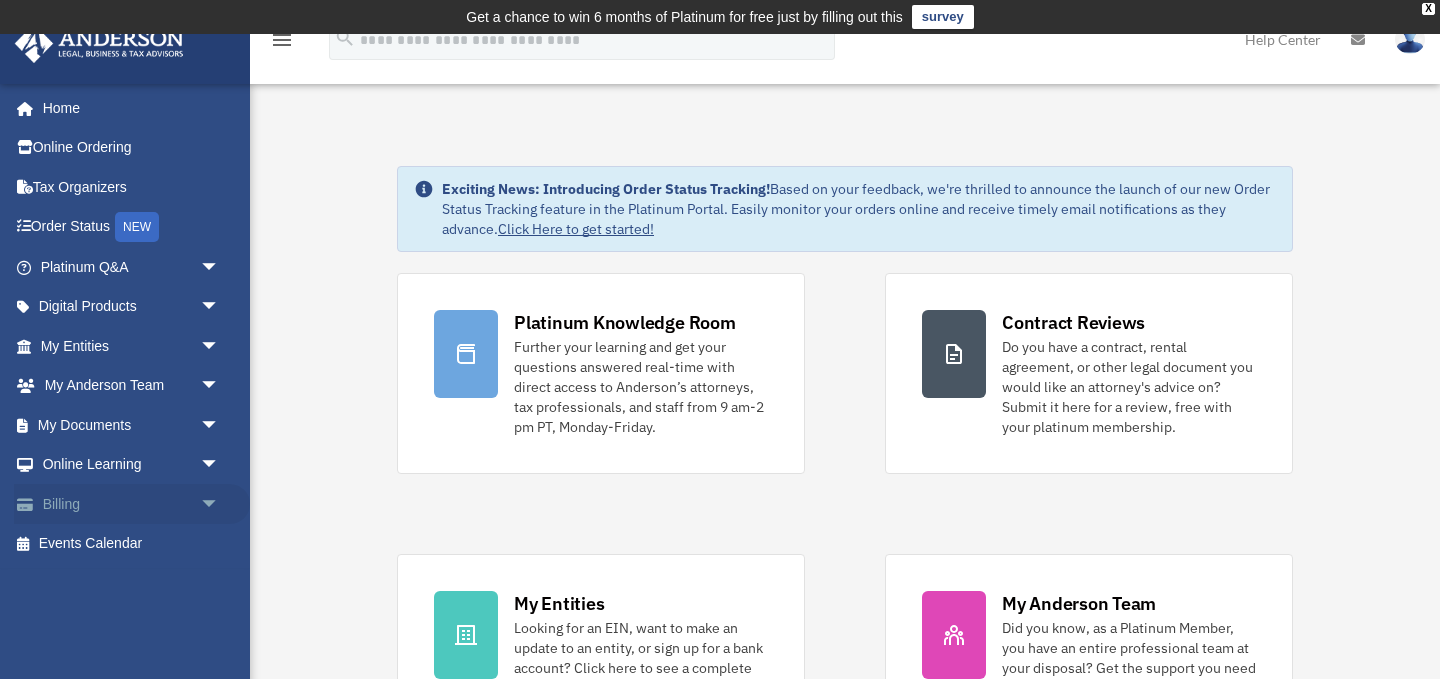 click on "arrow_drop_down" at bounding box center (220, 504) 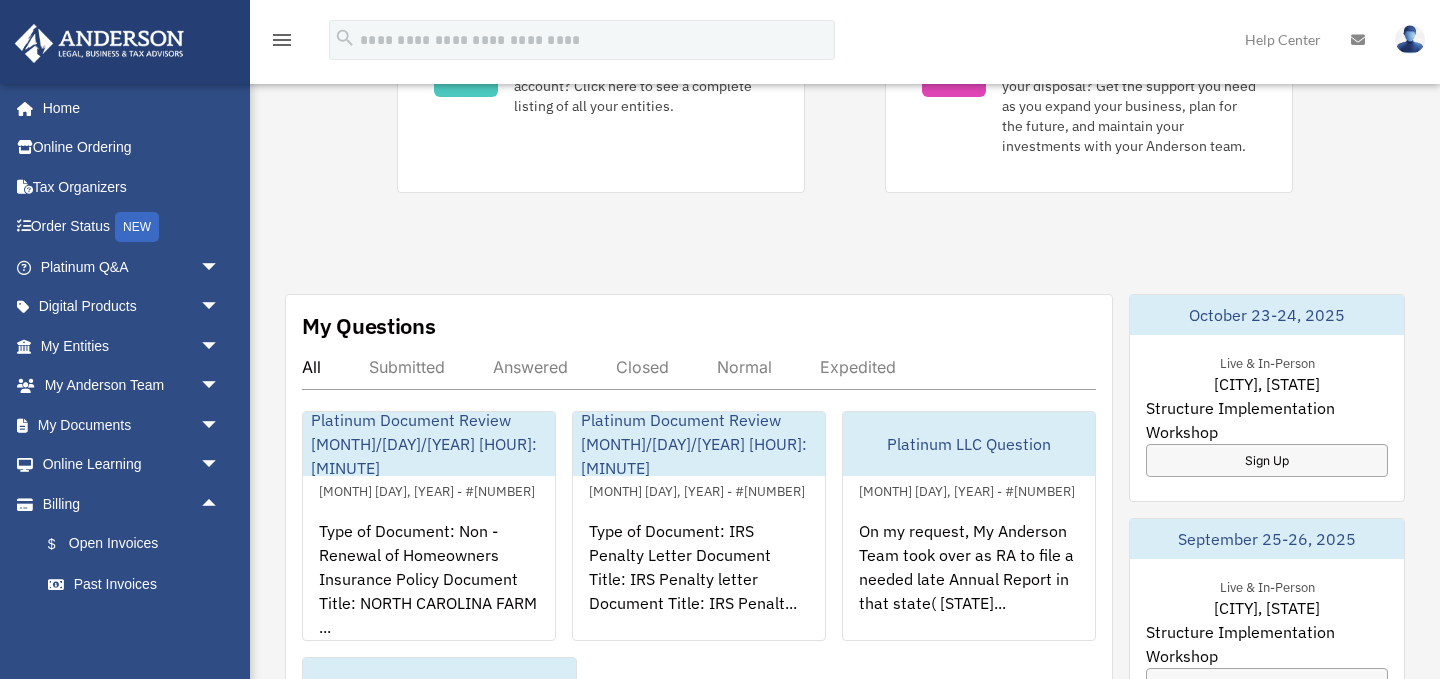 scroll, scrollTop: 583, scrollLeft: 0, axis: vertical 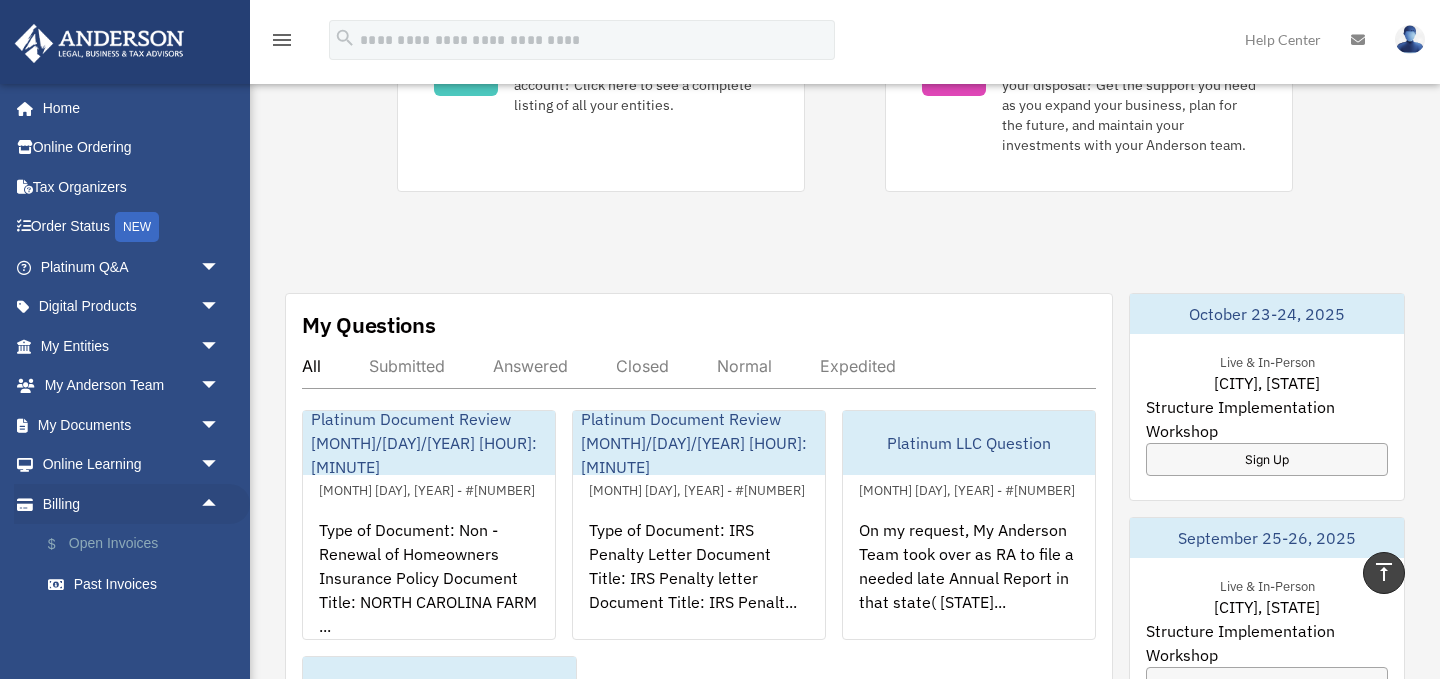 click on "$ Open Invoices" at bounding box center (139, 544) 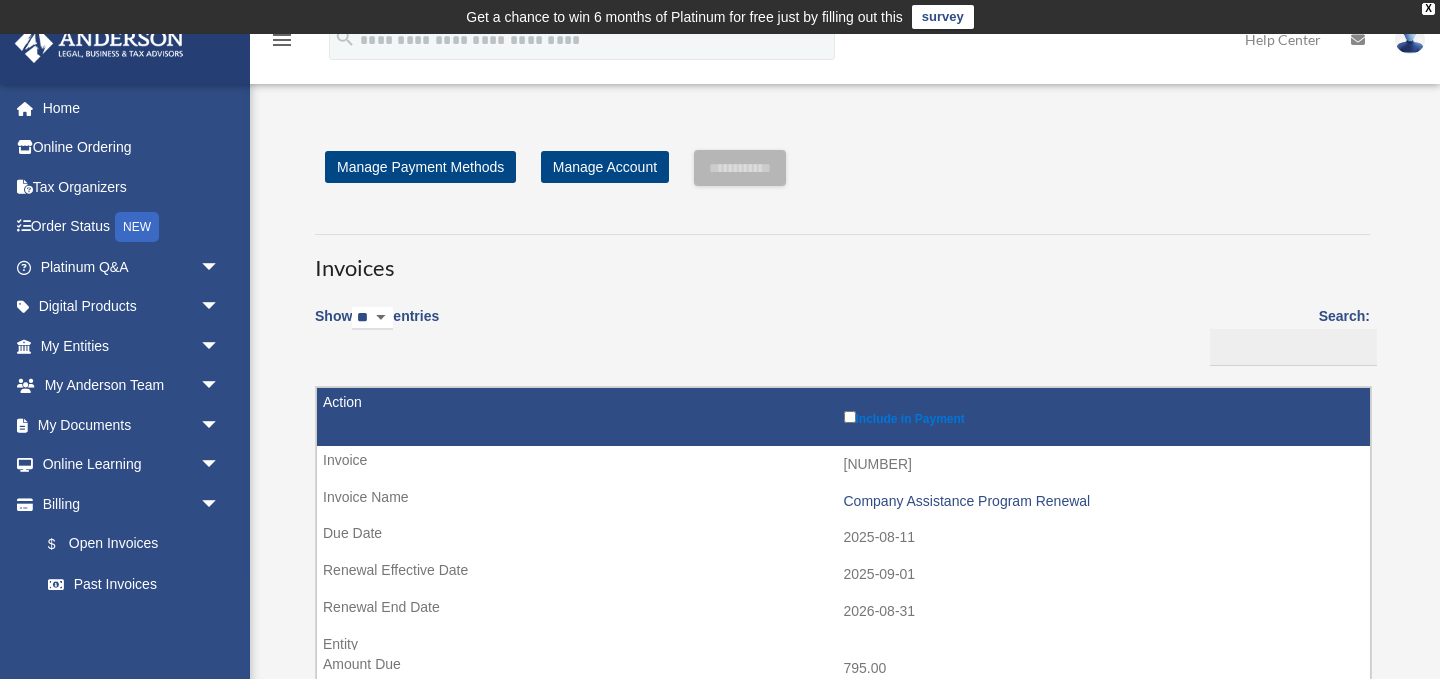 scroll, scrollTop: 4, scrollLeft: 0, axis: vertical 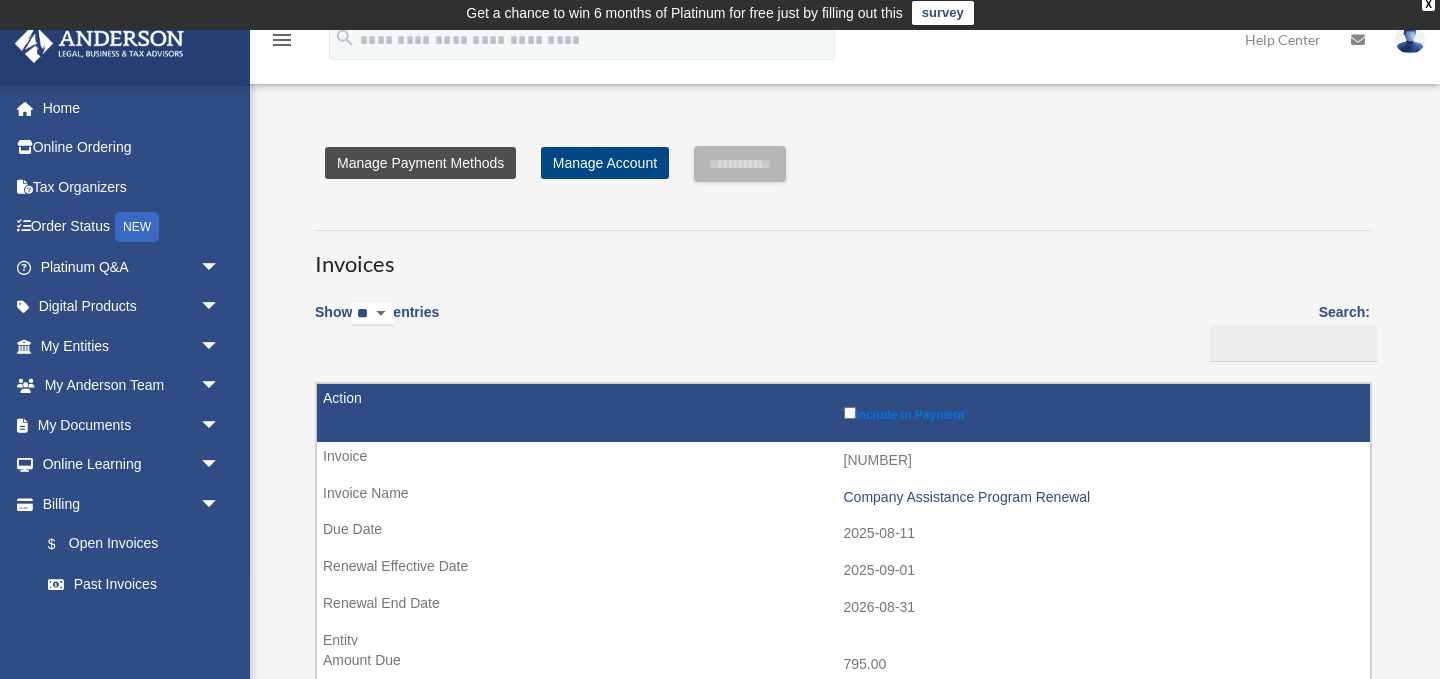 click on "Manage Payment Methods" at bounding box center [420, 163] 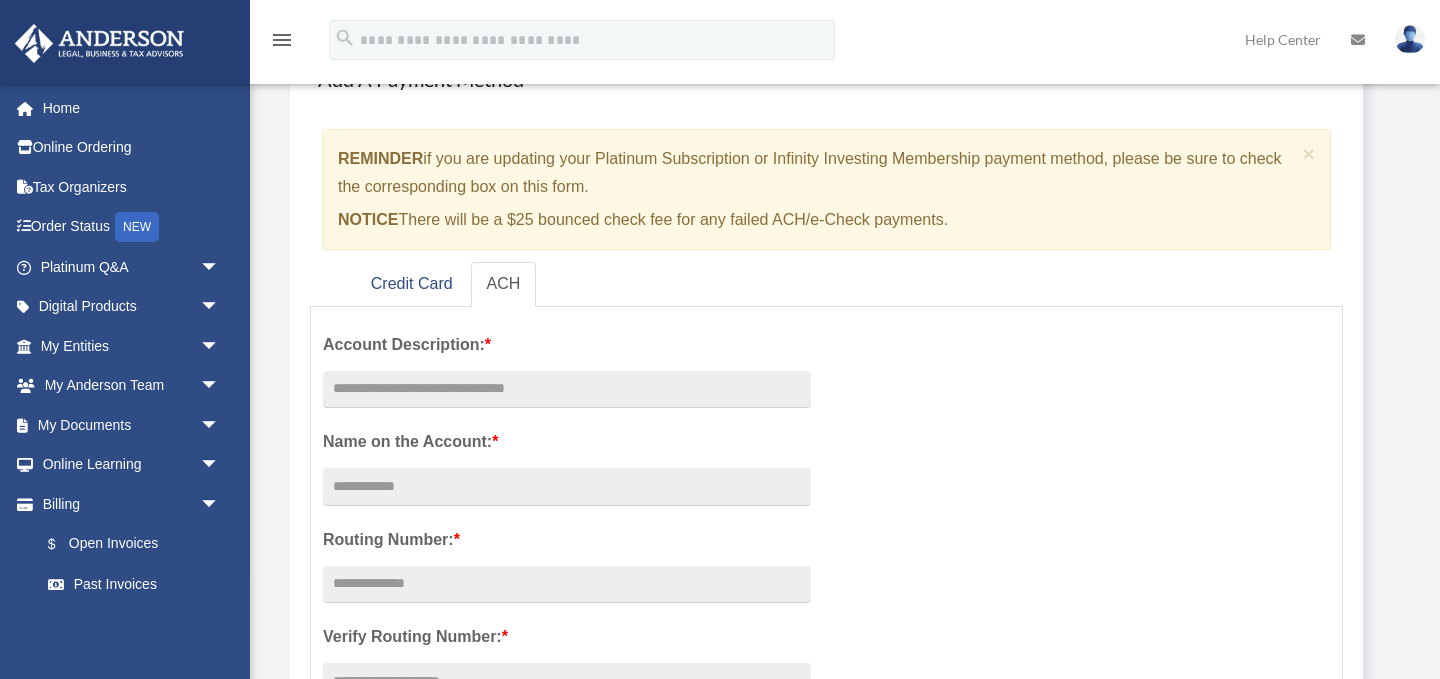 scroll, scrollTop: 175, scrollLeft: 0, axis: vertical 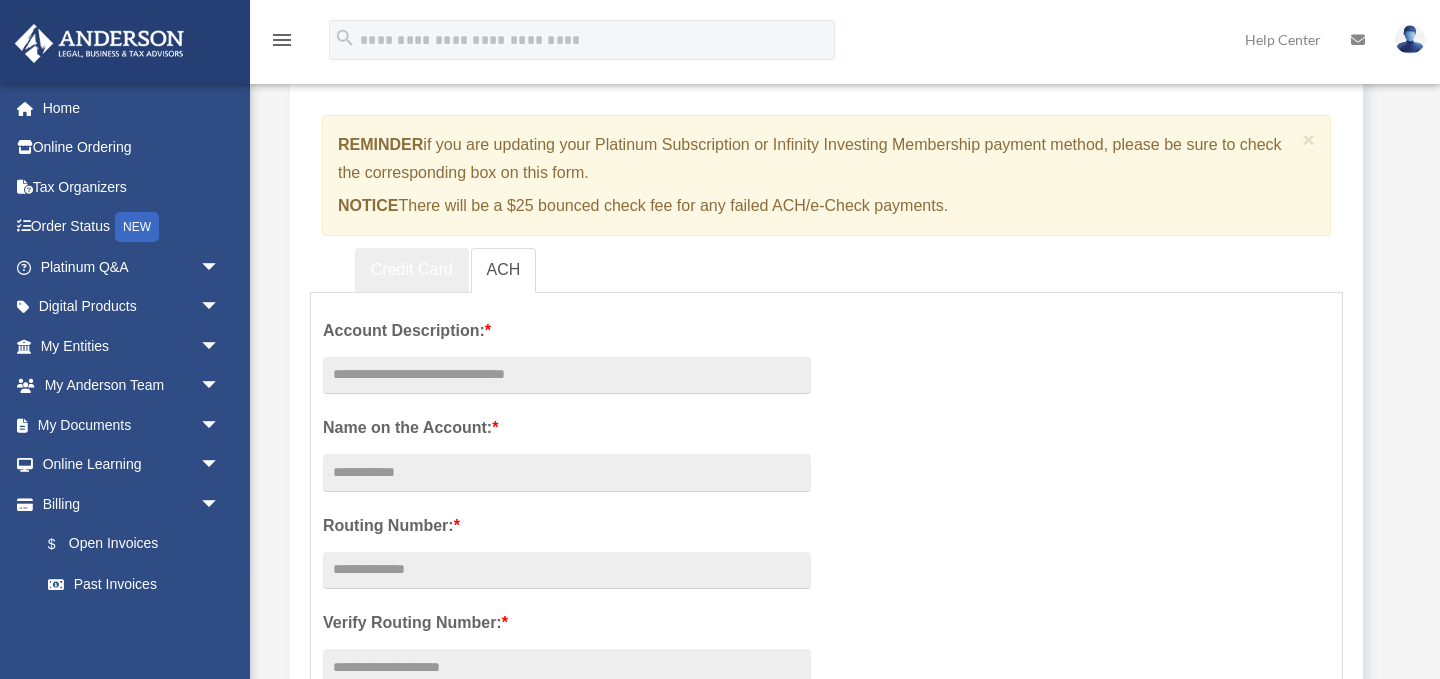 click on "Credit Card" at bounding box center (412, 270) 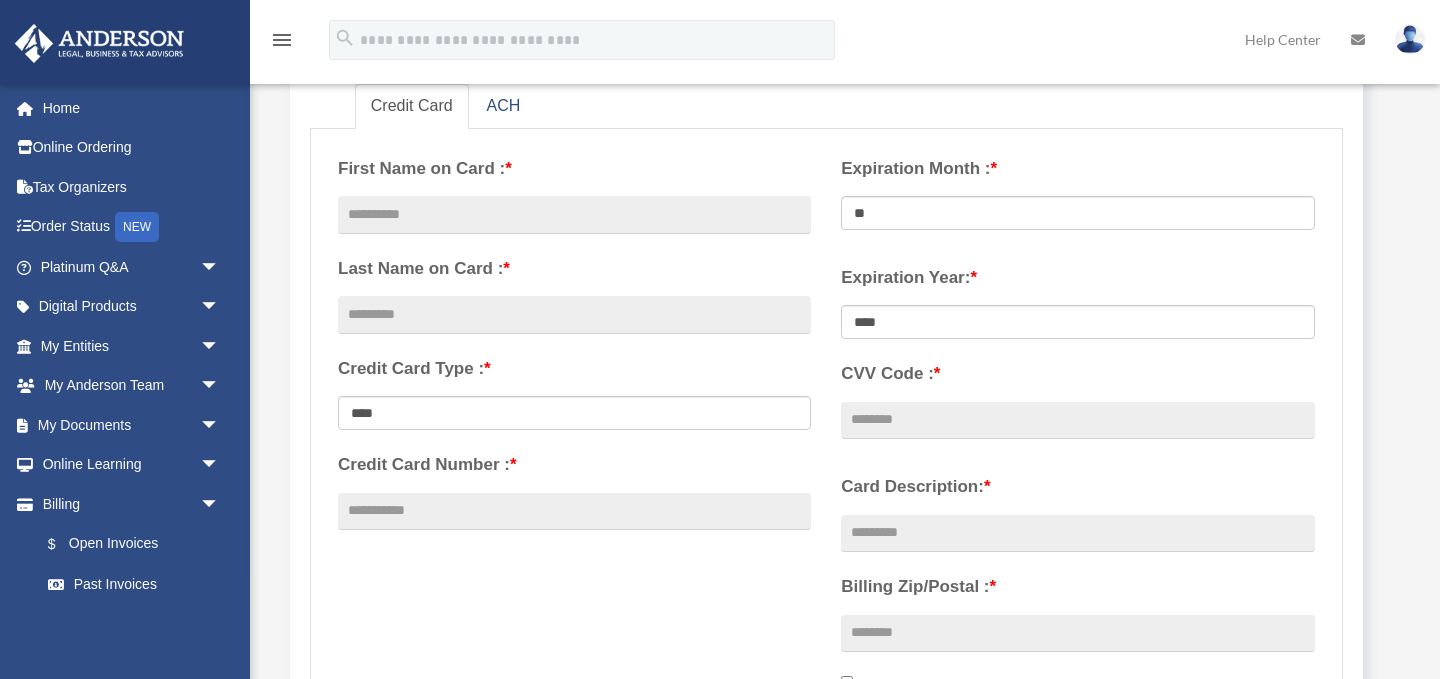 scroll, scrollTop: 340, scrollLeft: 0, axis: vertical 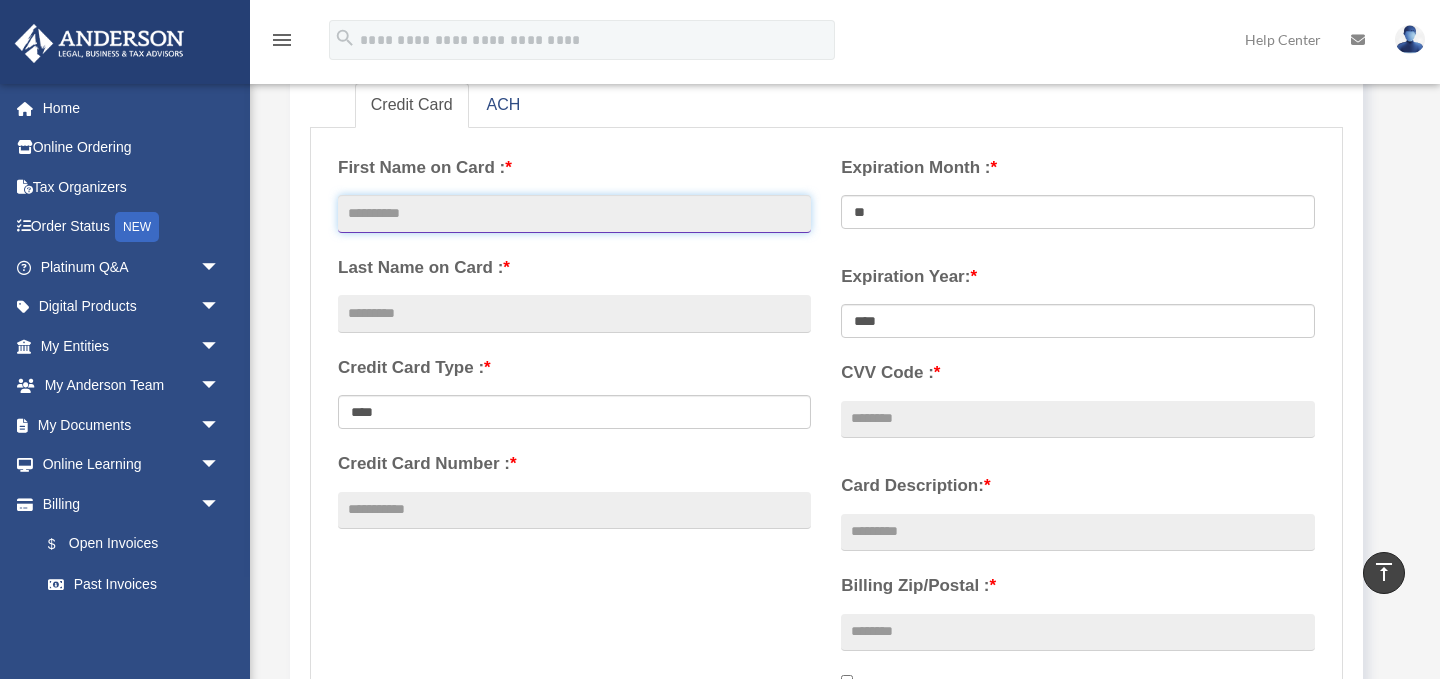 click at bounding box center (574, 214) 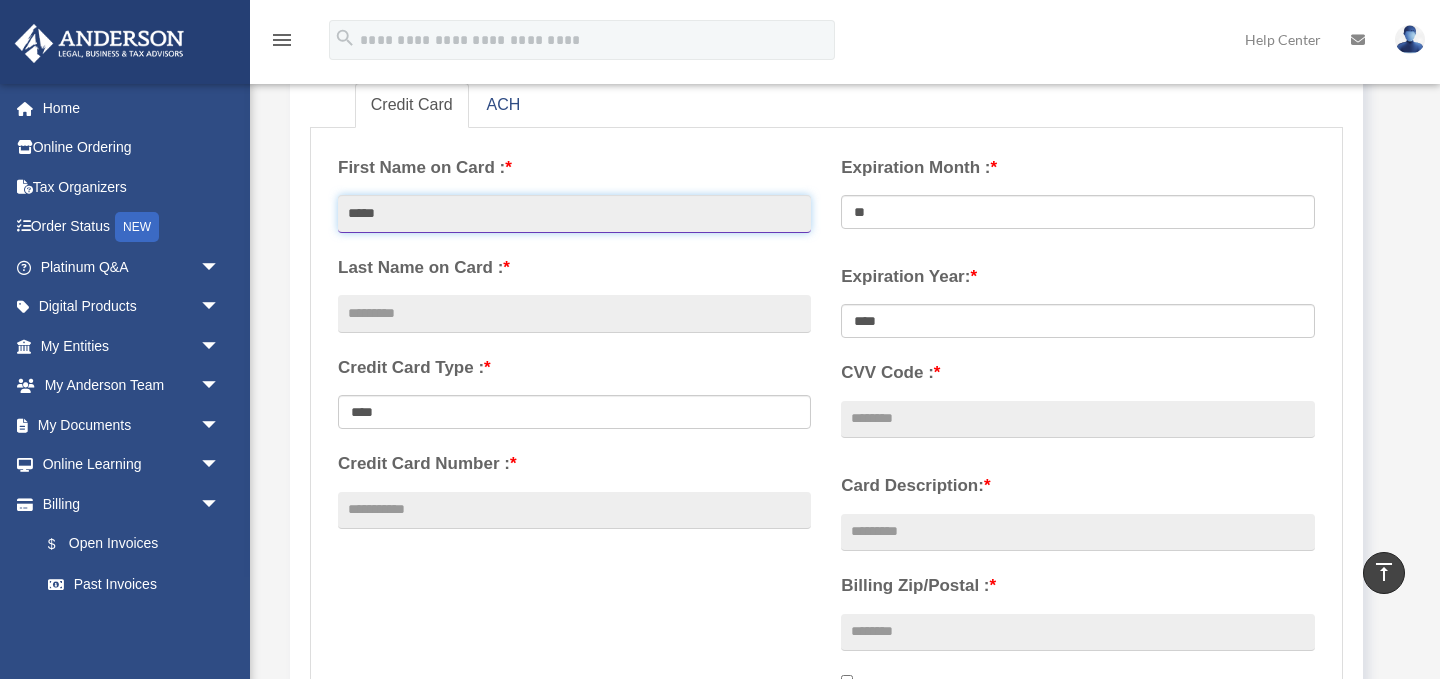 type on "*****" 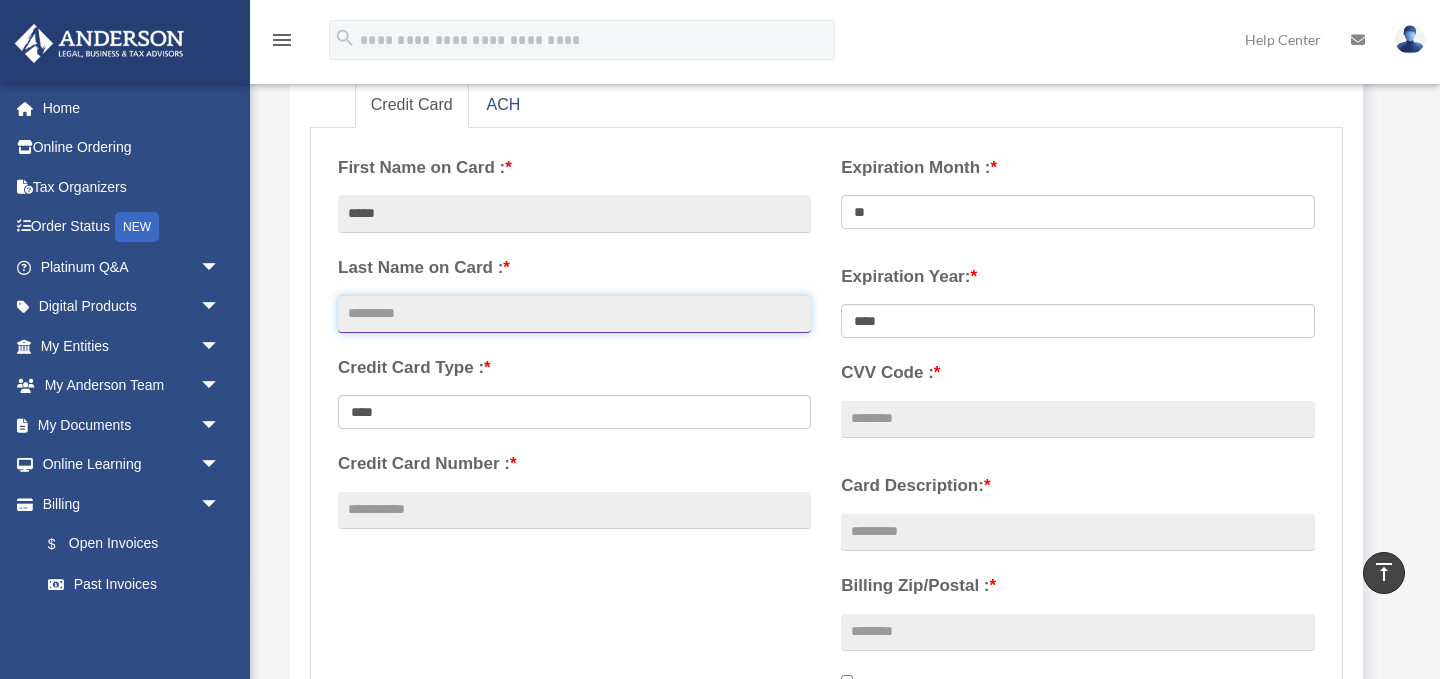 click at bounding box center [574, 314] 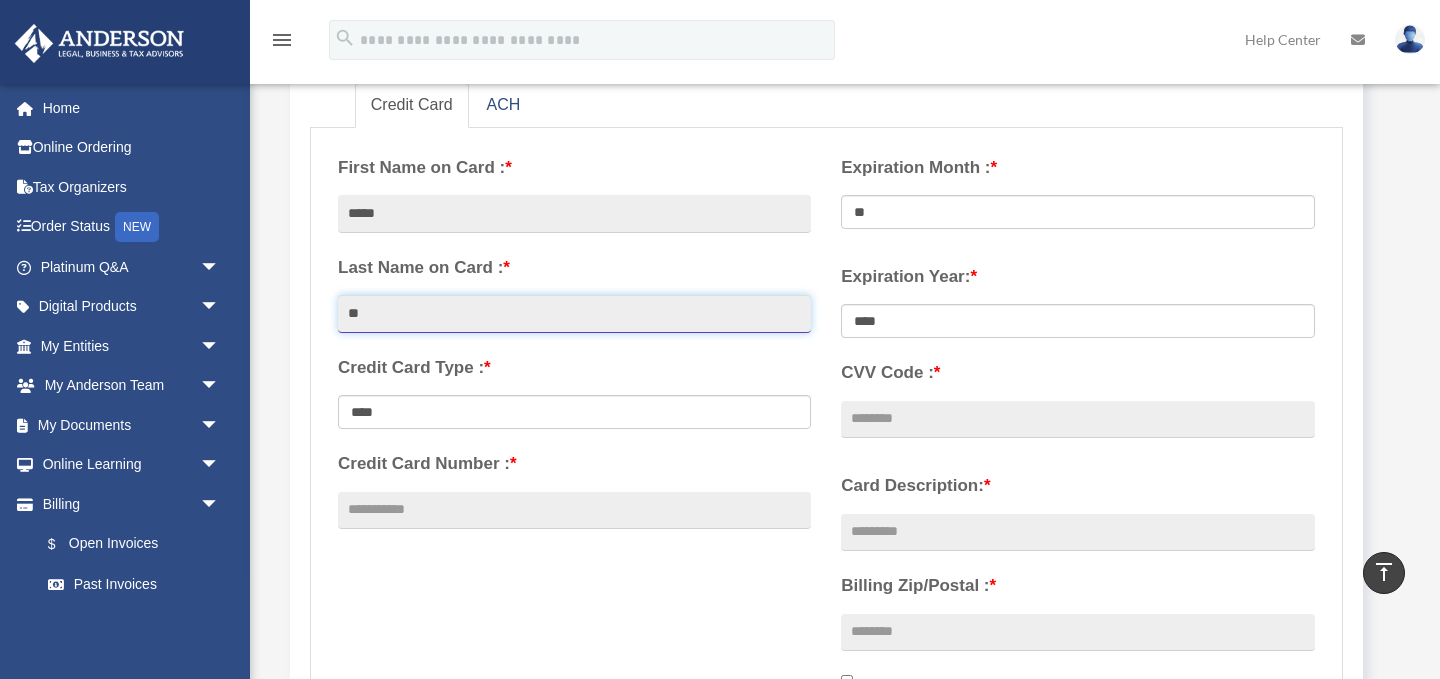 type on "*" 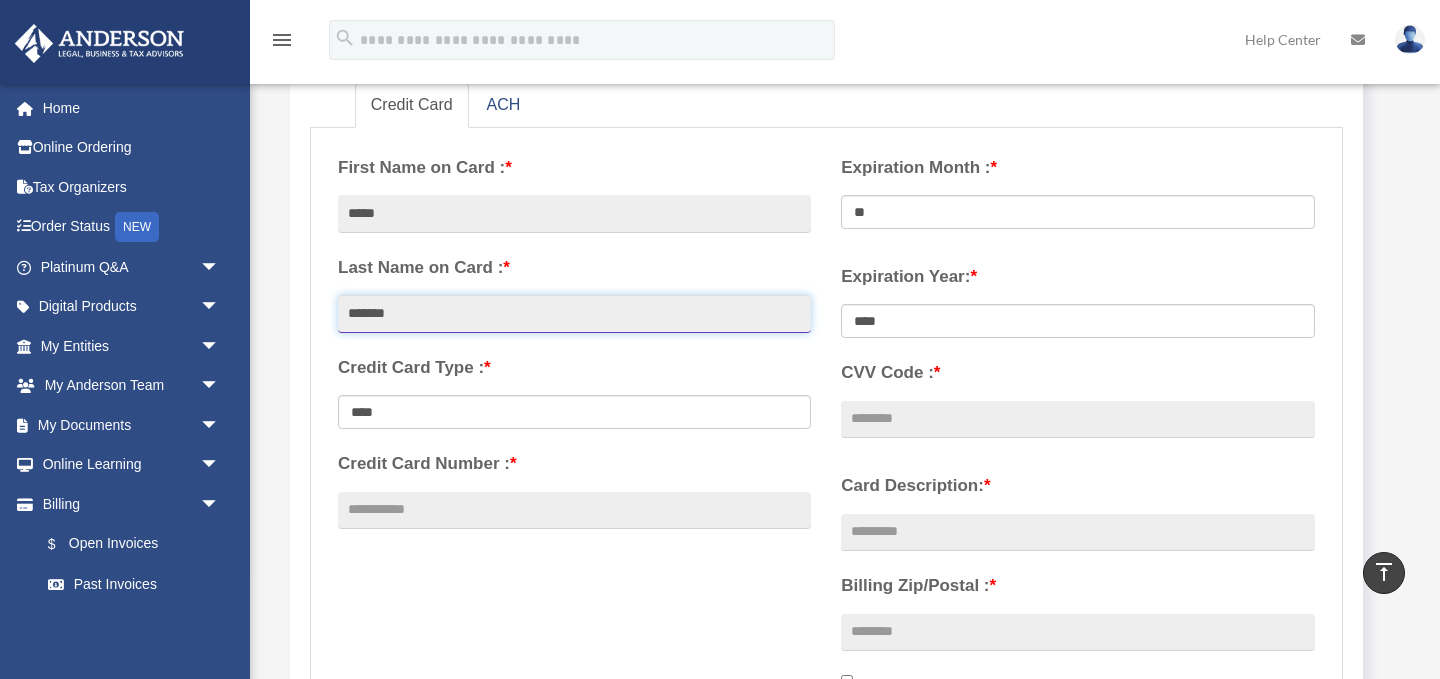 type on "*******" 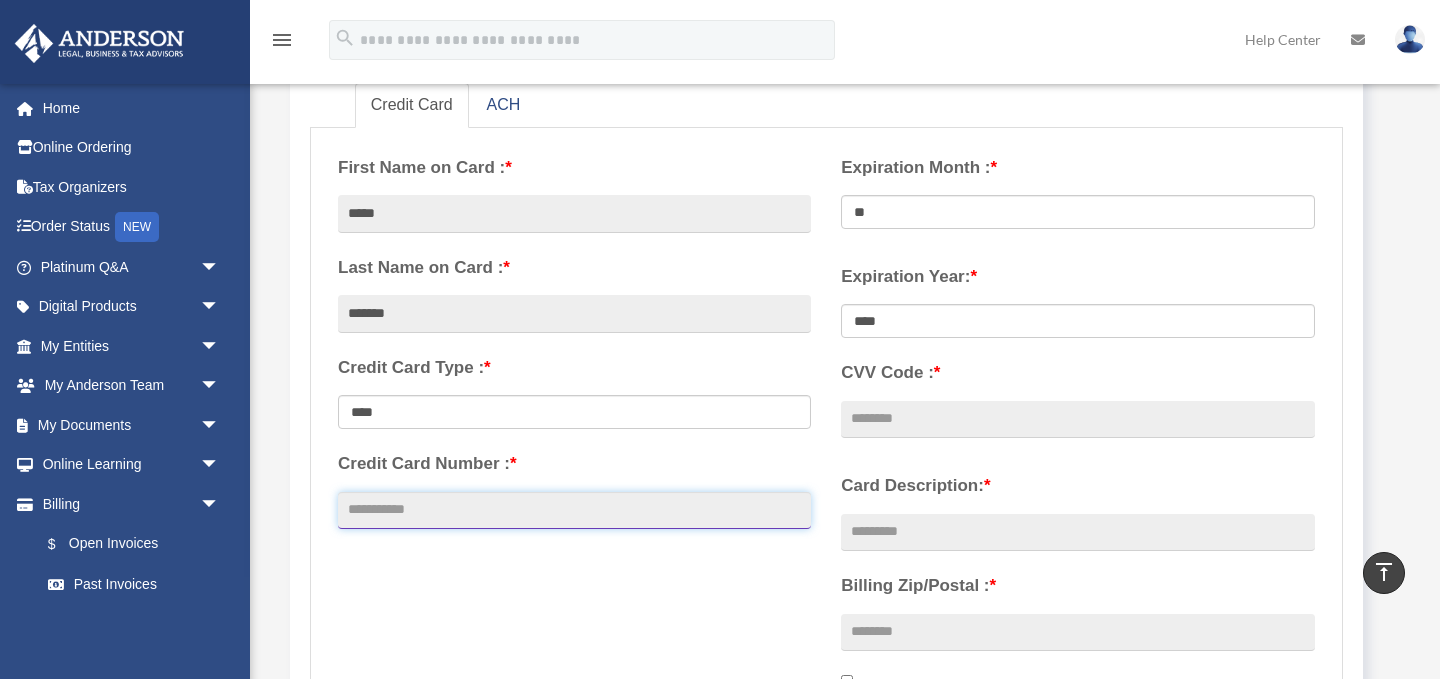 click on "Credit Card Number : *" at bounding box center [574, 511] 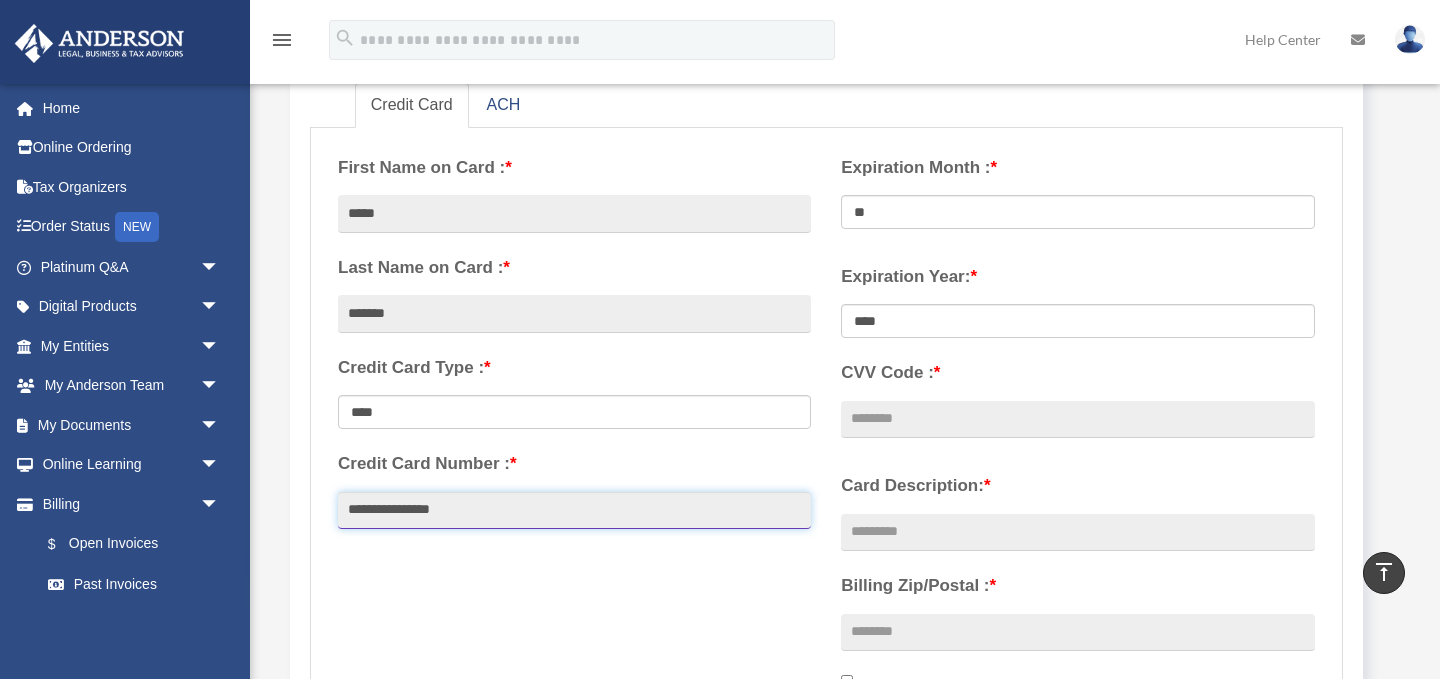 type on "**********" 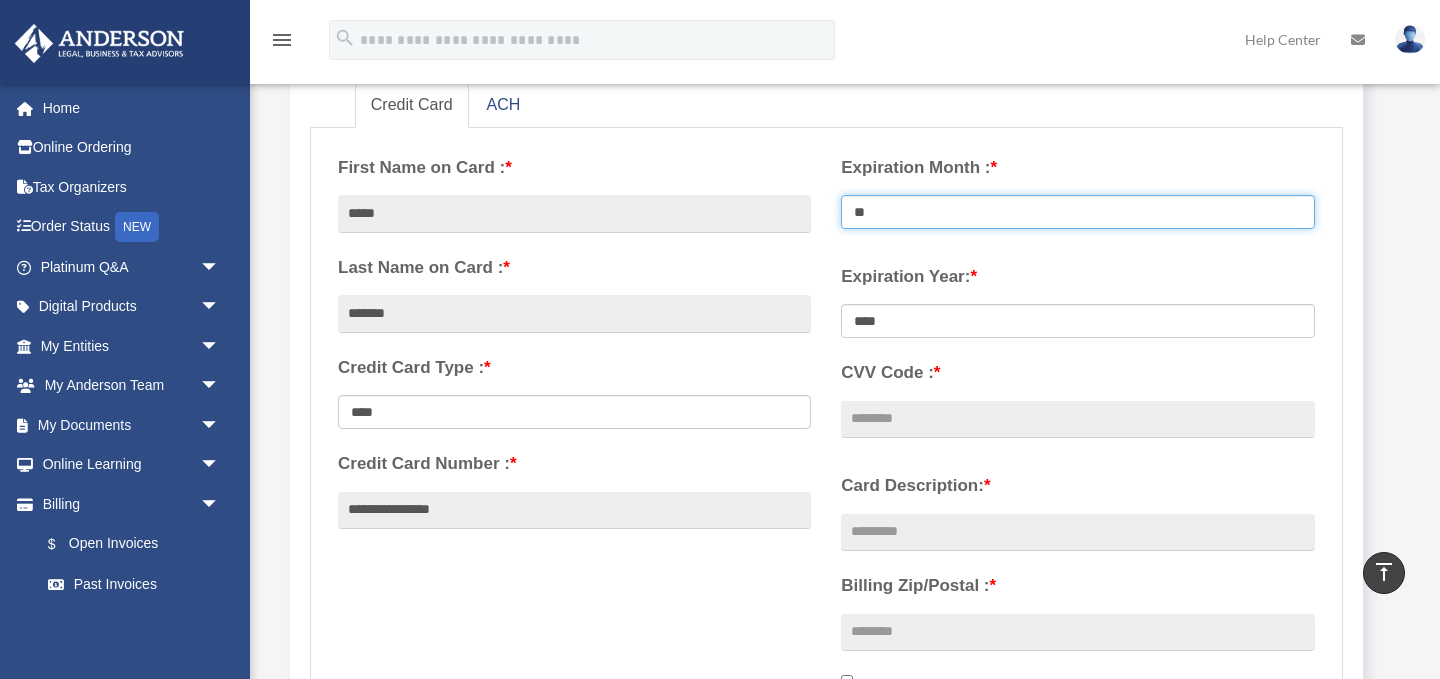 select on "**" 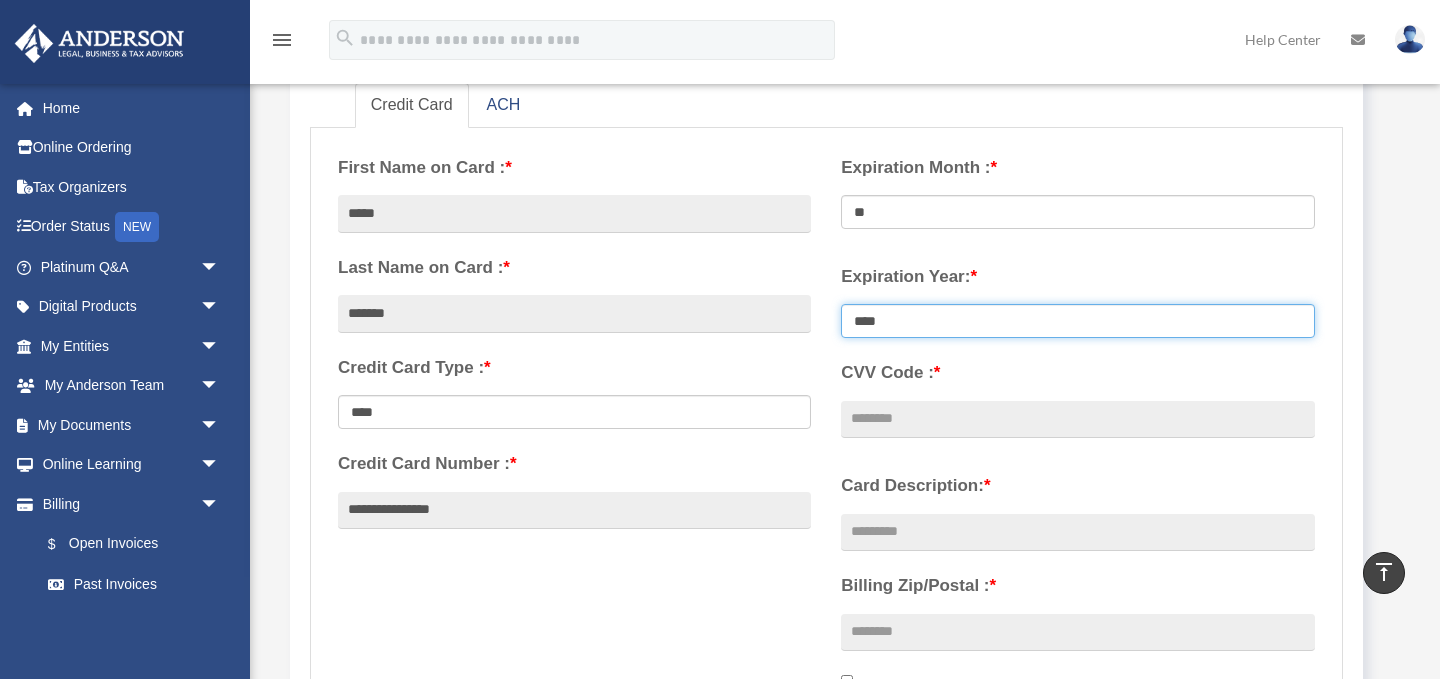 select on "****" 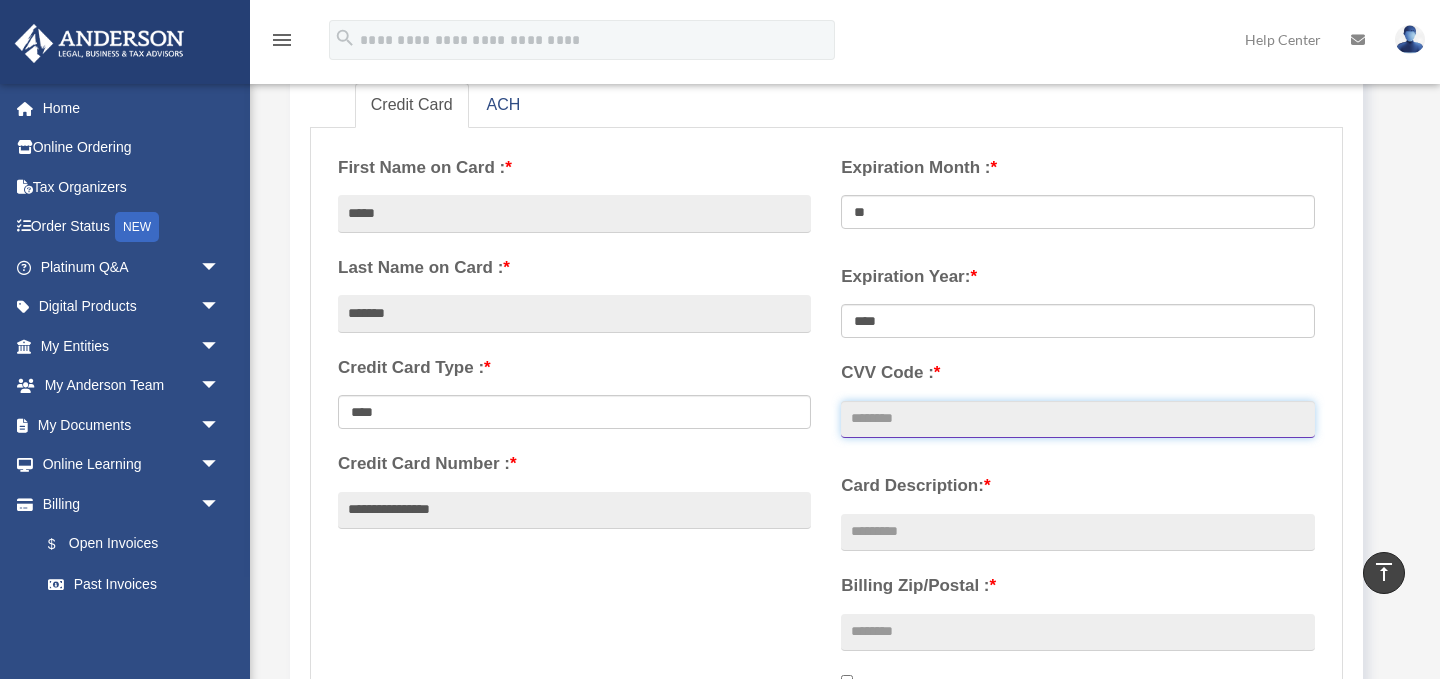 click on "CVV Code : *" at bounding box center [1077, 420] 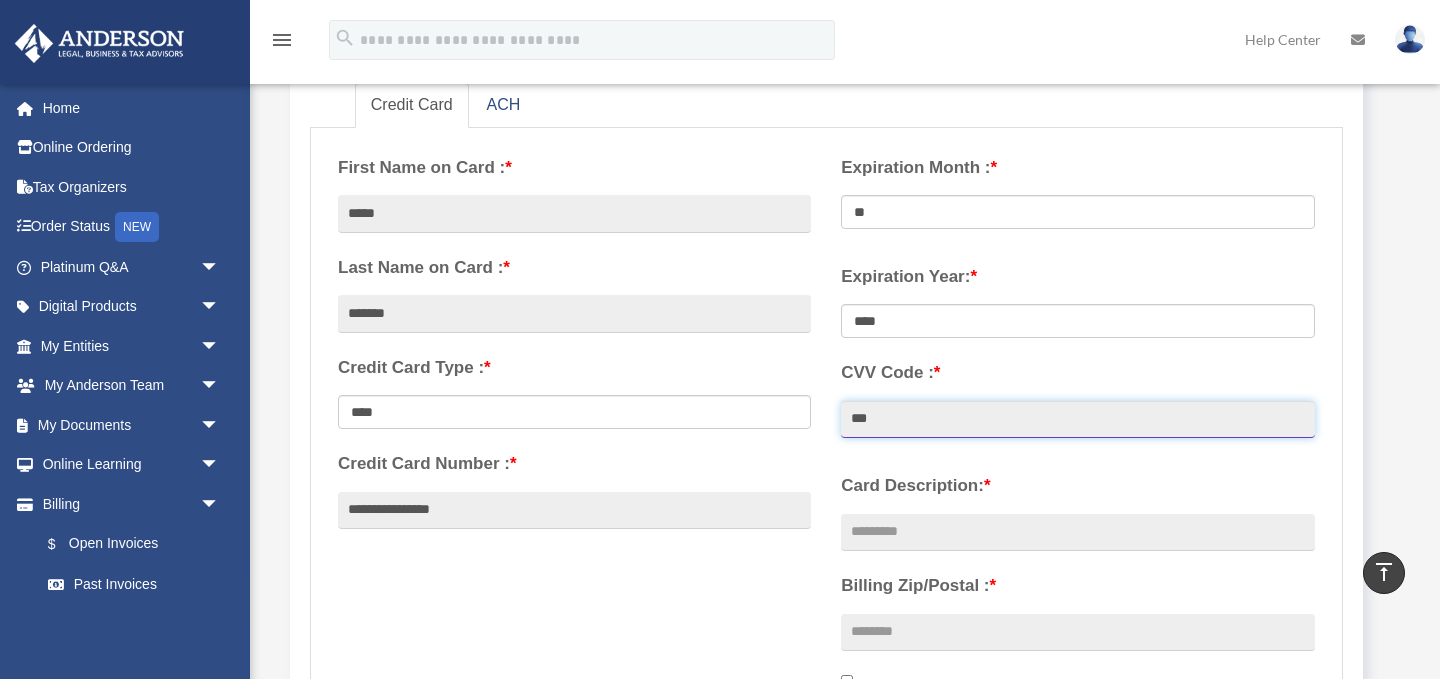 type on "***" 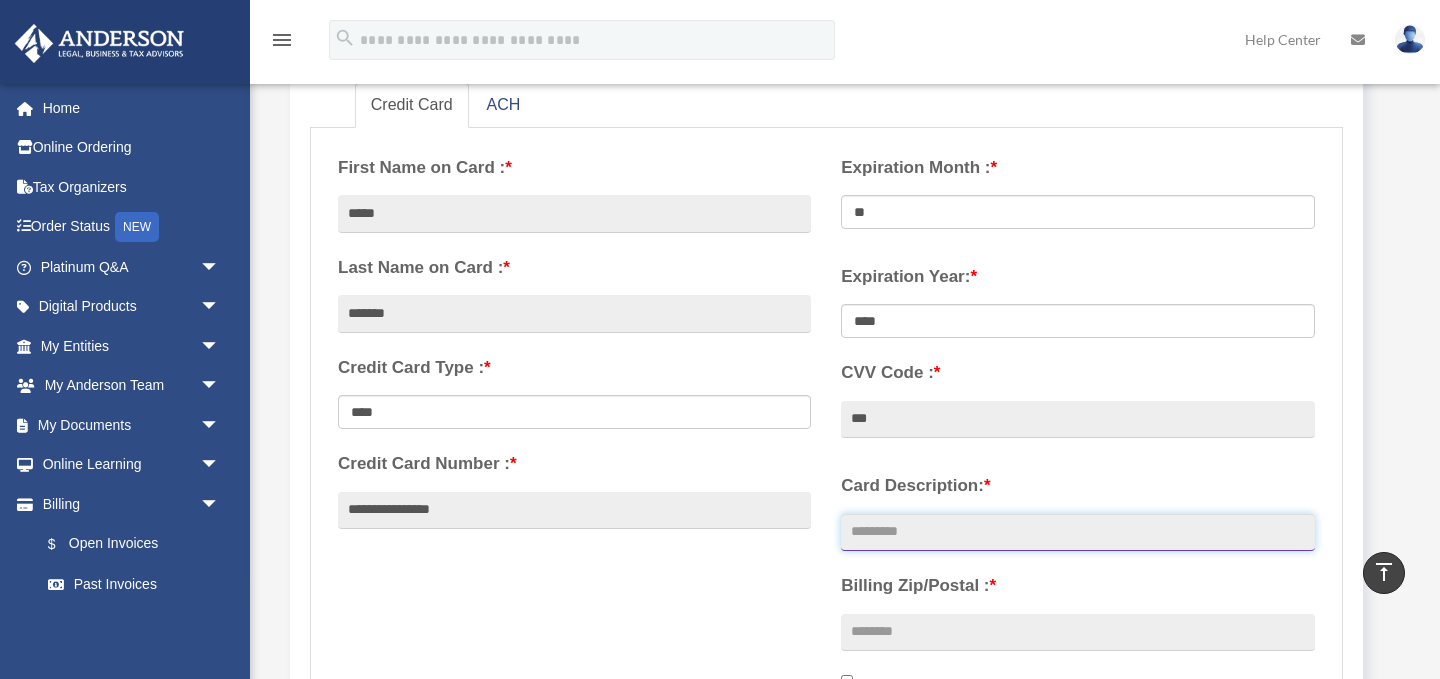 click on "Card Description: *" at bounding box center [1077, 533] 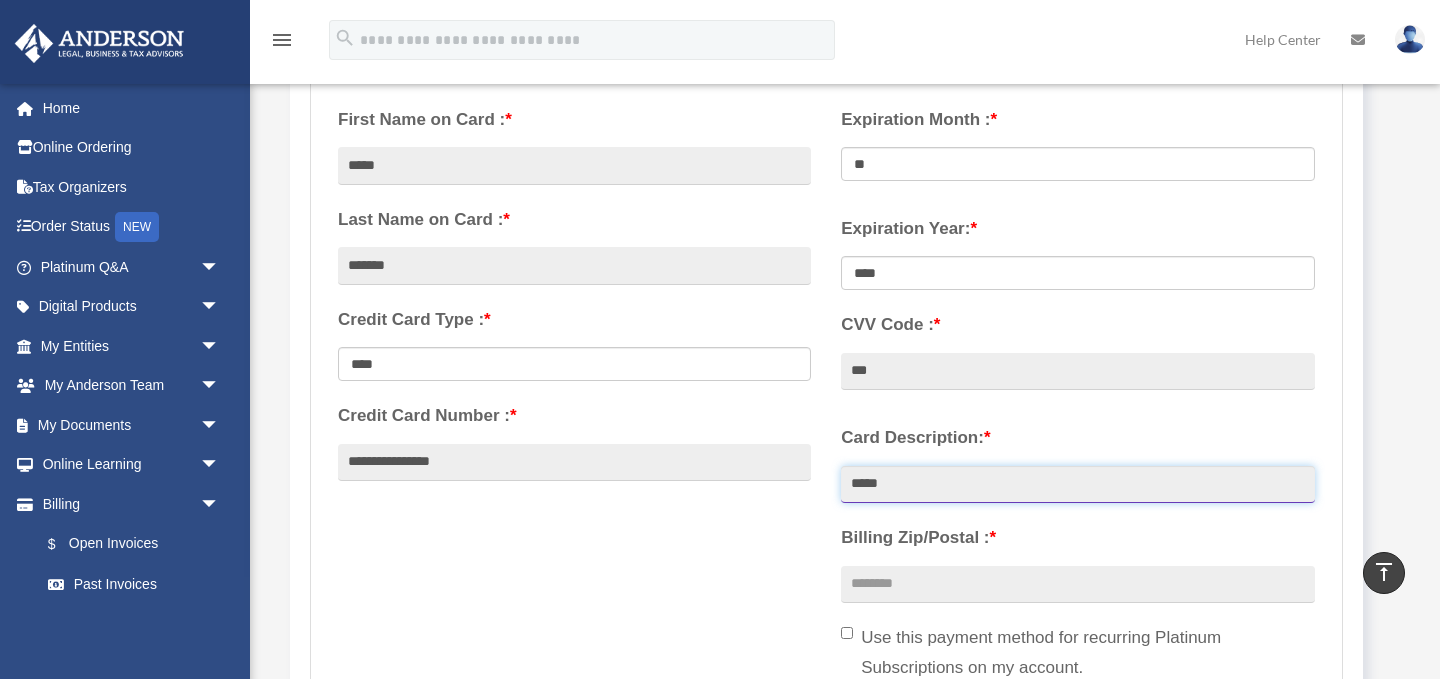 scroll, scrollTop: 388, scrollLeft: 0, axis: vertical 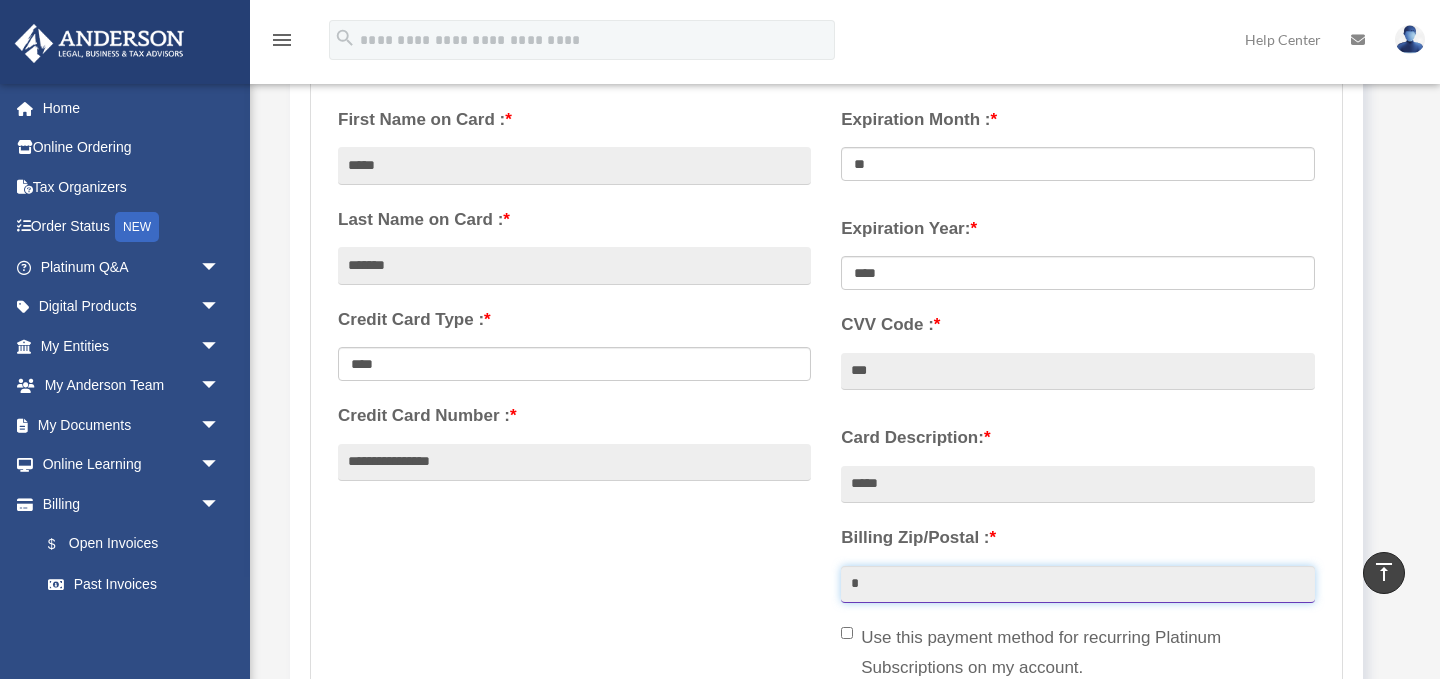 type on "**" 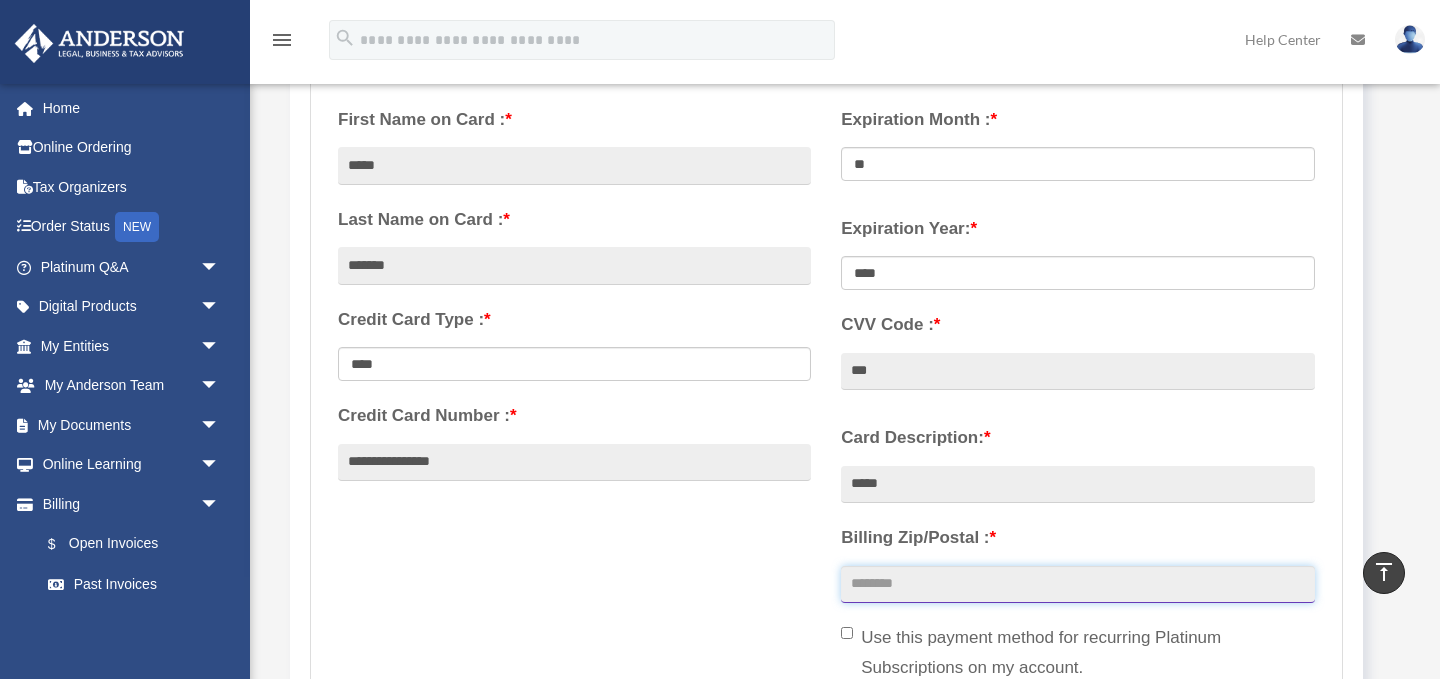 type on "*****" 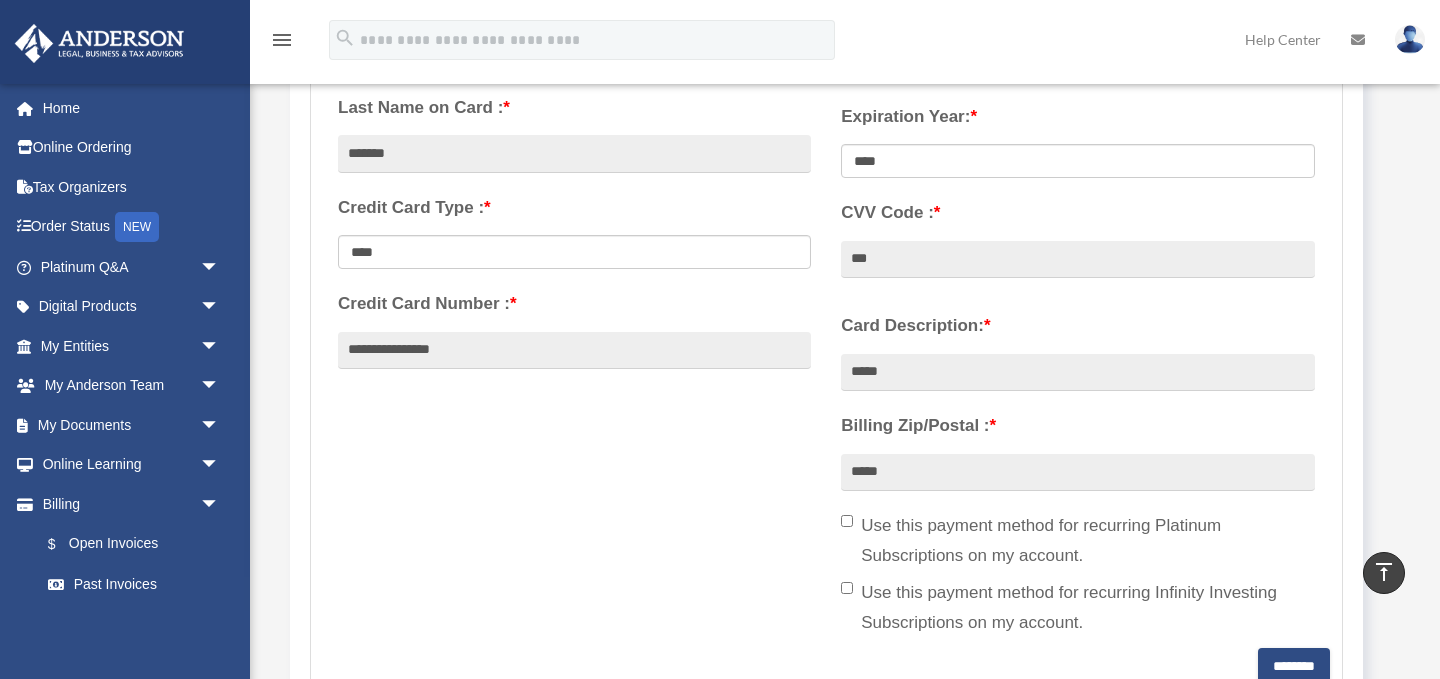 scroll, scrollTop: 500, scrollLeft: 0, axis: vertical 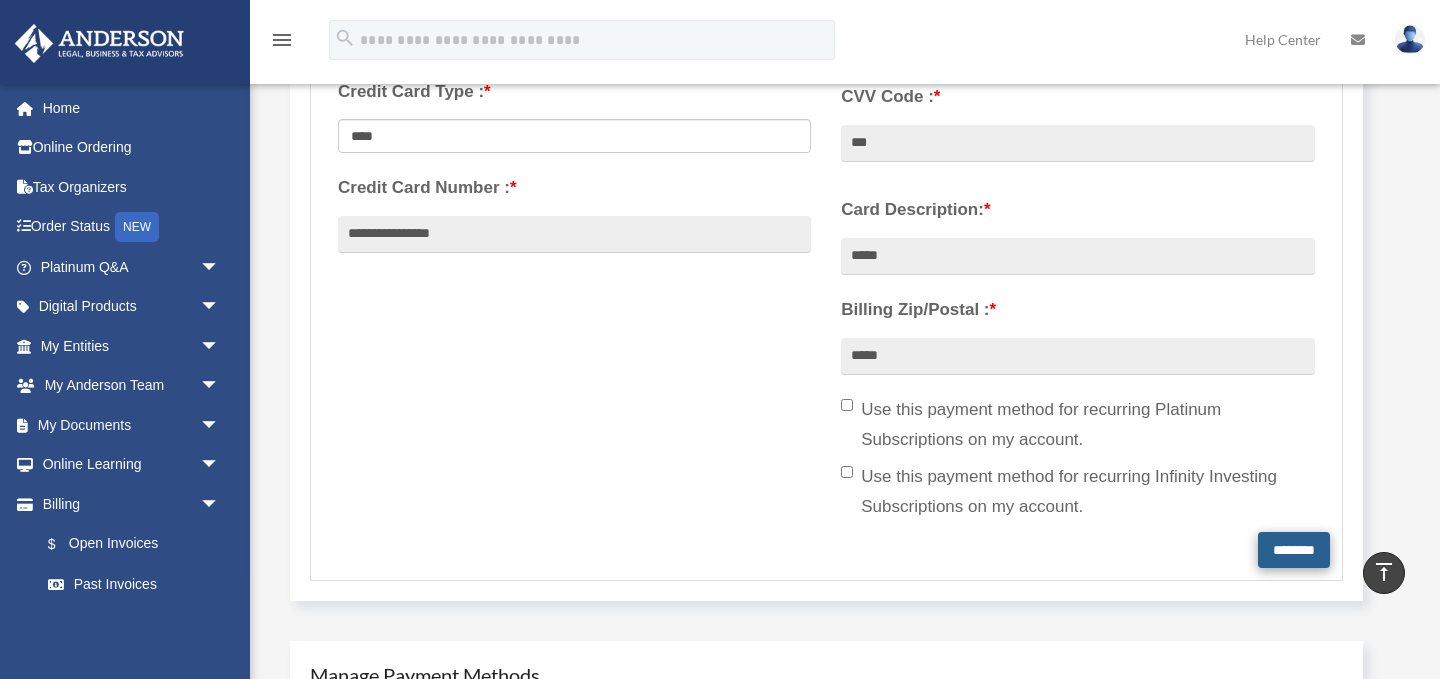 click on "********" at bounding box center (1294, 550) 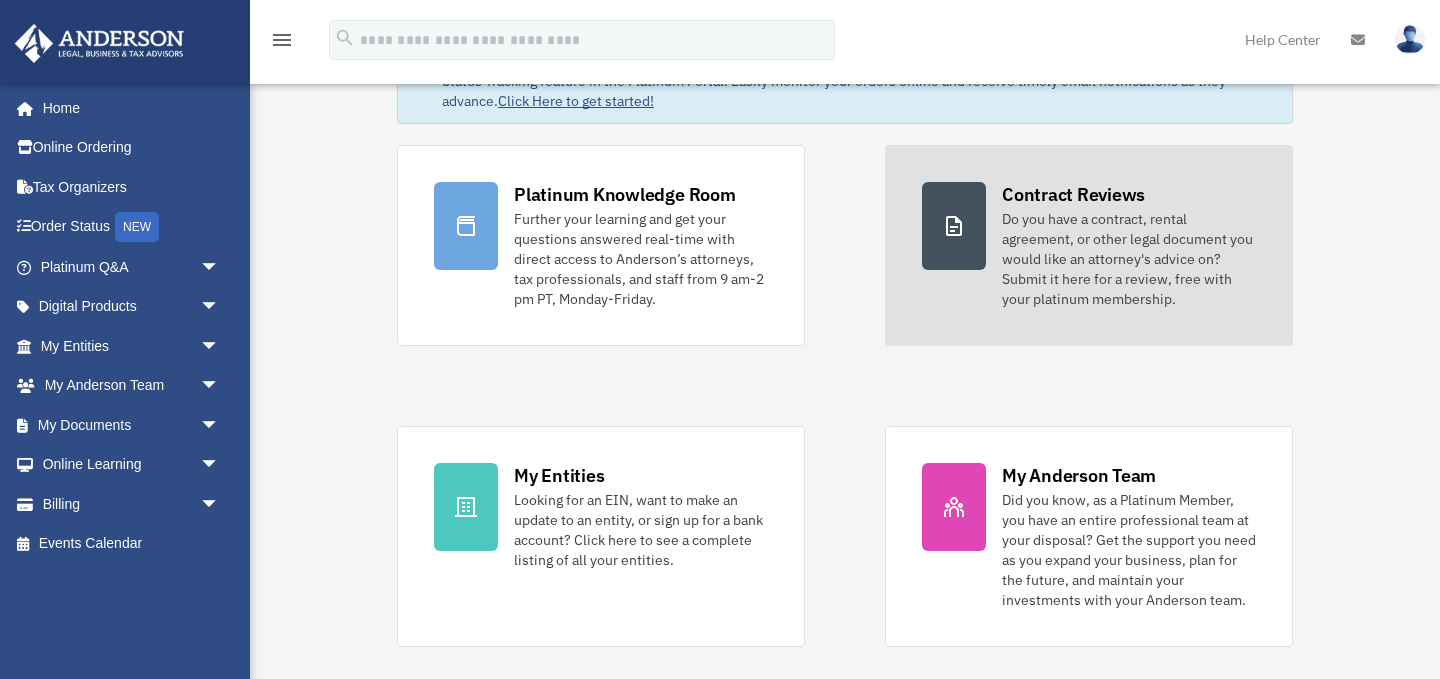 scroll, scrollTop: 199, scrollLeft: 0, axis: vertical 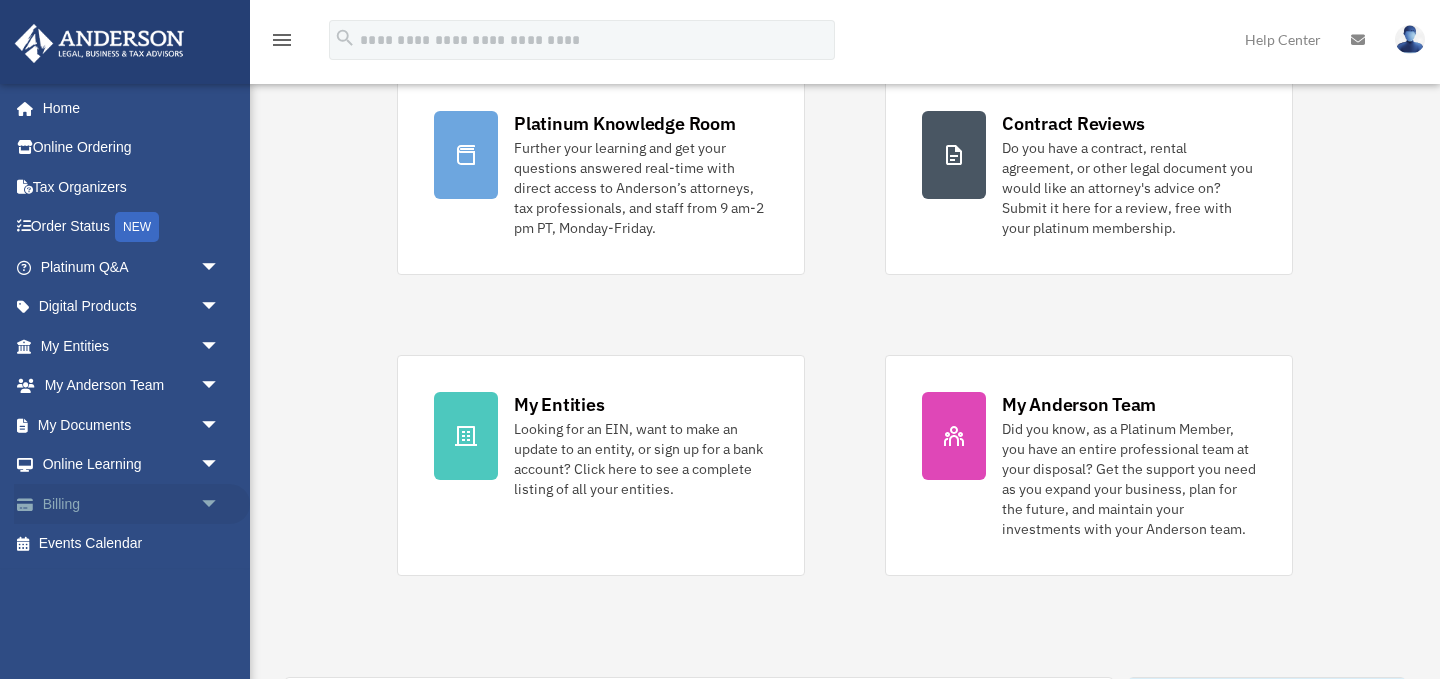 click on "arrow_drop_down" at bounding box center (220, 504) 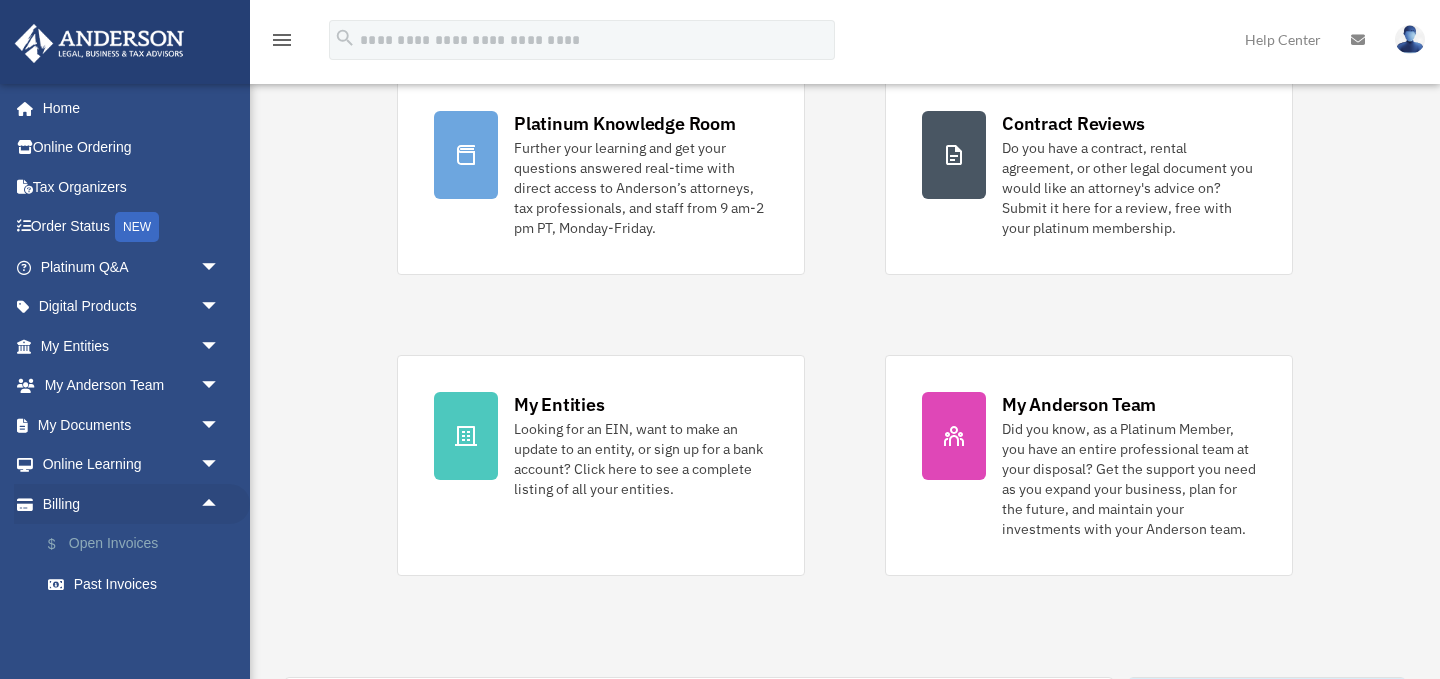 click on "$ Open Invoices" at bounding box center (139, 544) 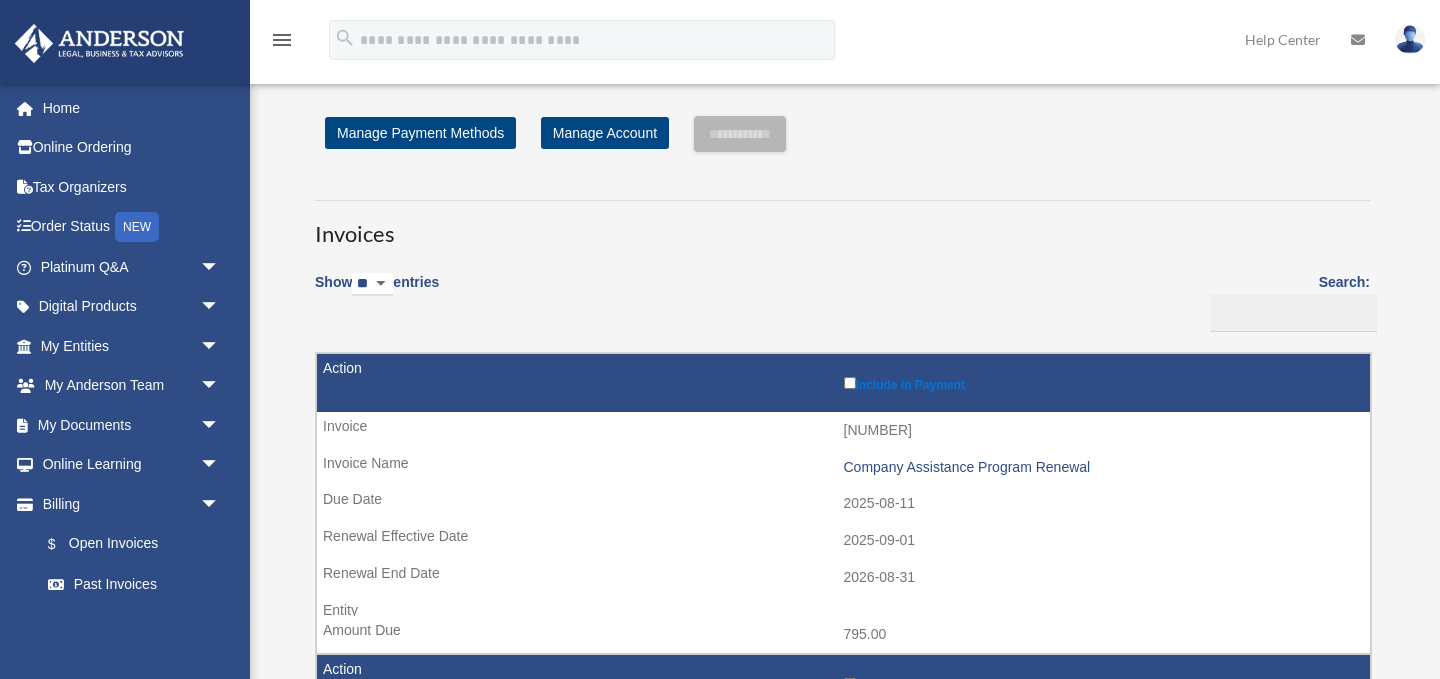 scroll, scrollTop: 0, scrollLeft: 0, axis: both 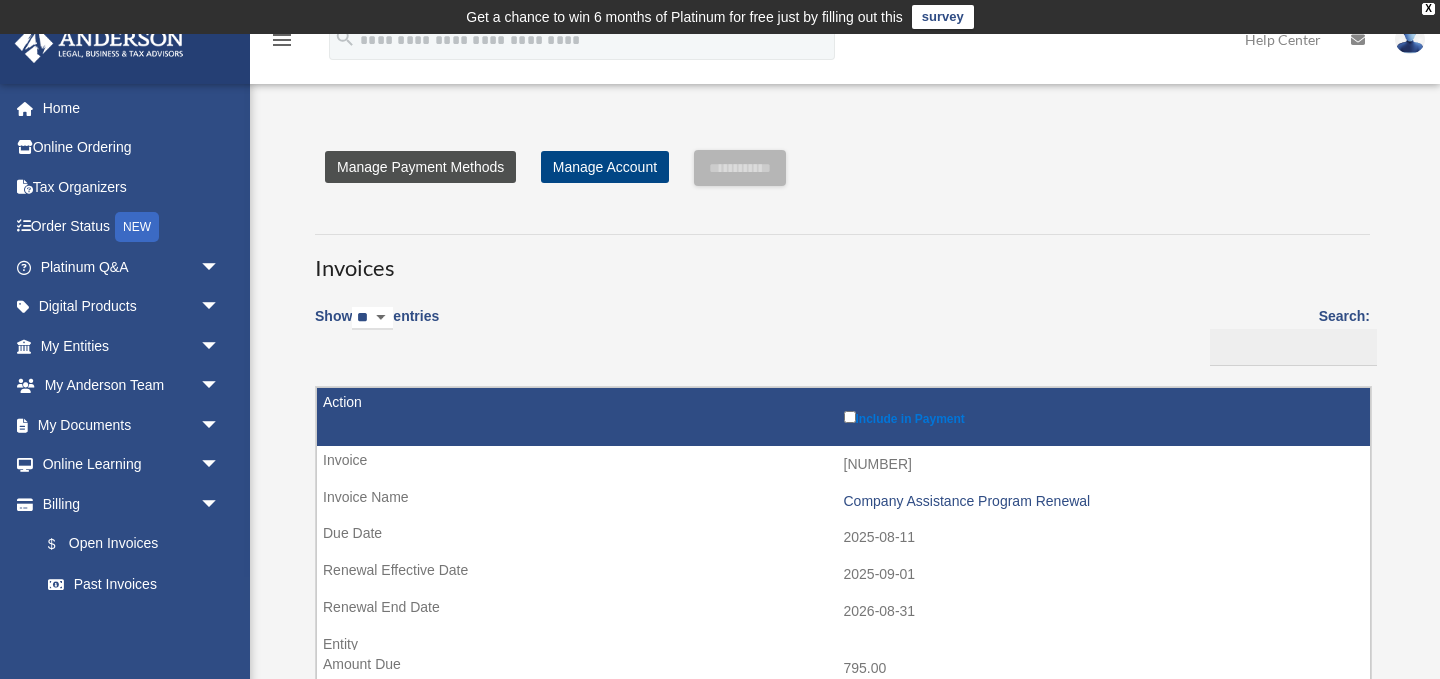 click on "Manage Payment Methods" at bounding box center [420, 167] 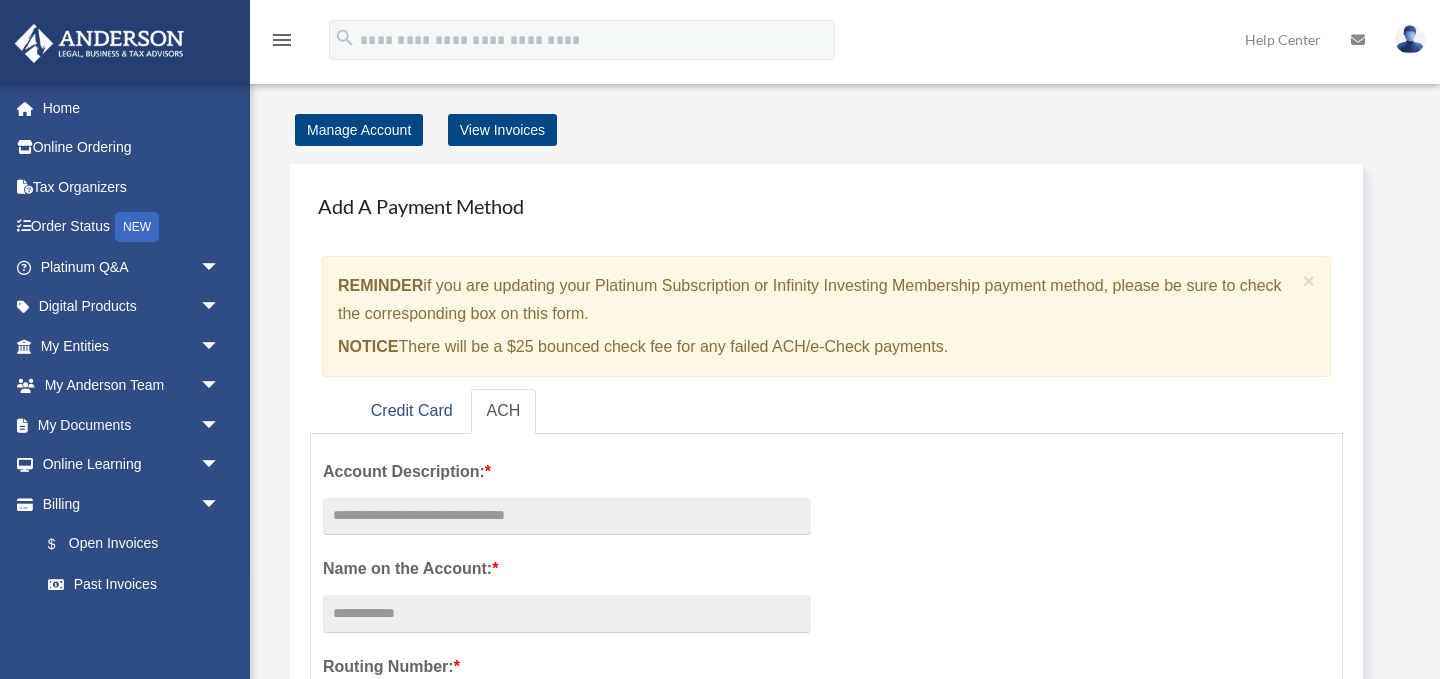 scroll, scrollTop: 0, scrollLeft: 0, axis: both 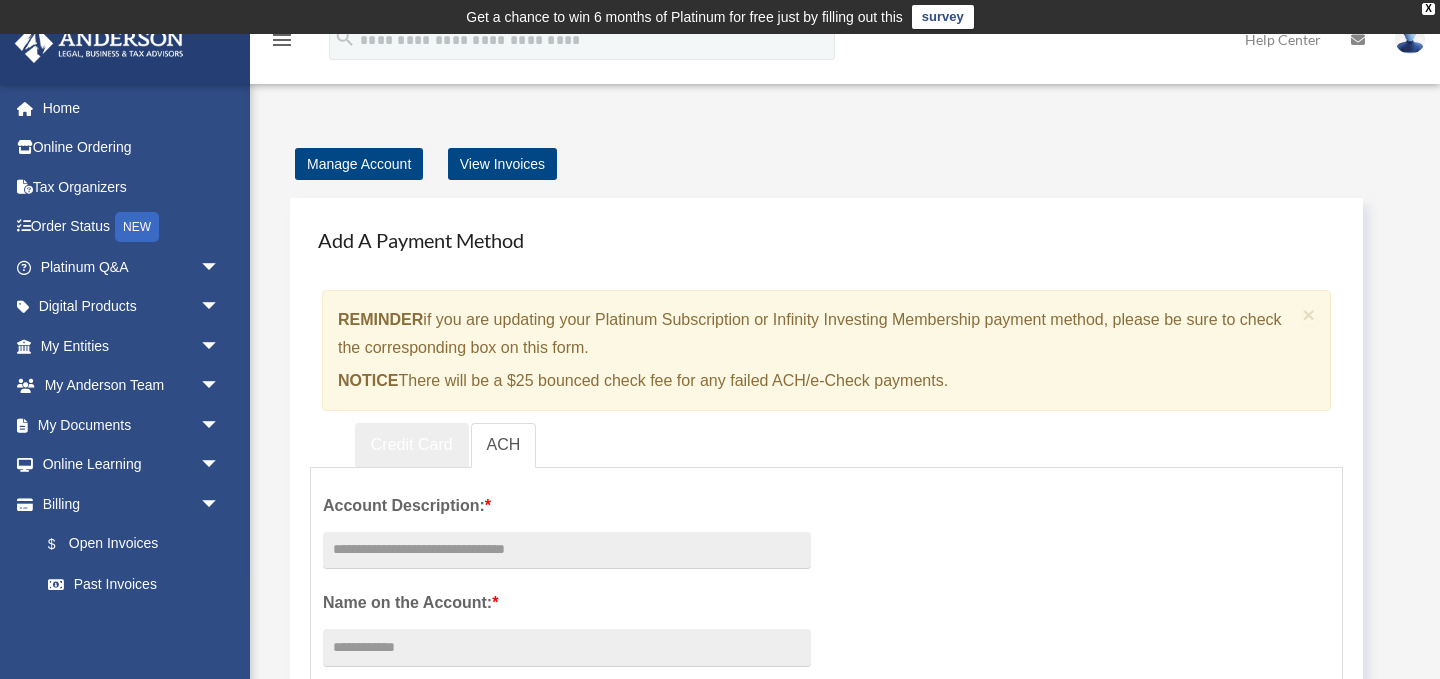 click on "Credit Card" at bounding box center (412, 445) 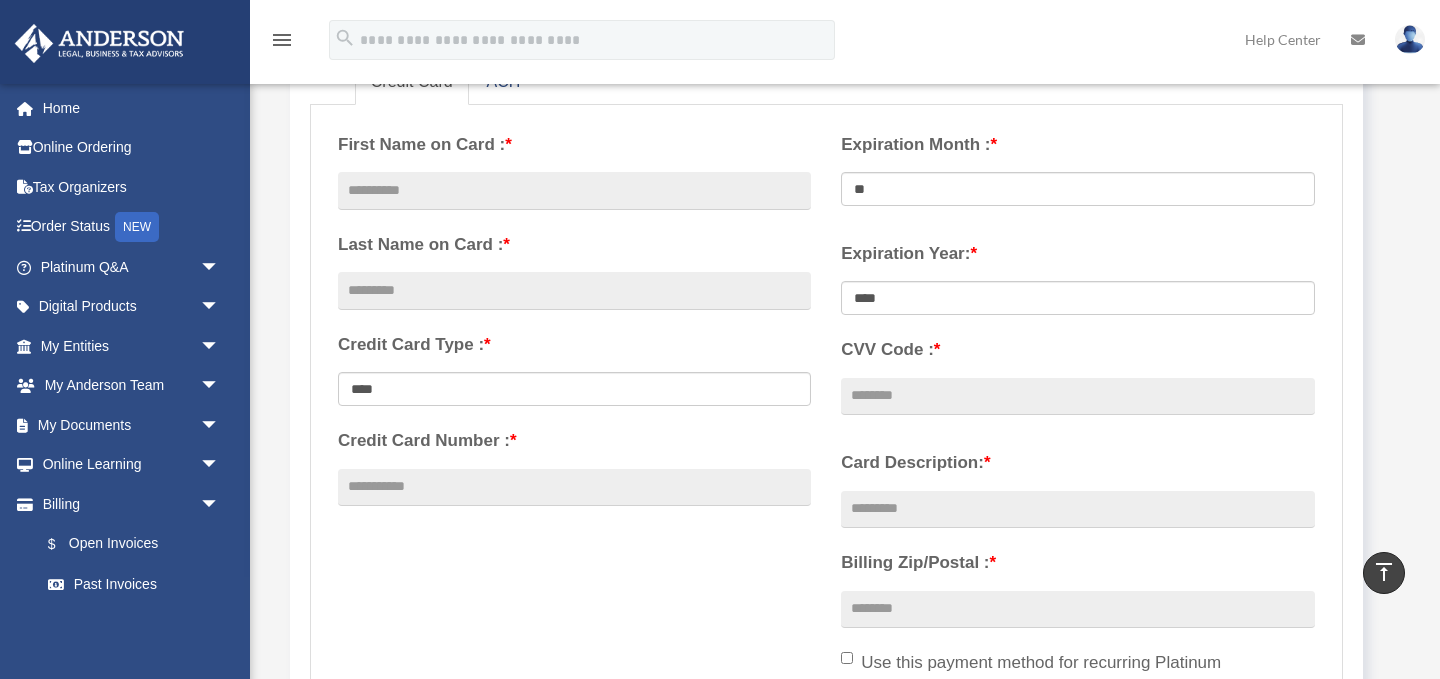 scroll, scrollTop: 360, scrollLeft: 0, axis: vertical 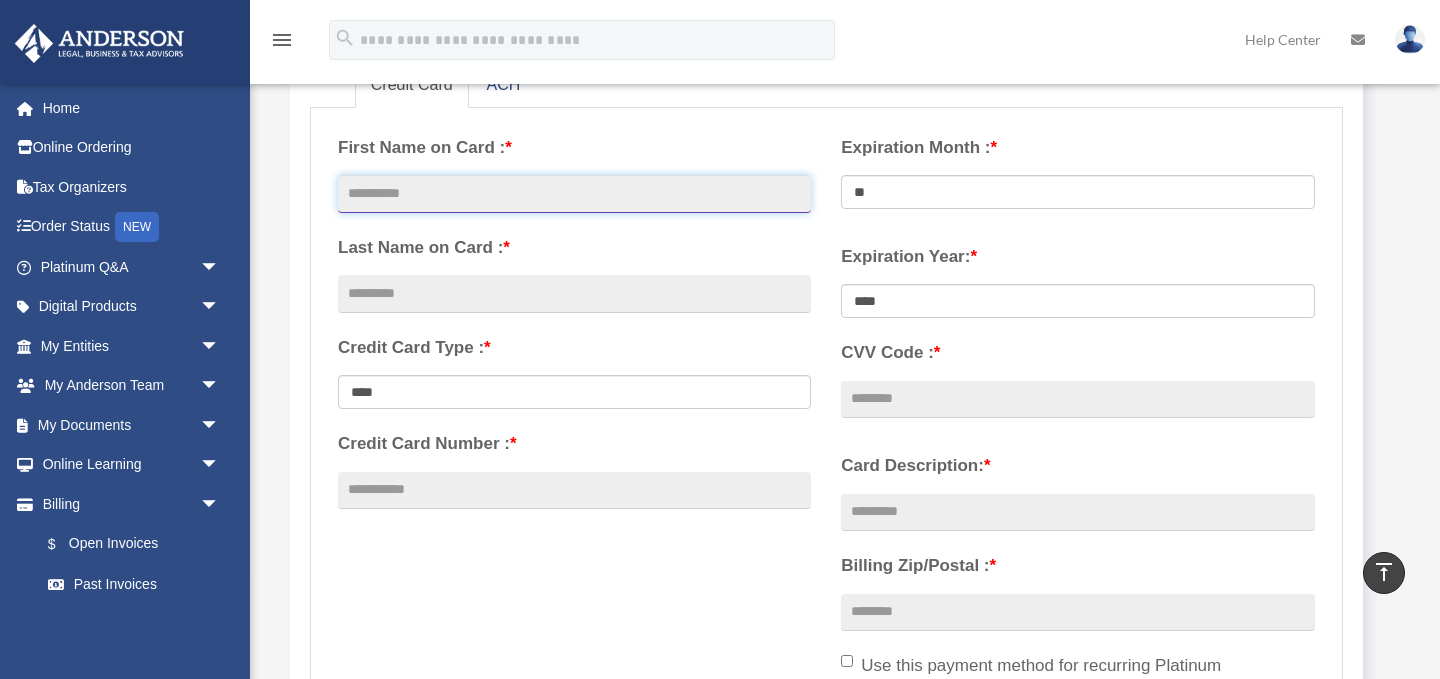 click at bounding box center (574, 194) 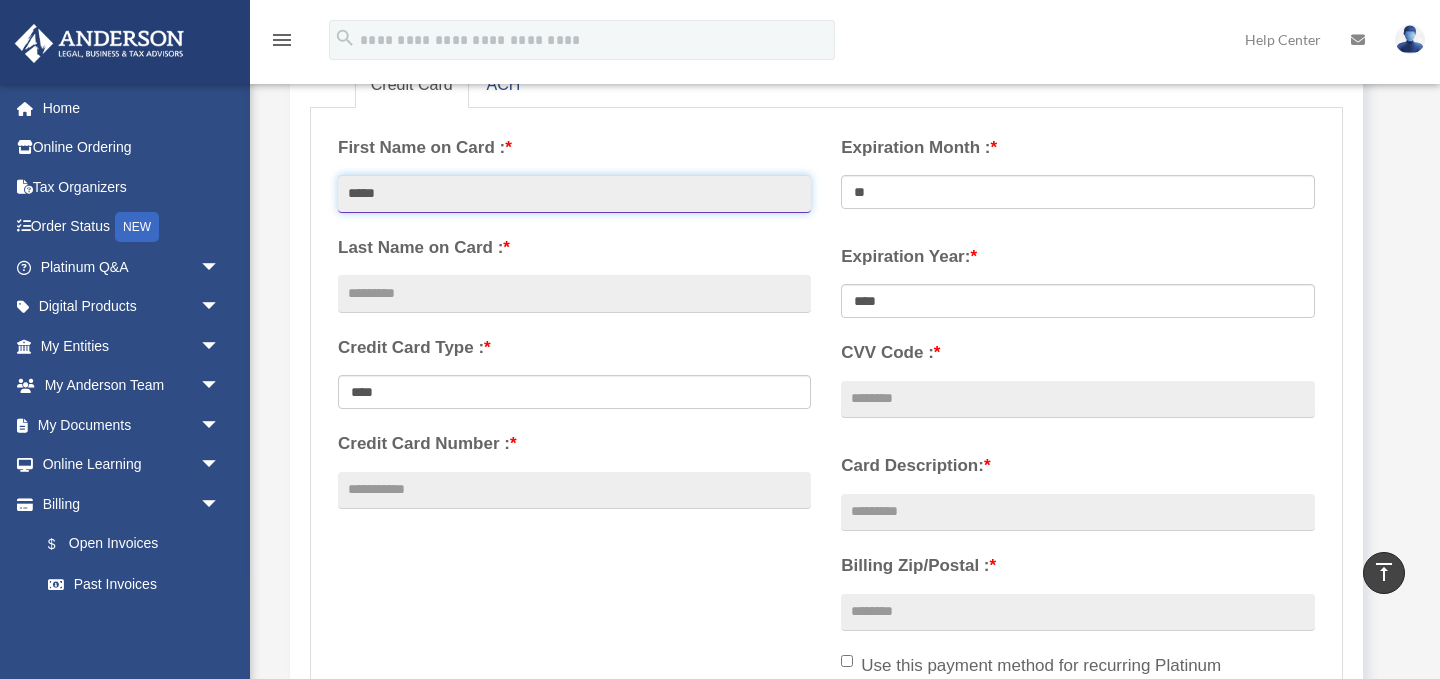 type on "*****" 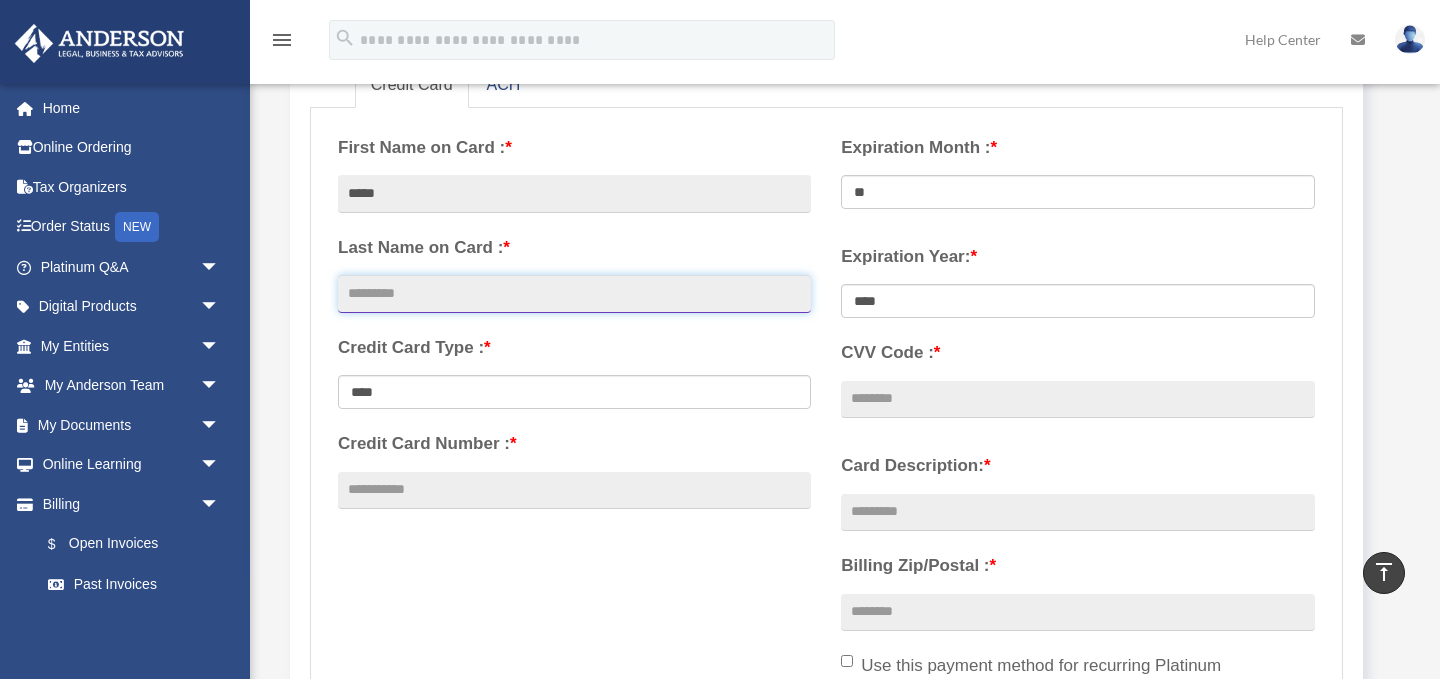 click at bounding box center (574, 294) 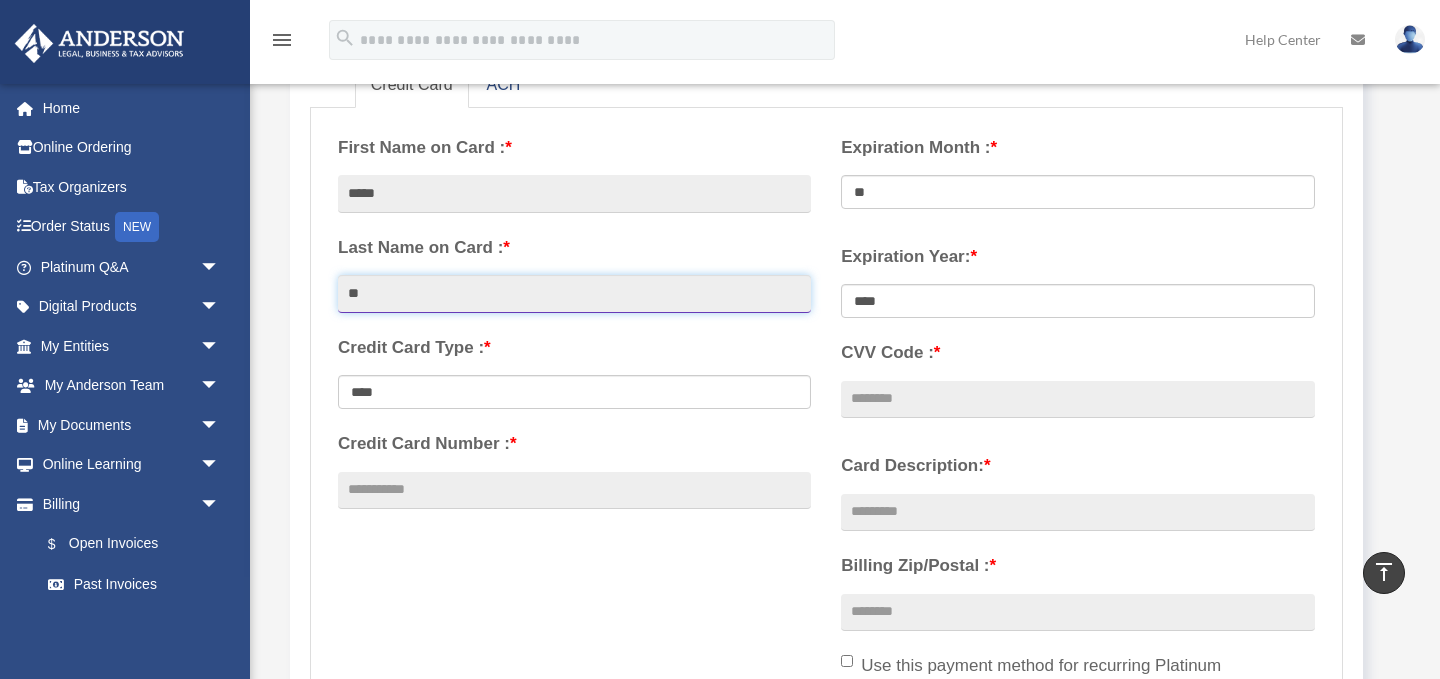 type on "*" 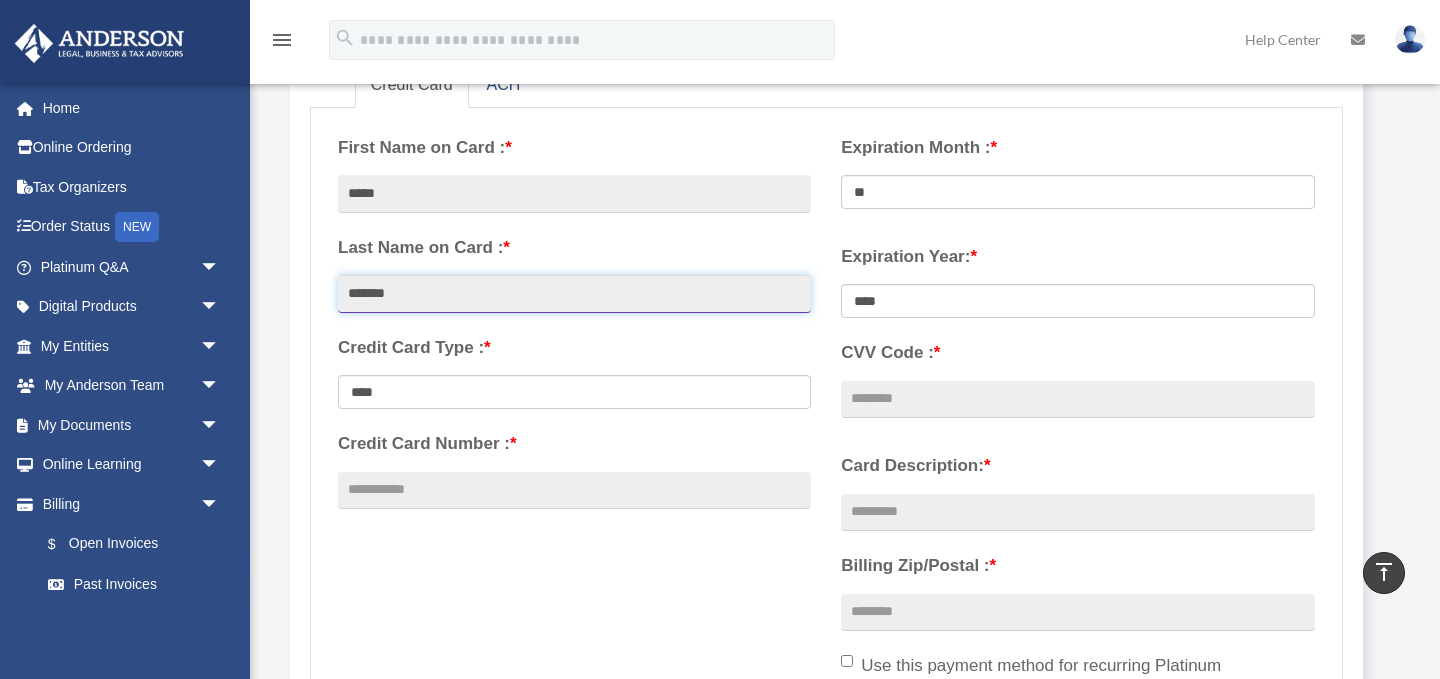 type on "*******" 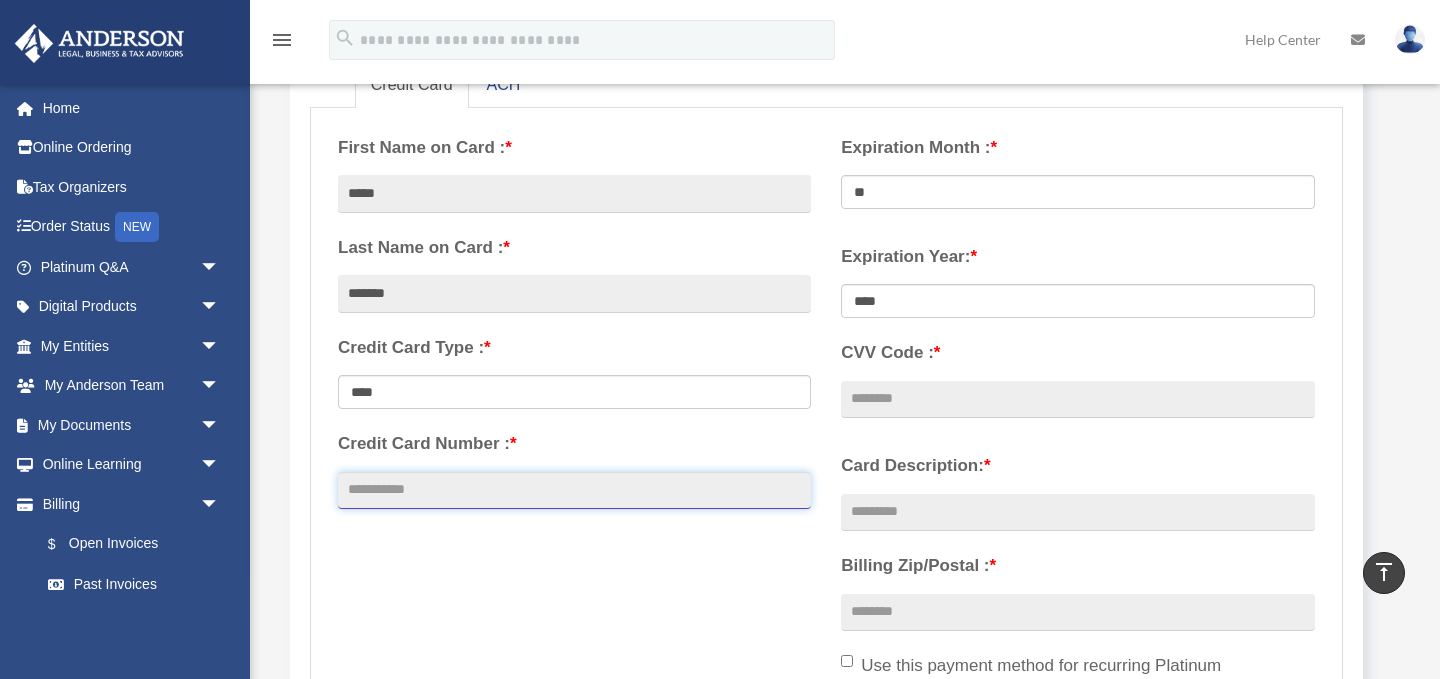 click on "Credit Card Number : *" at bounding box center [574, 491] 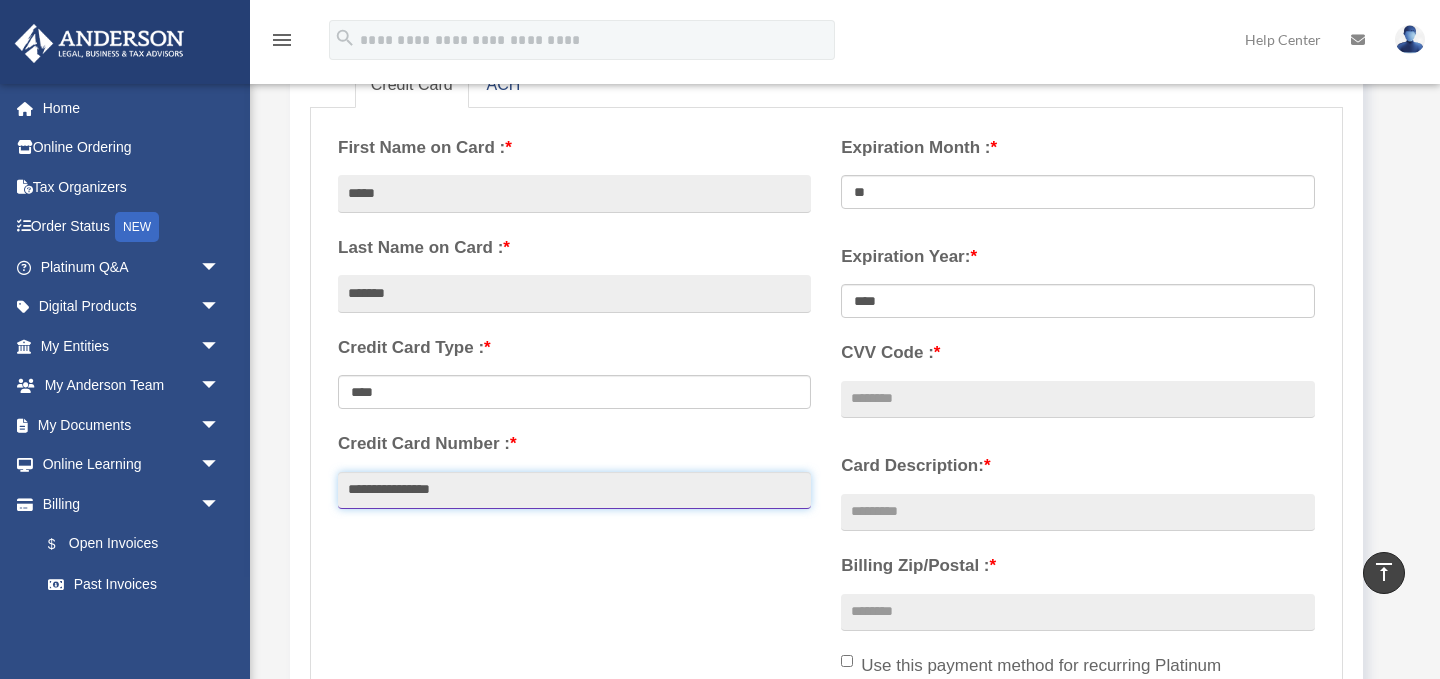 type on "**********" 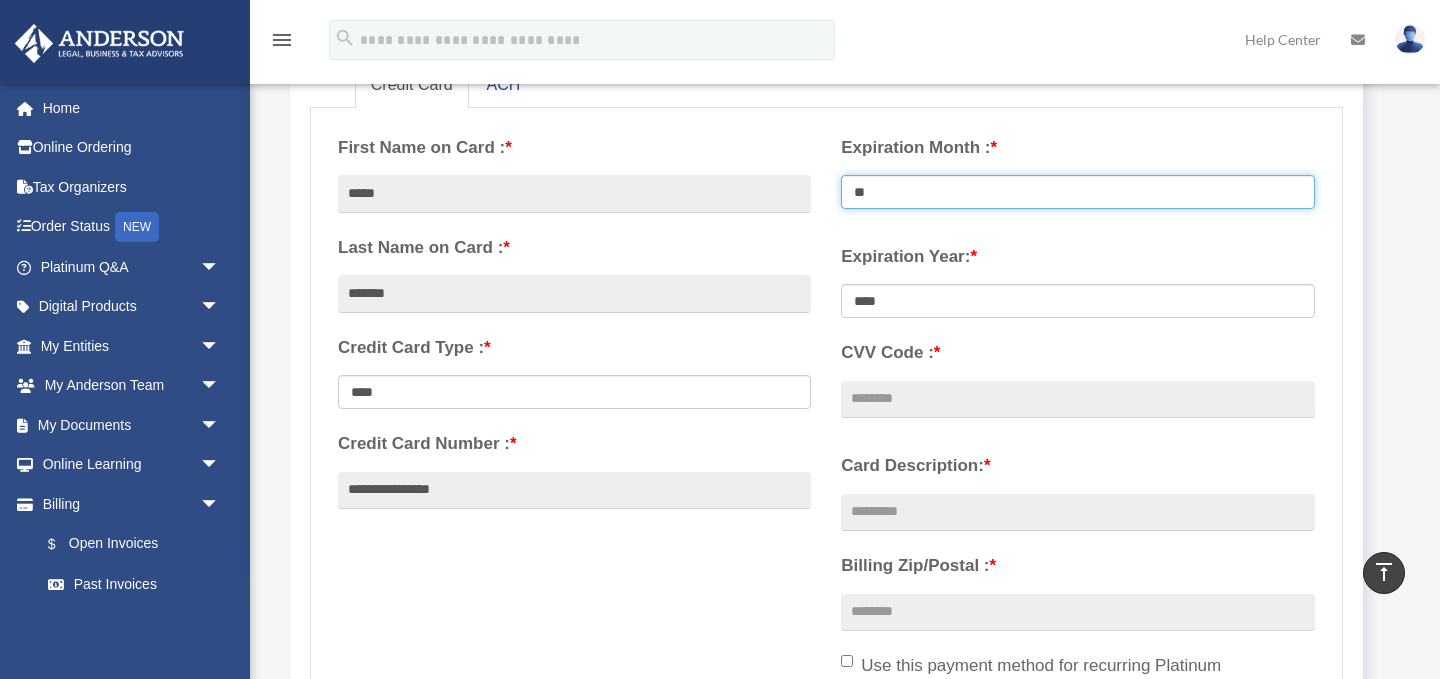 select on "**" 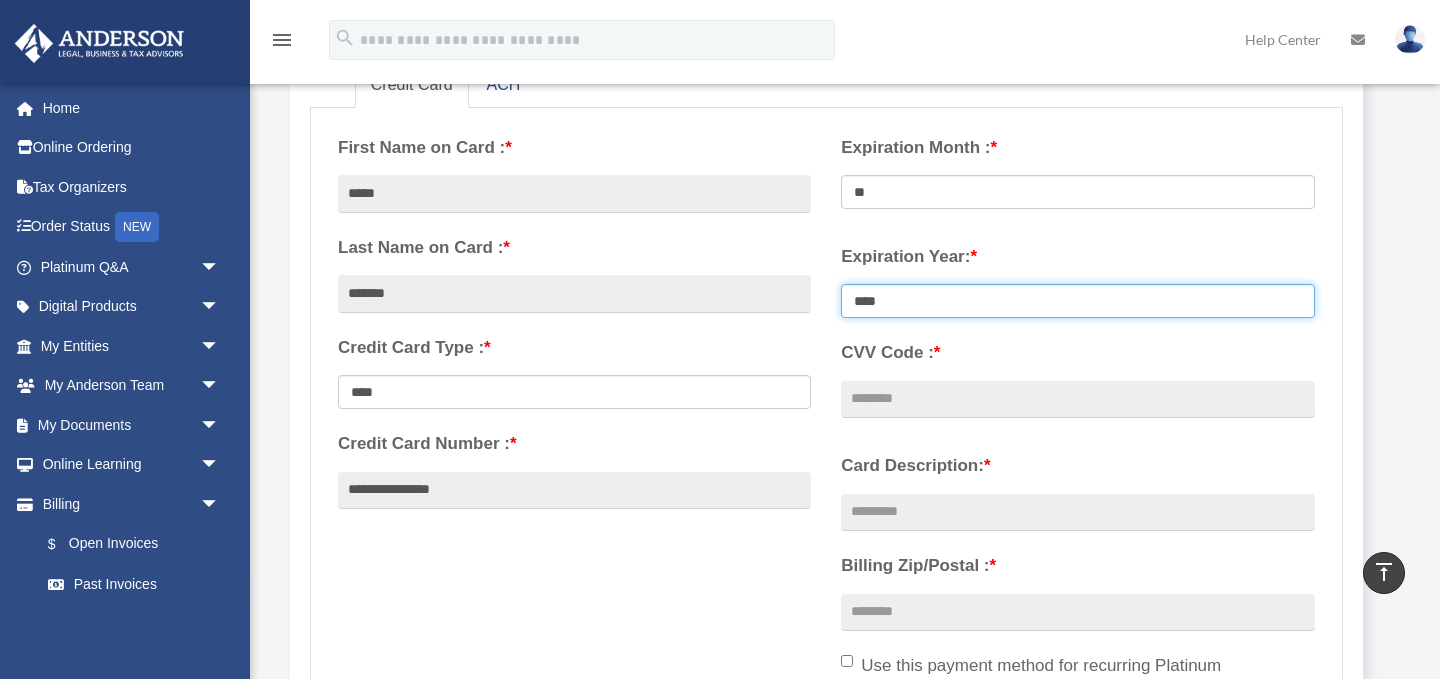 select on "****" 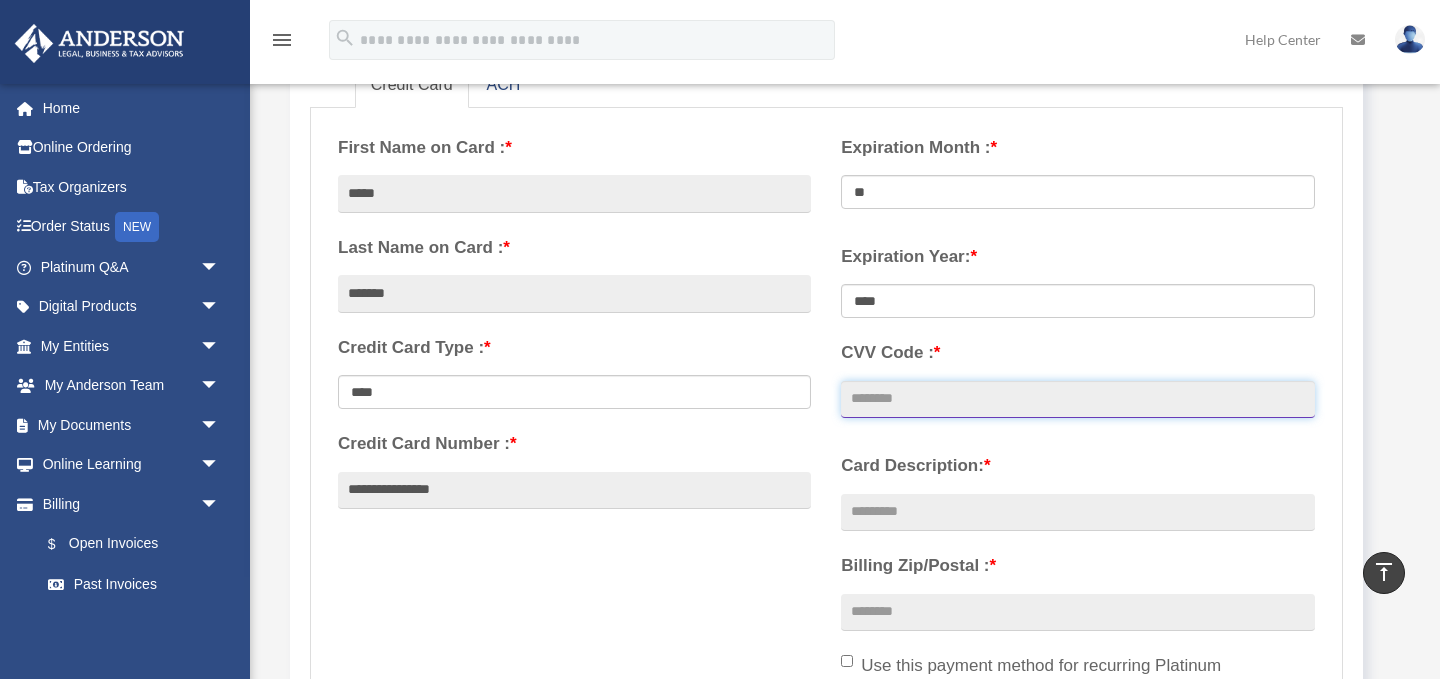 click on "CVV Code : *" at bounding box center [1077, 400] 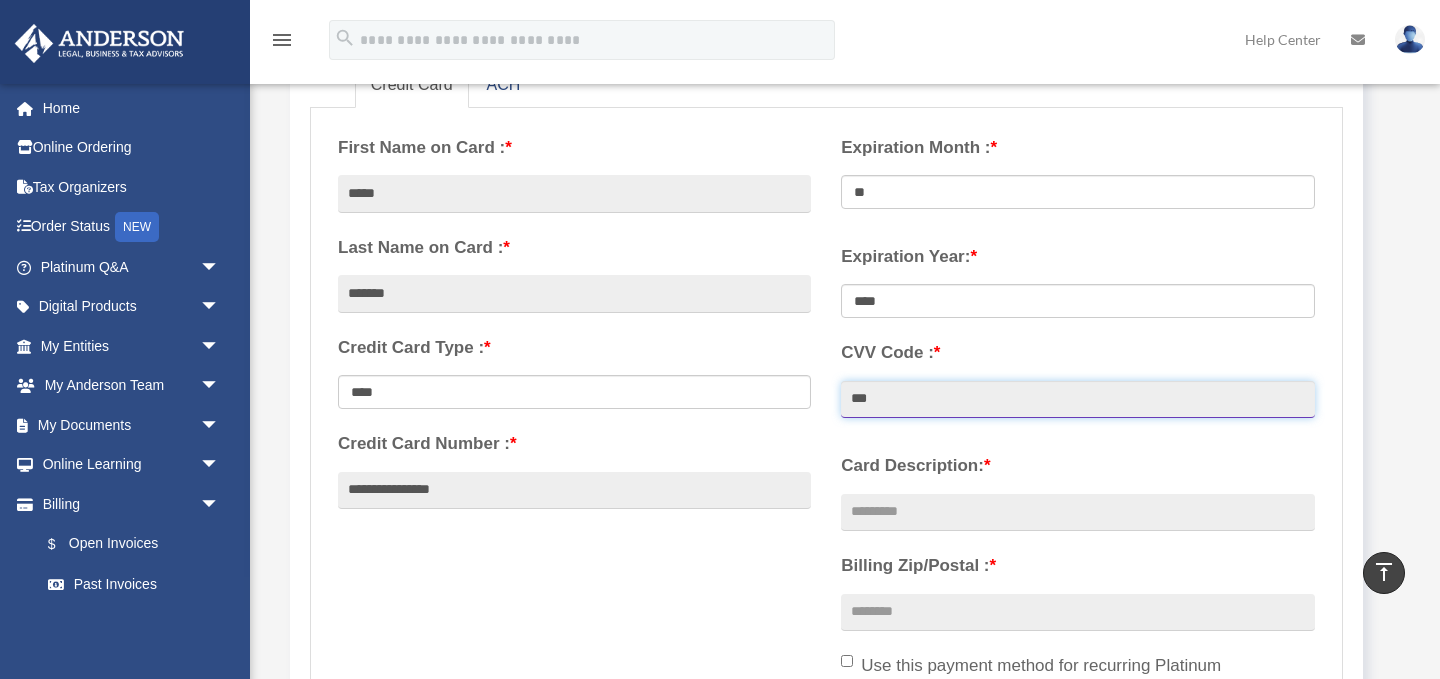 type on "***" 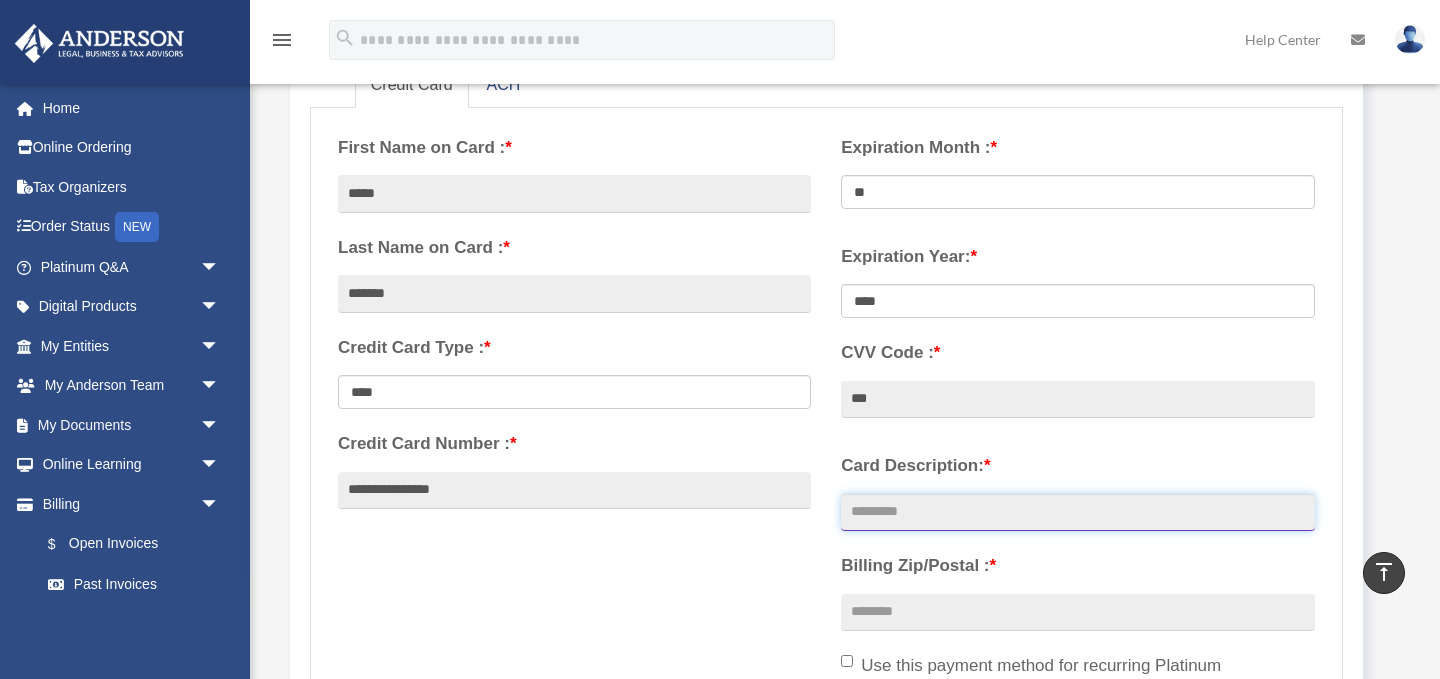 click on "Card Description: *" at bounding box center [1077, 513] 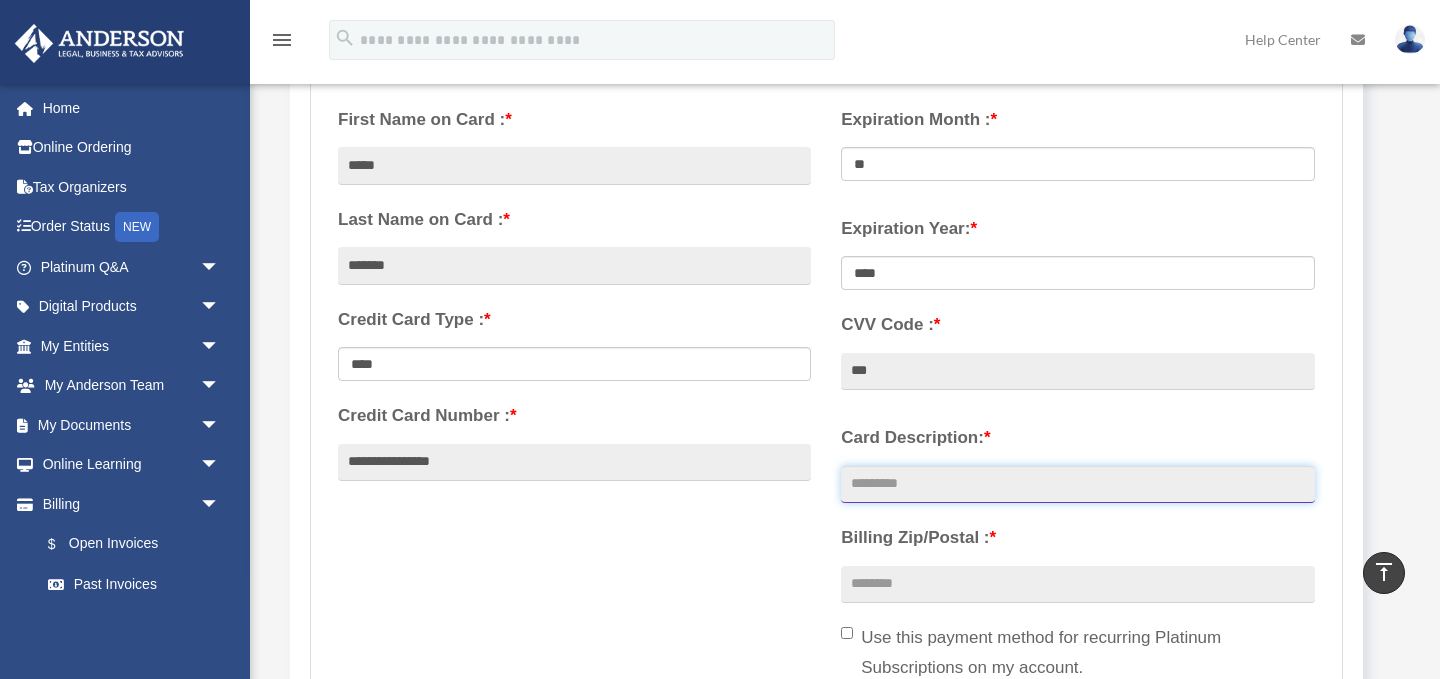 scroll, scrollTop: 419, scrollLeft: 0, axis: vertical 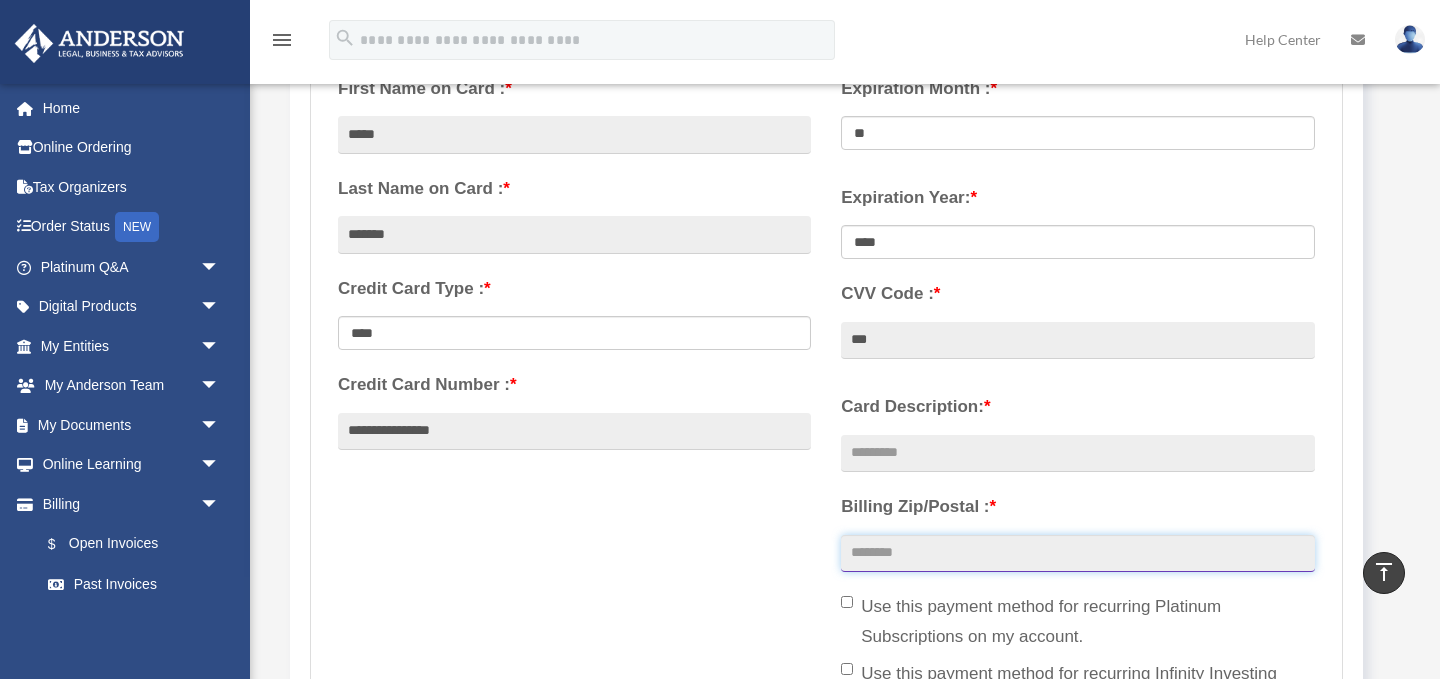 type on "*****" 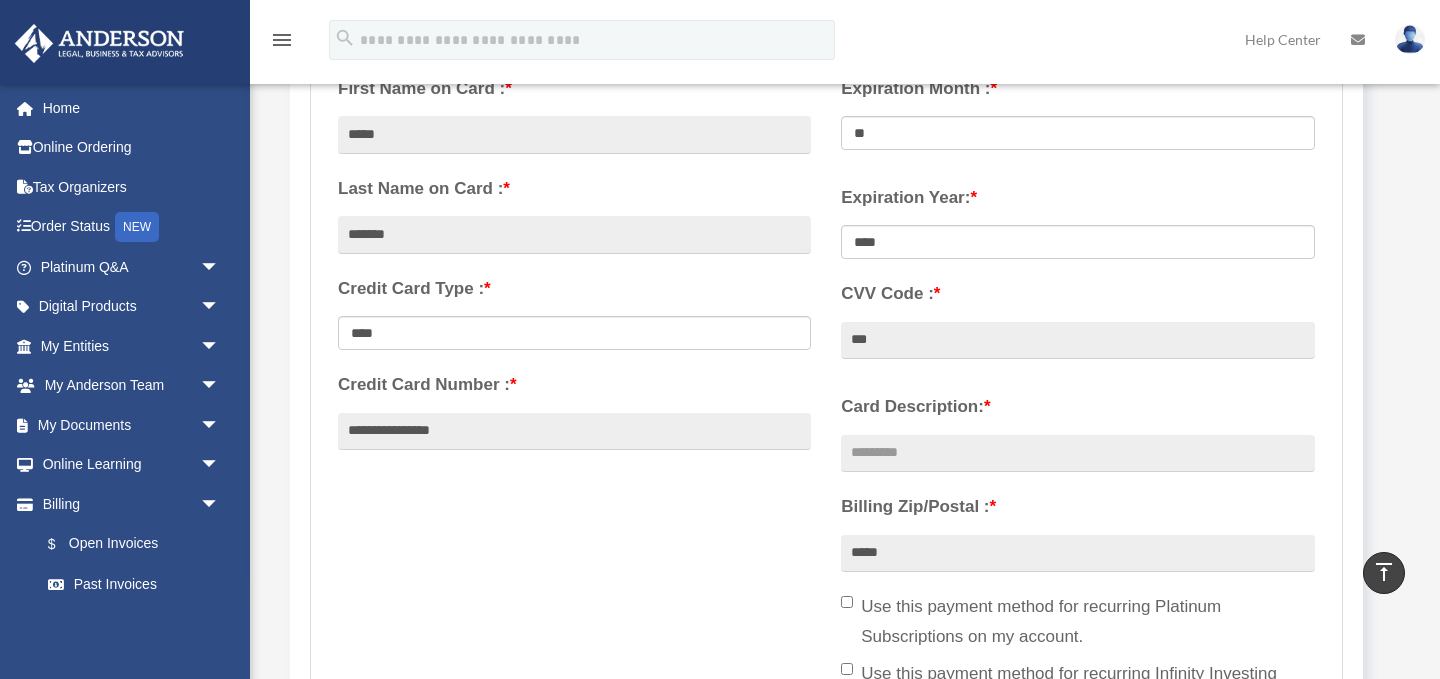 click on "**********" at bounding box center (826, 395) 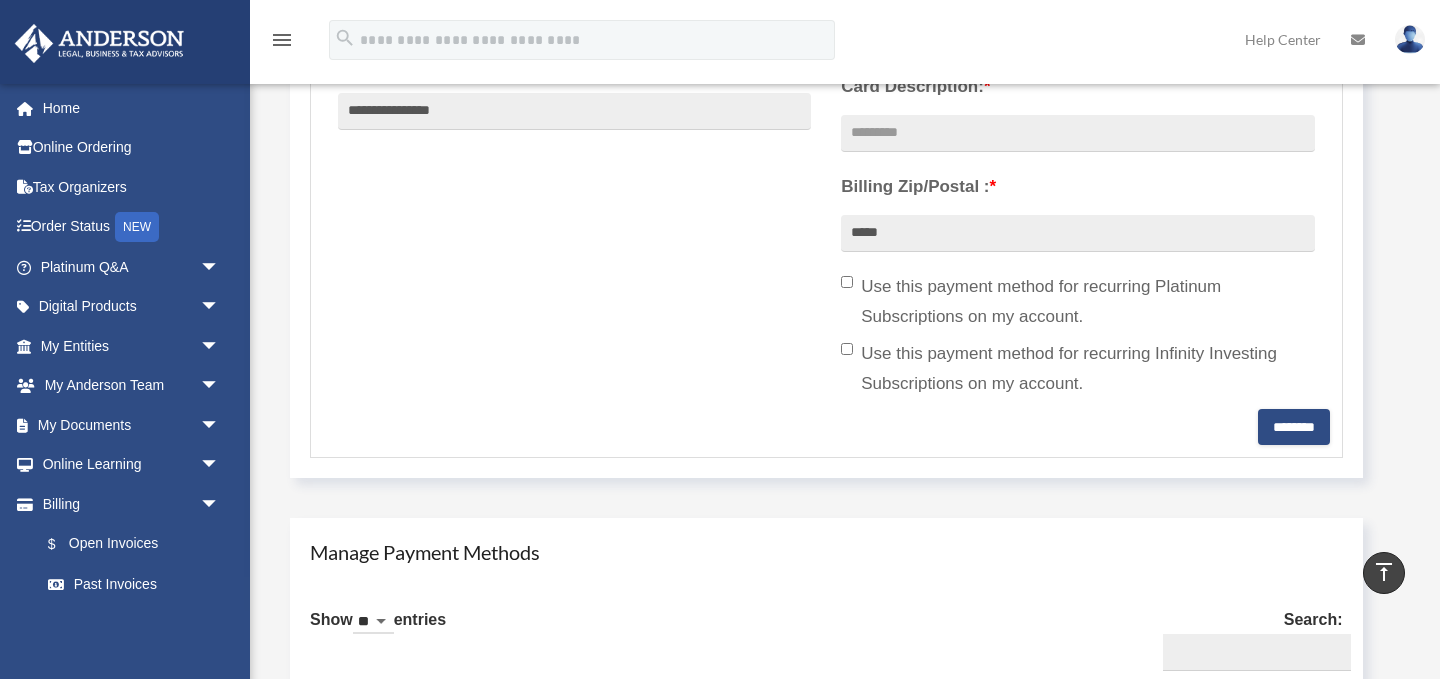 scroll, scrollTop: 738, scrollLeft: 0, axis: vertical 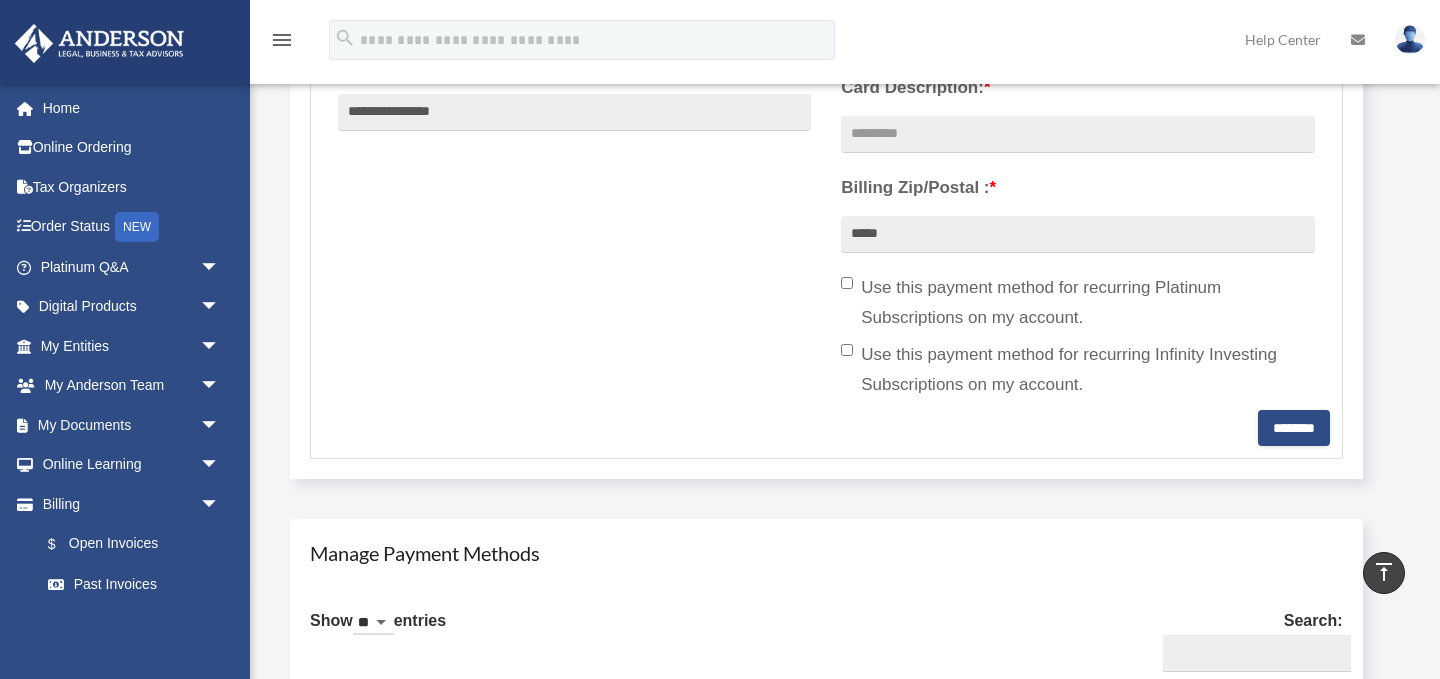 click on "**********" at bounding box center [826, 94] 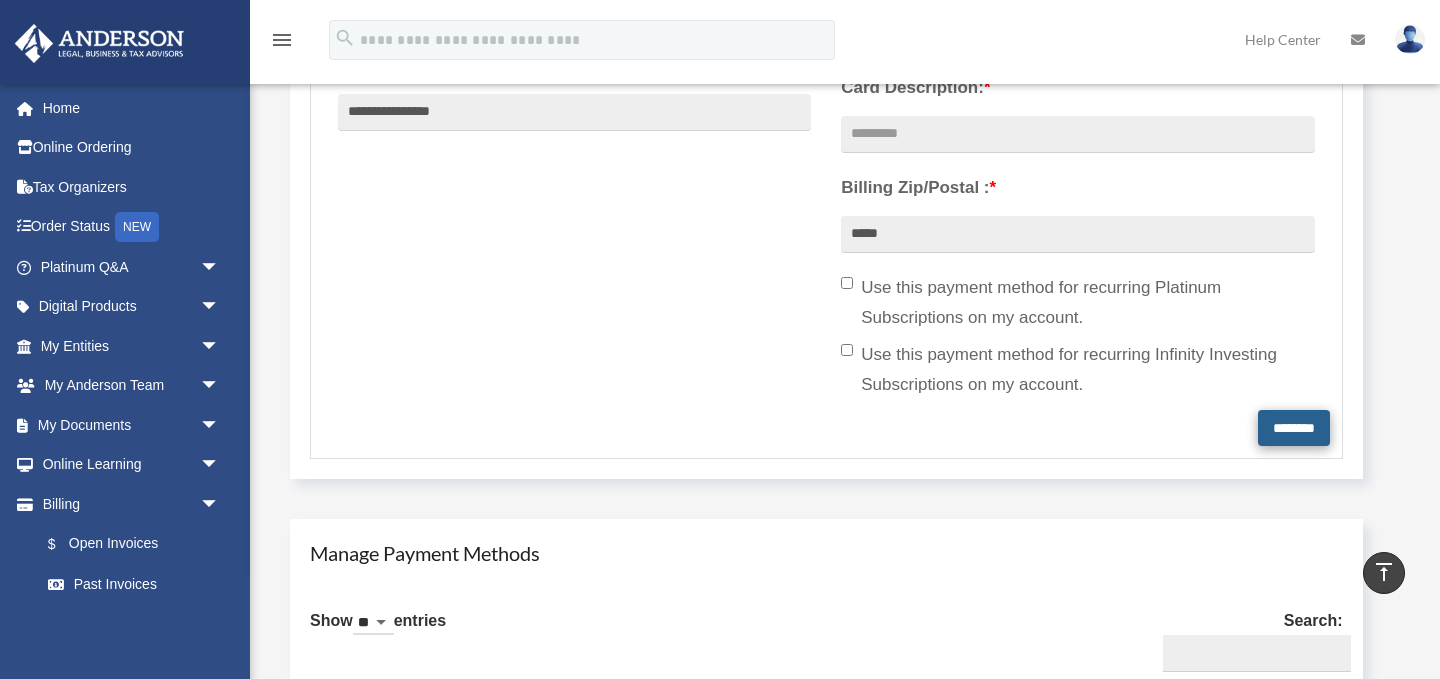 click on "********" at bounding box center (1294, 428) 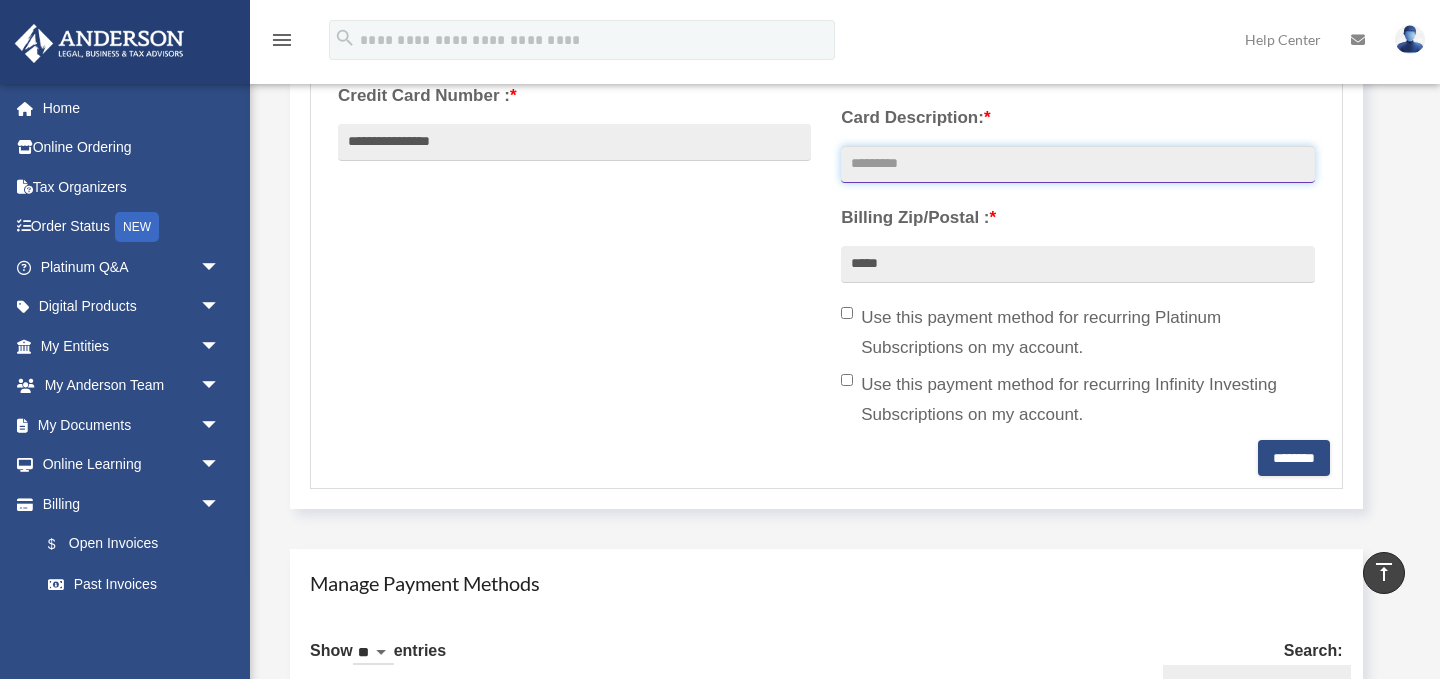 scroll, scrollTop: 686, scrollLeft: 0, axis: vertical 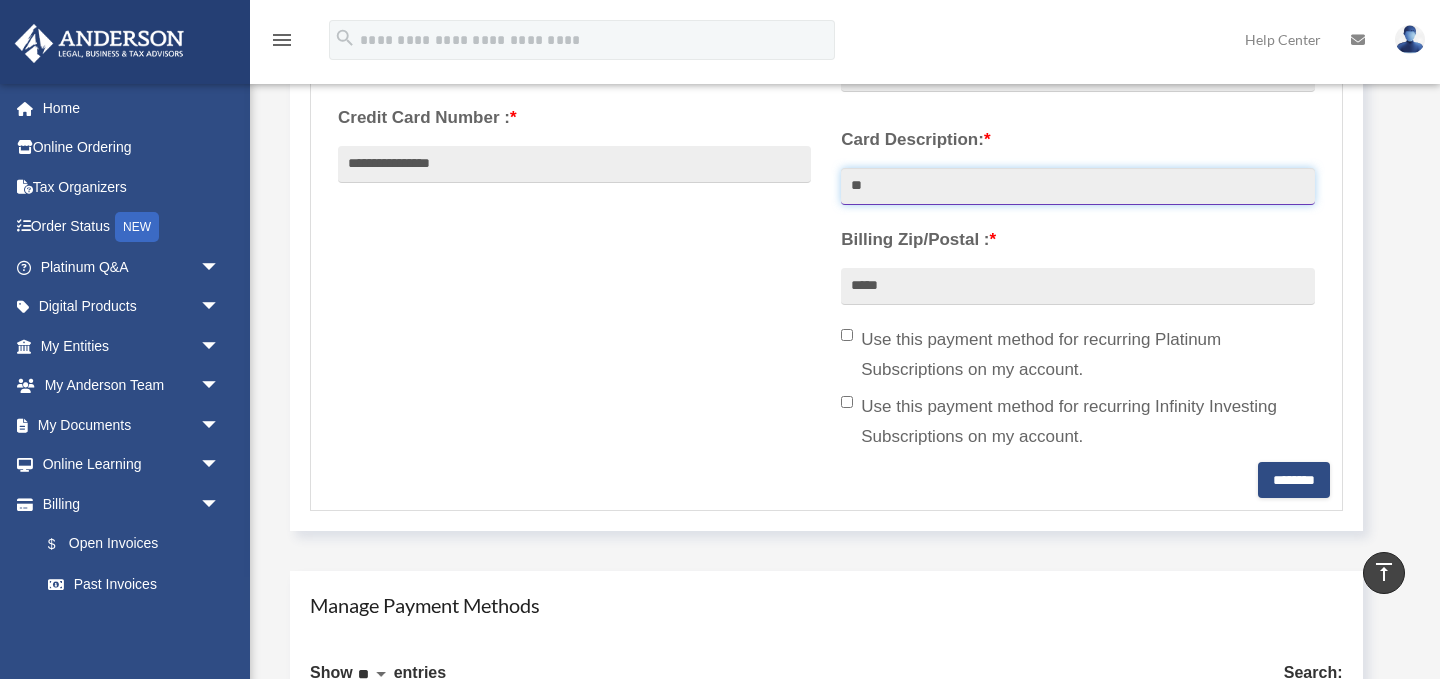 type on "*" 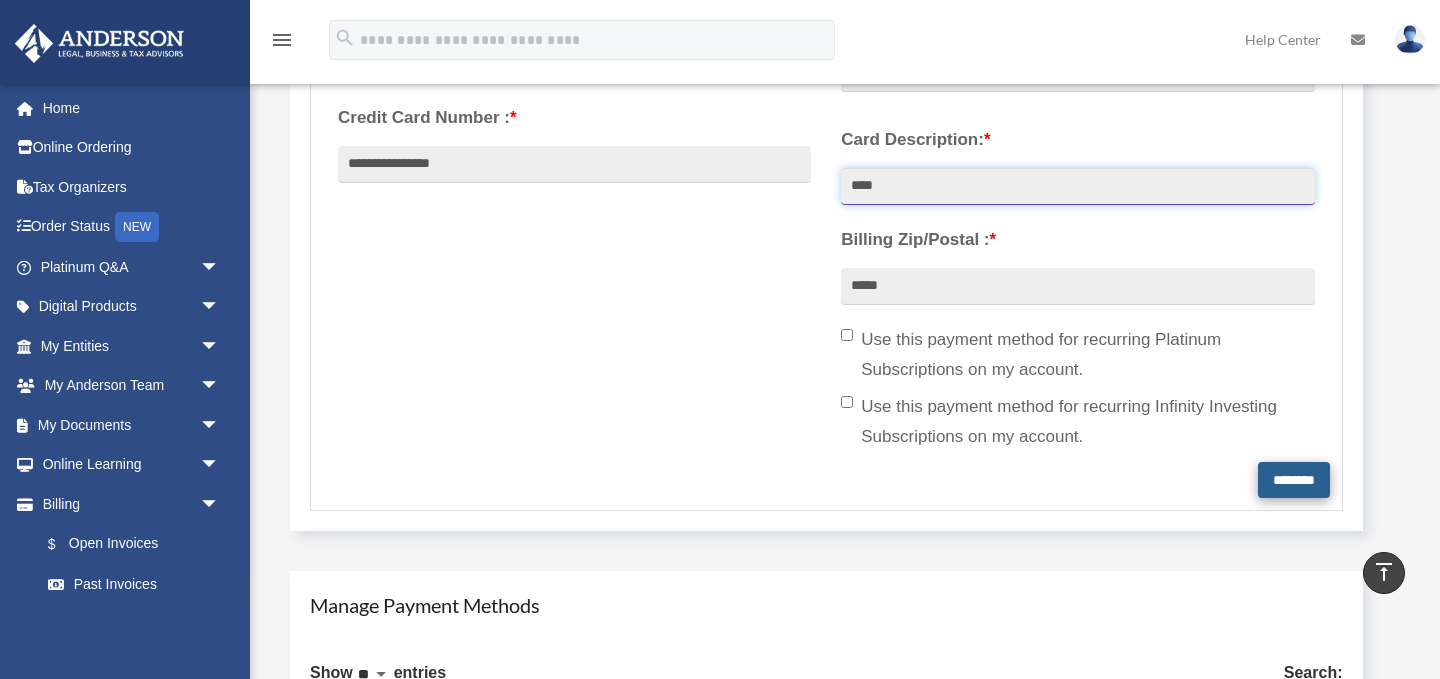 type on "****" 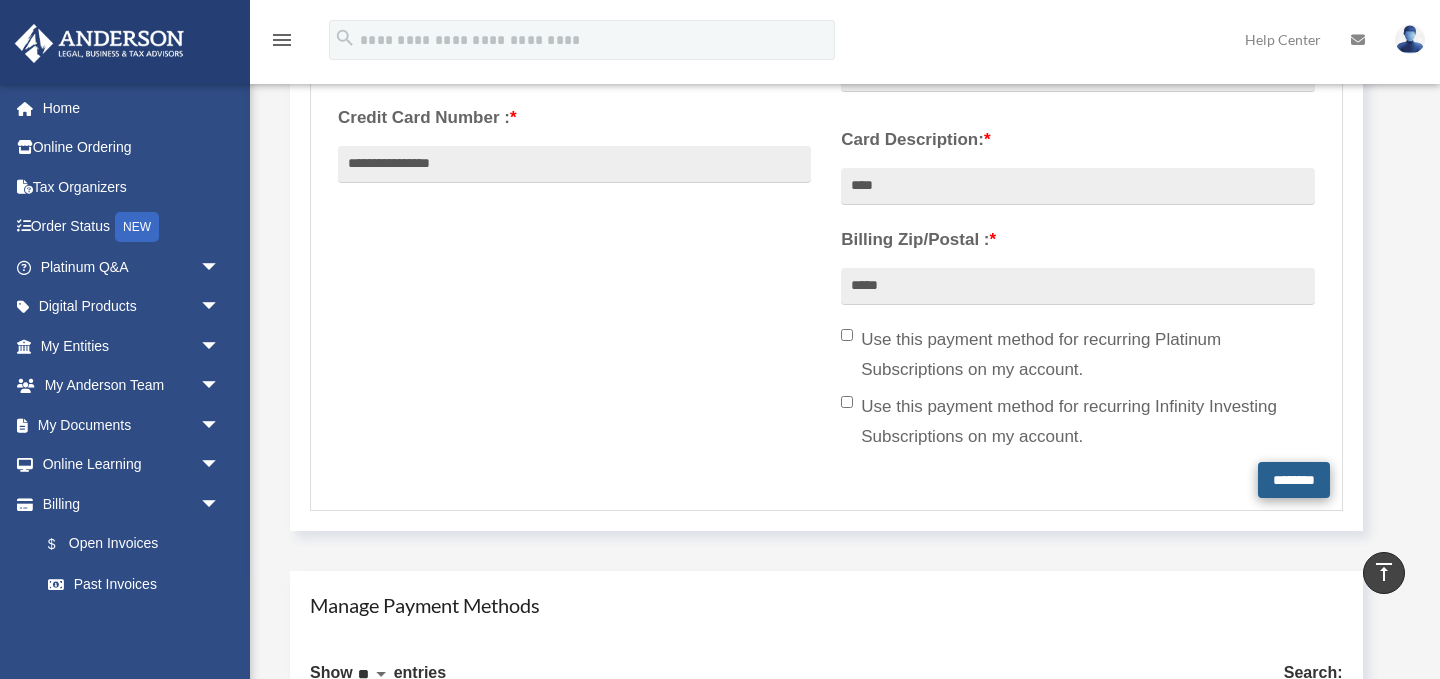 click on "********" at bounding box center (1294, 480) 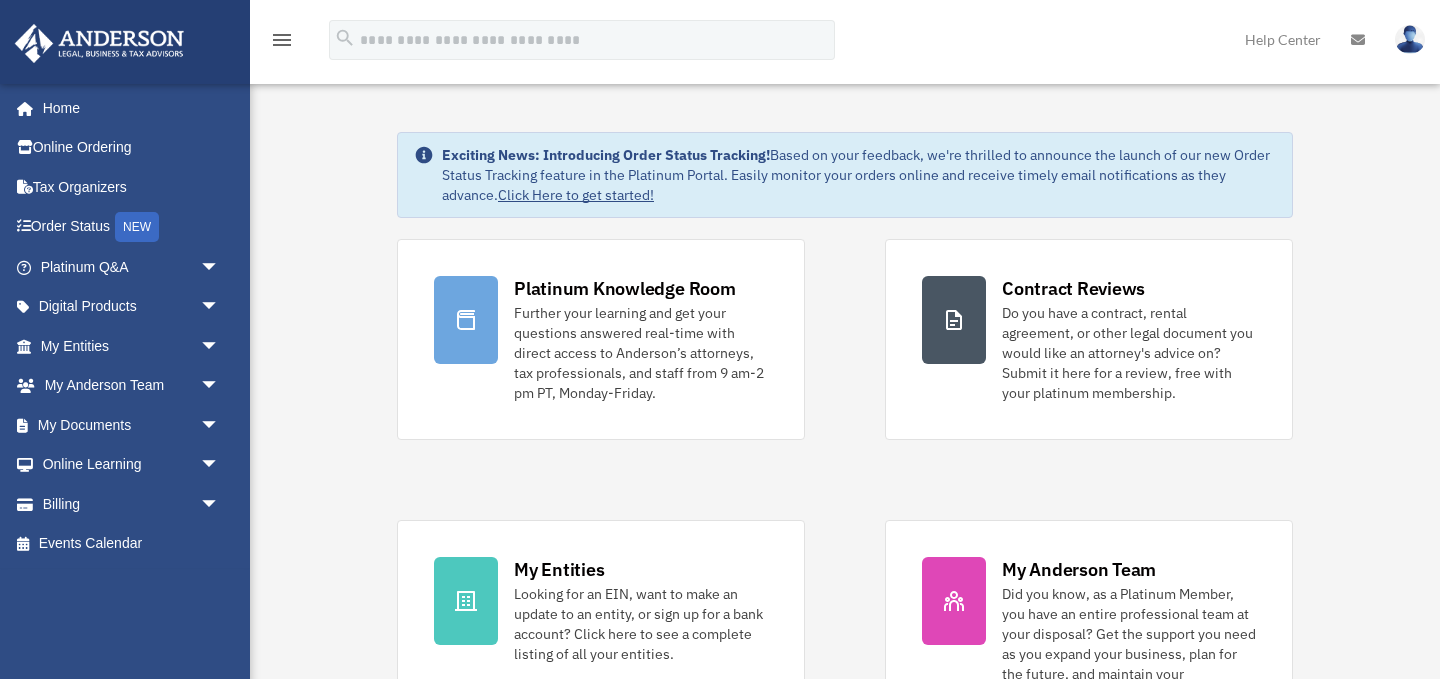 scroll, scrollTop: 0, scrollLeft: 0, axis: both 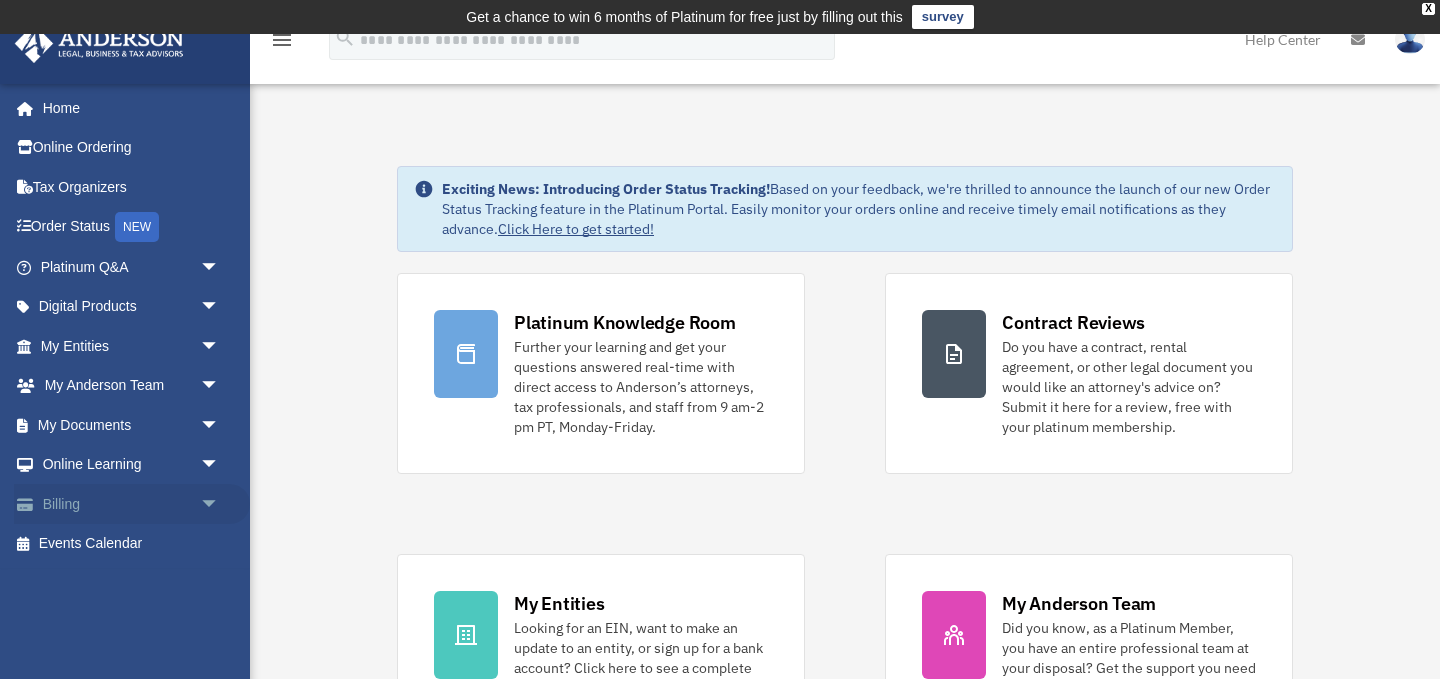 click on "arrow_drop_down" at bounding box center [220, 504] 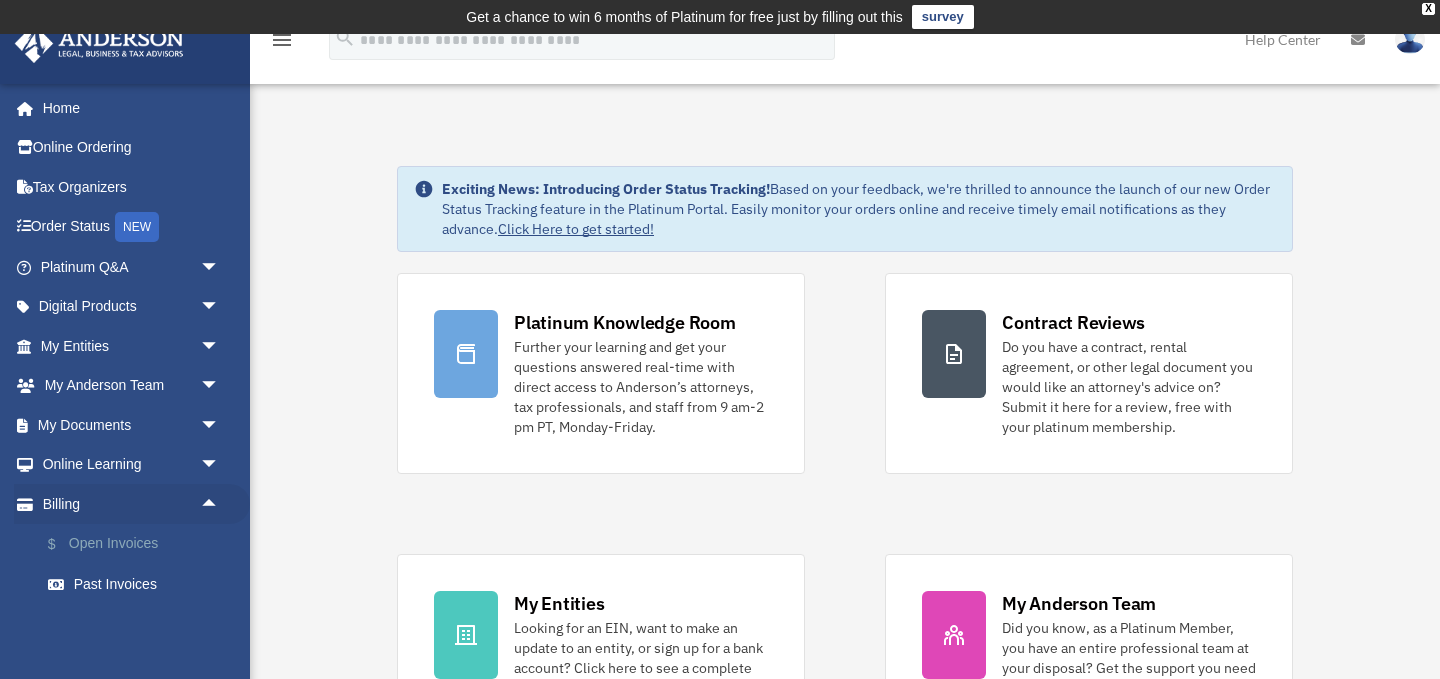 click on "$ Open Invoices" at bounding box center [139, 544] 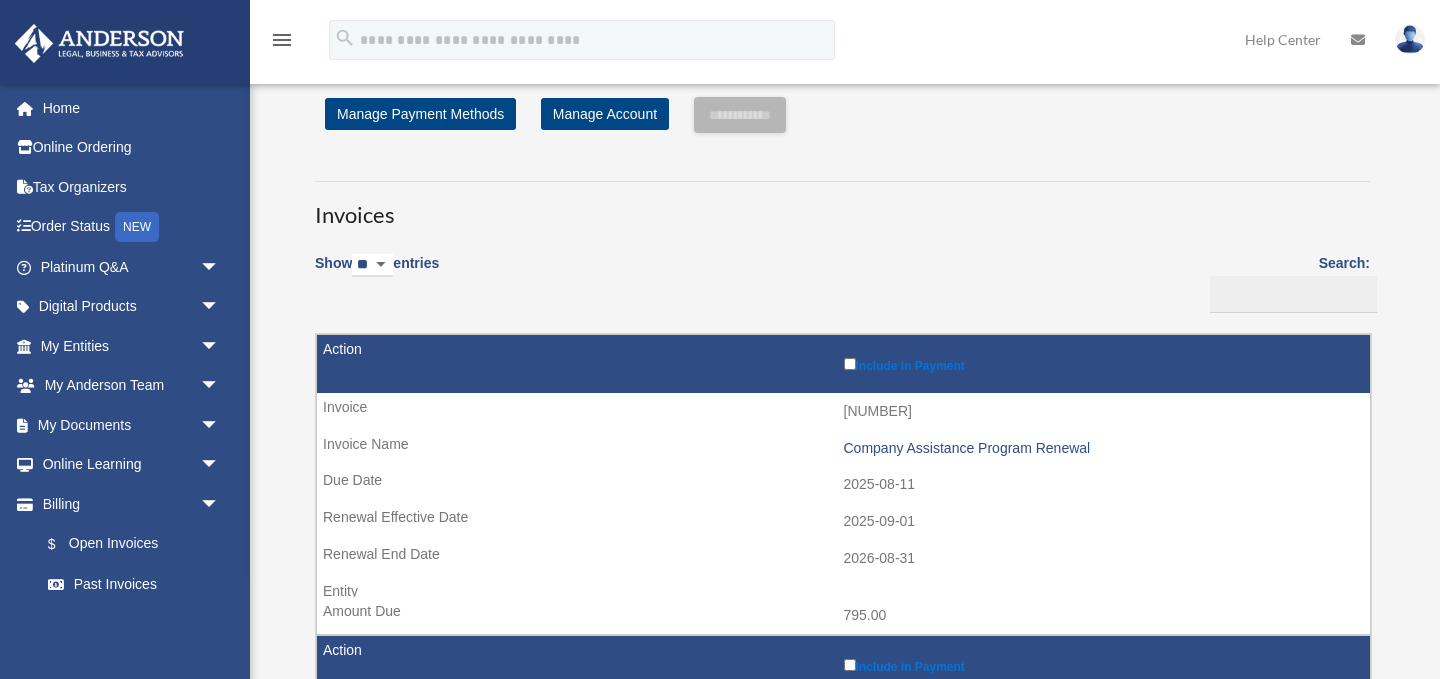 scroll, scrollTop: 52, scrollLeft: 0, axis: vertical 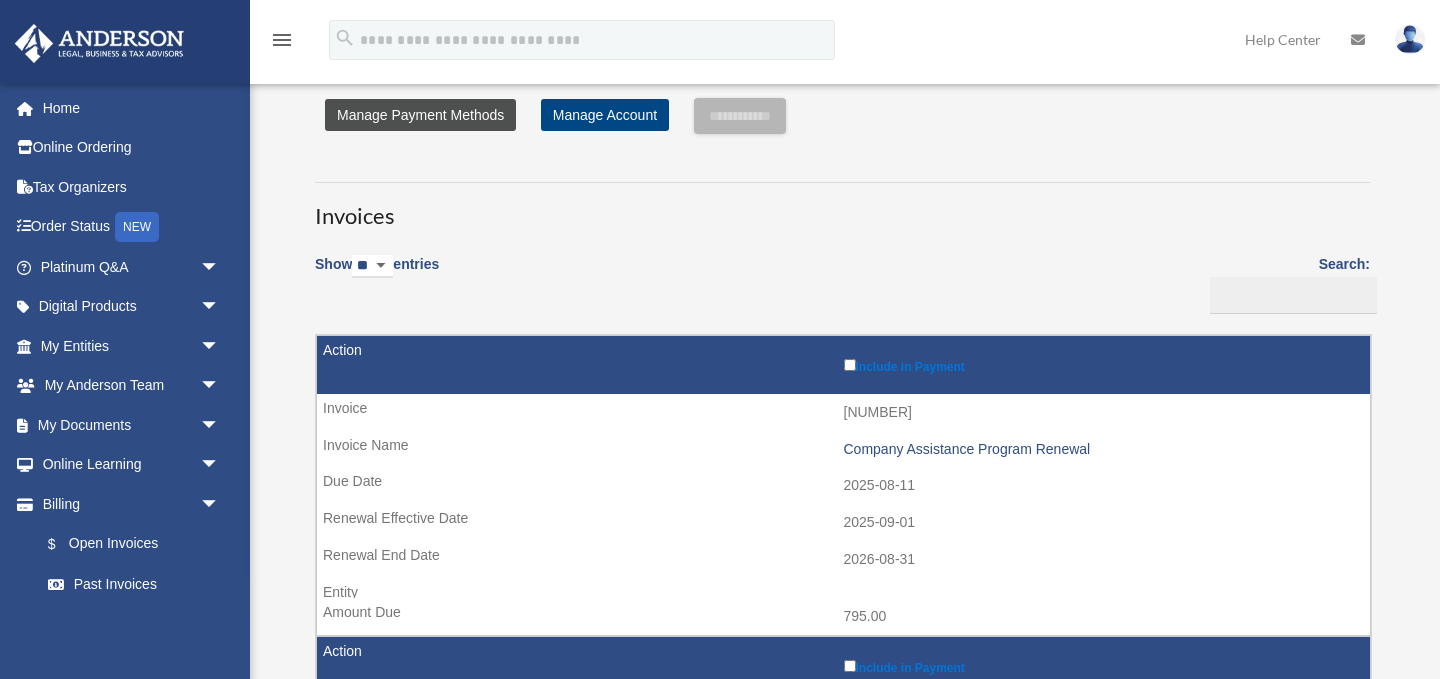click on "Manage Payment Methods" at bounding box center [420, 115] 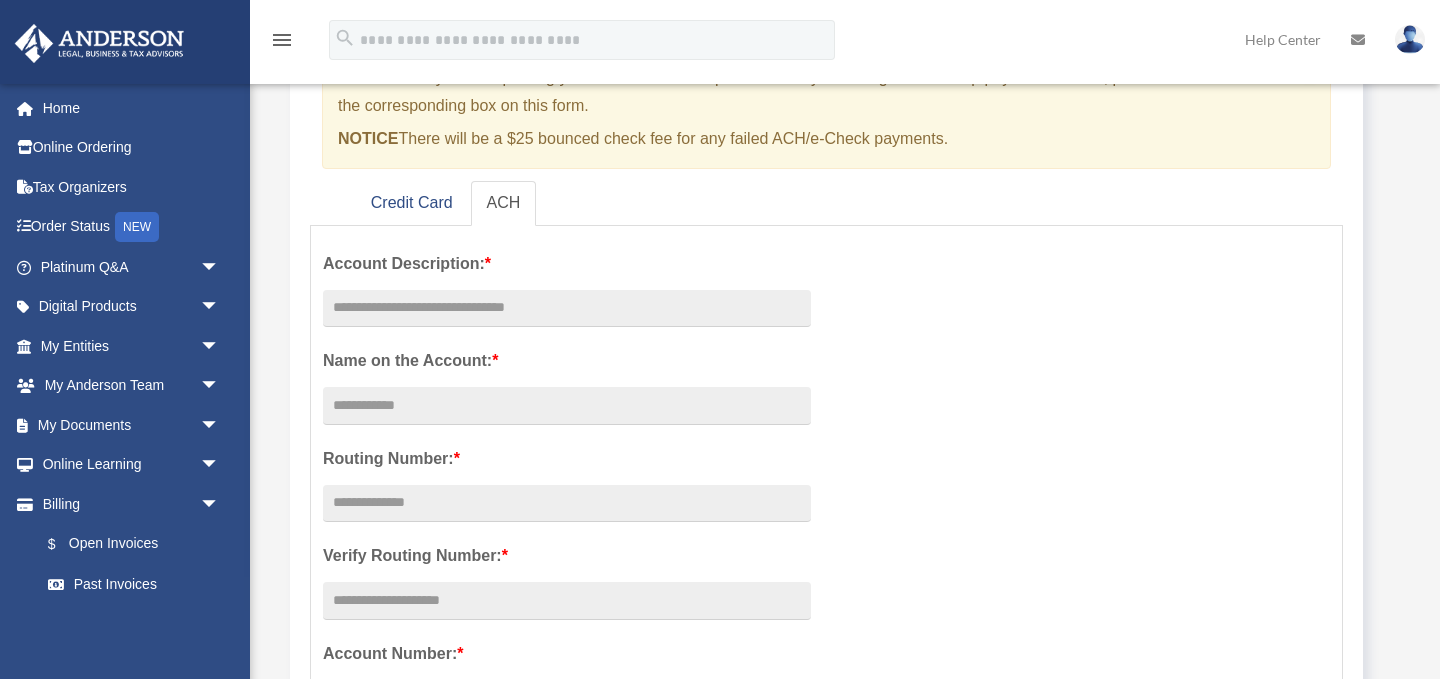 scroll, scrollTop: 245, scrollLeft: 0, axis: vertical 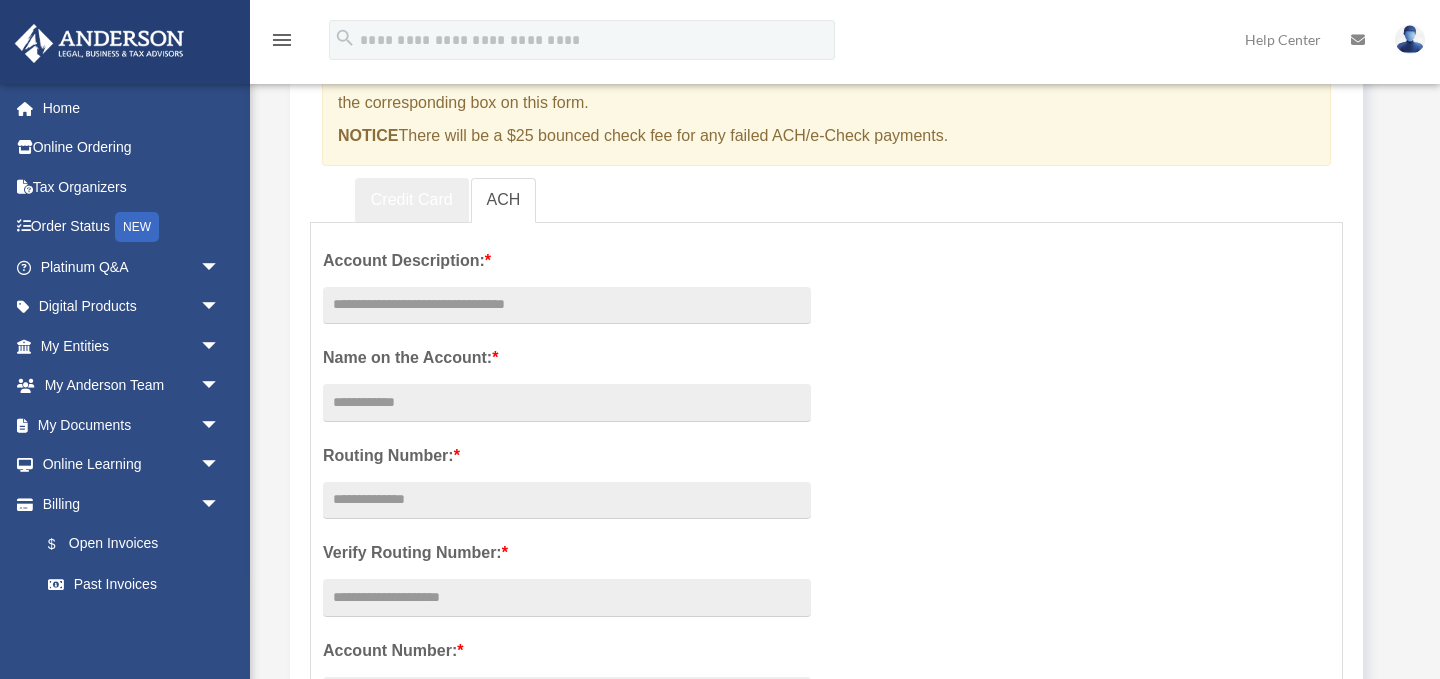 click on "Credit Card" at bounding box center [412, 200] 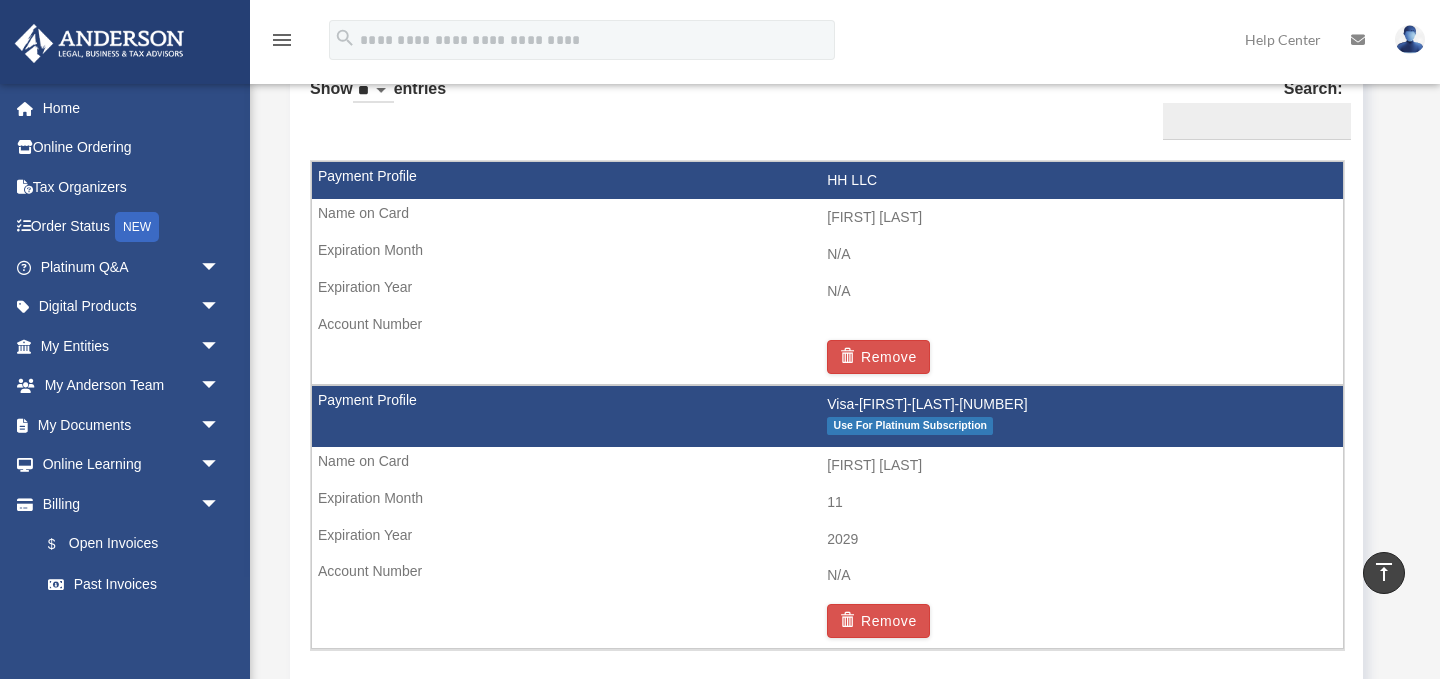 scroll, scrollTop: 1280, scrollLeft: 0, axis: vertical 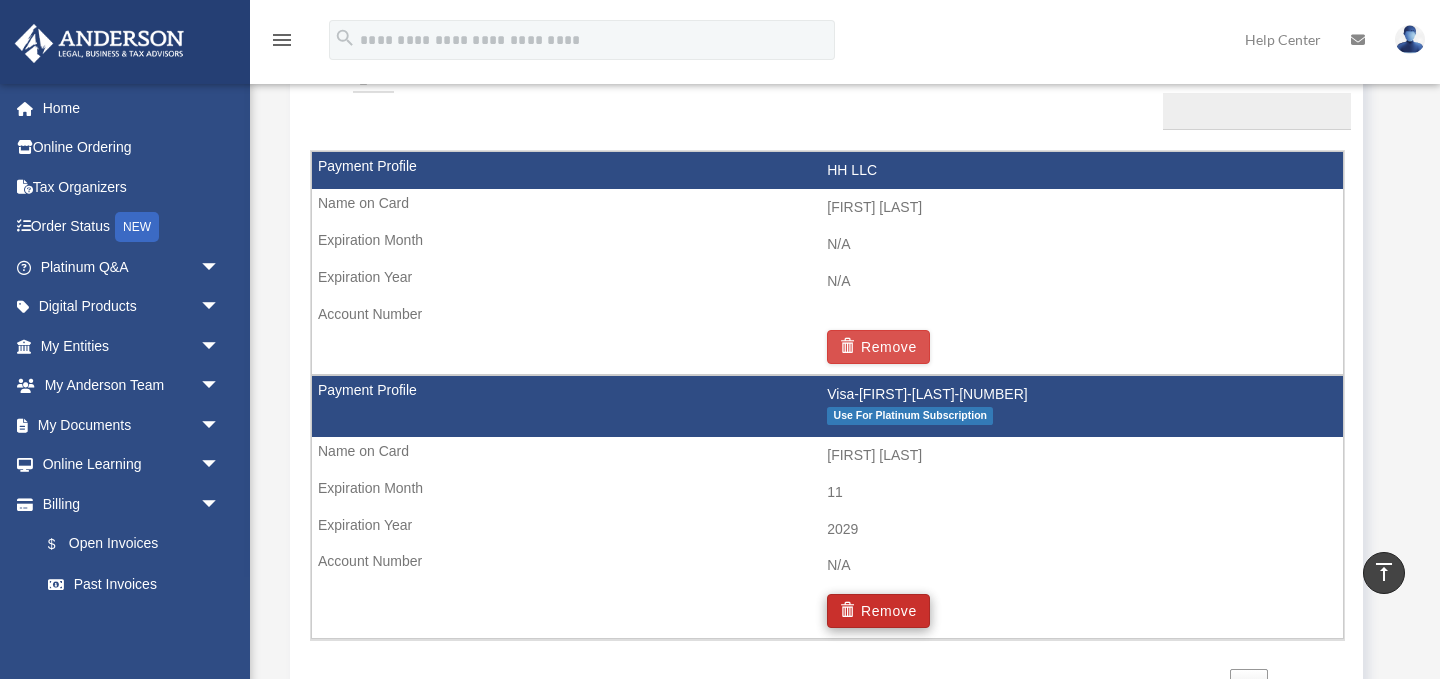 click on "Remove" at bounding box center [878, 611] 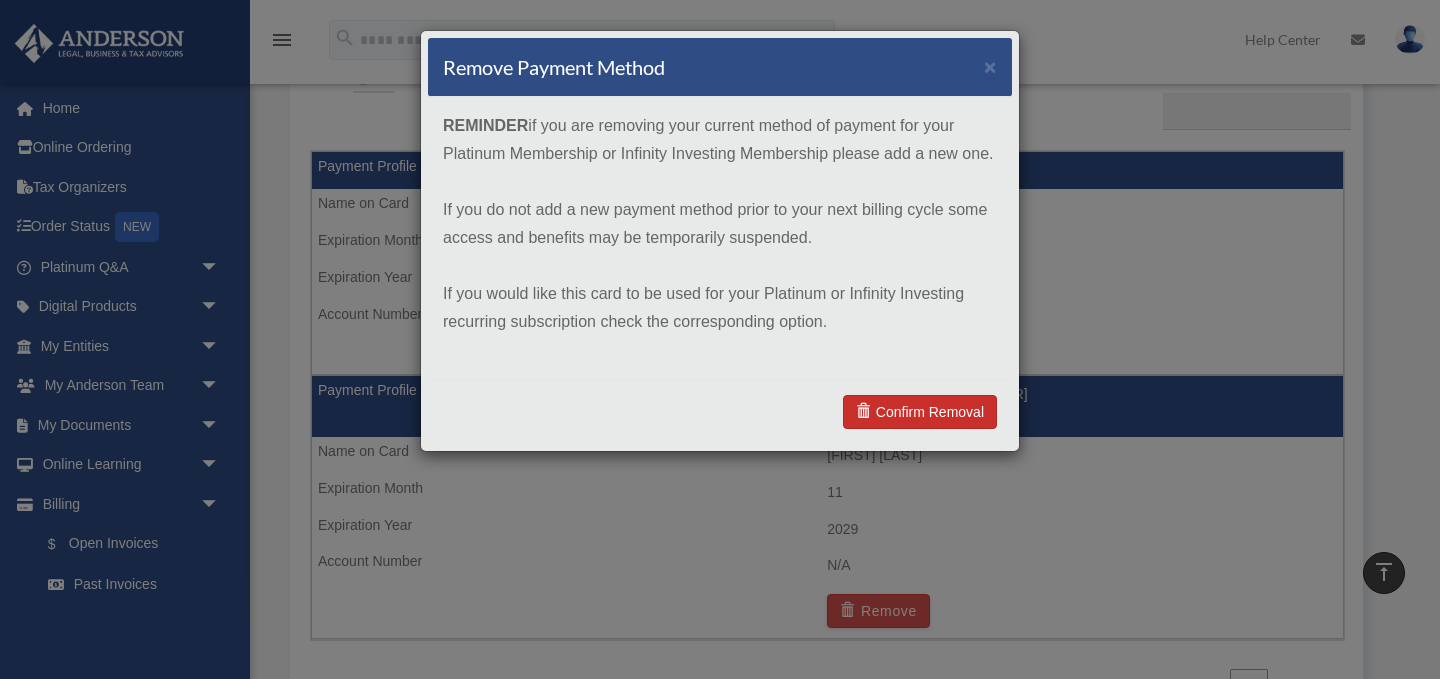 click on "Confirm Removal" at bounding box center [920, 412] 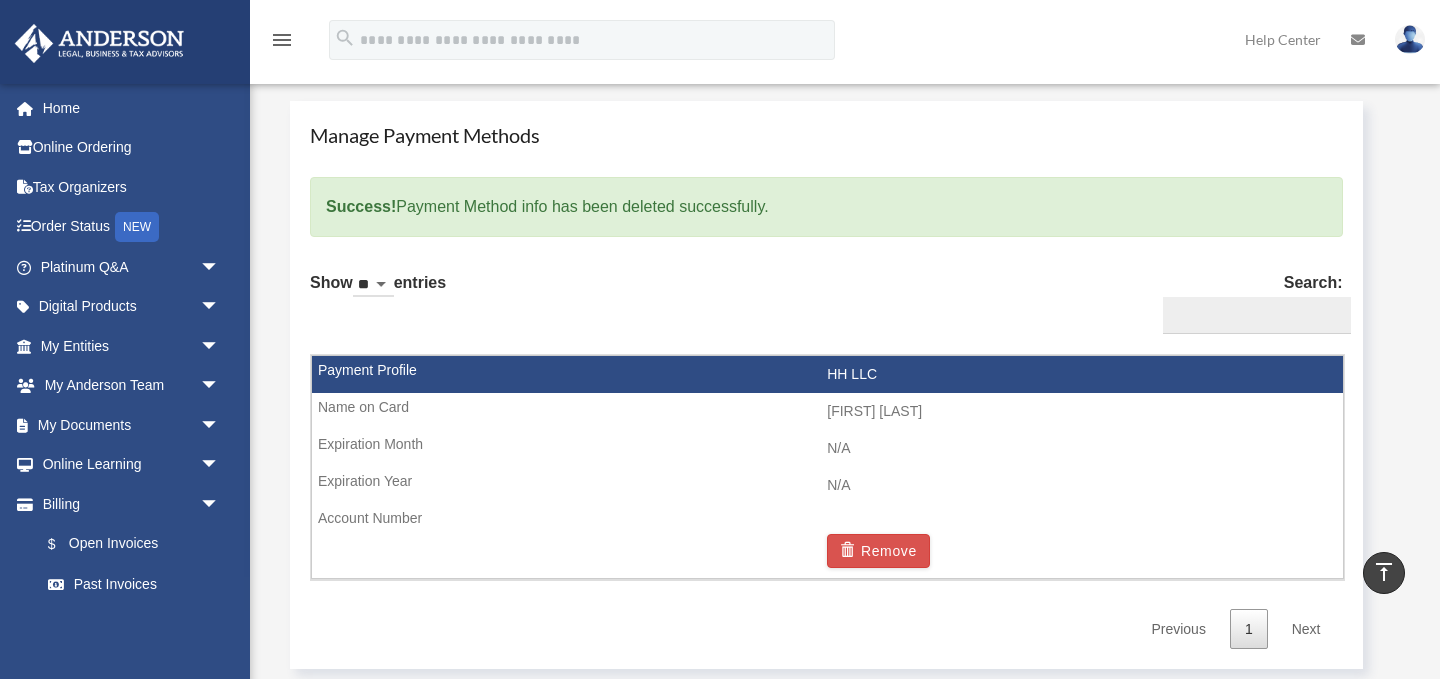 scroll, scrollTop: 1159, scrollLeft: 0, axis: vertical 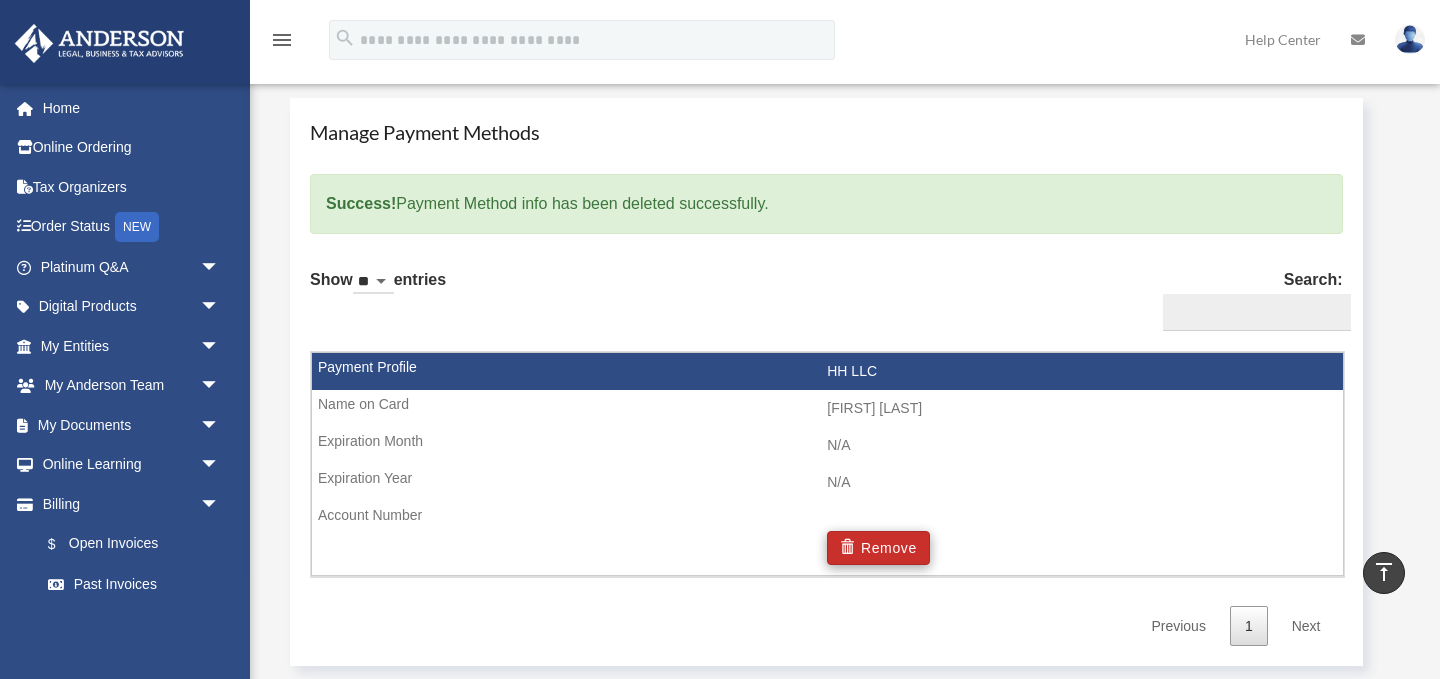 click on "Remove" at bounding box center (878, 548) 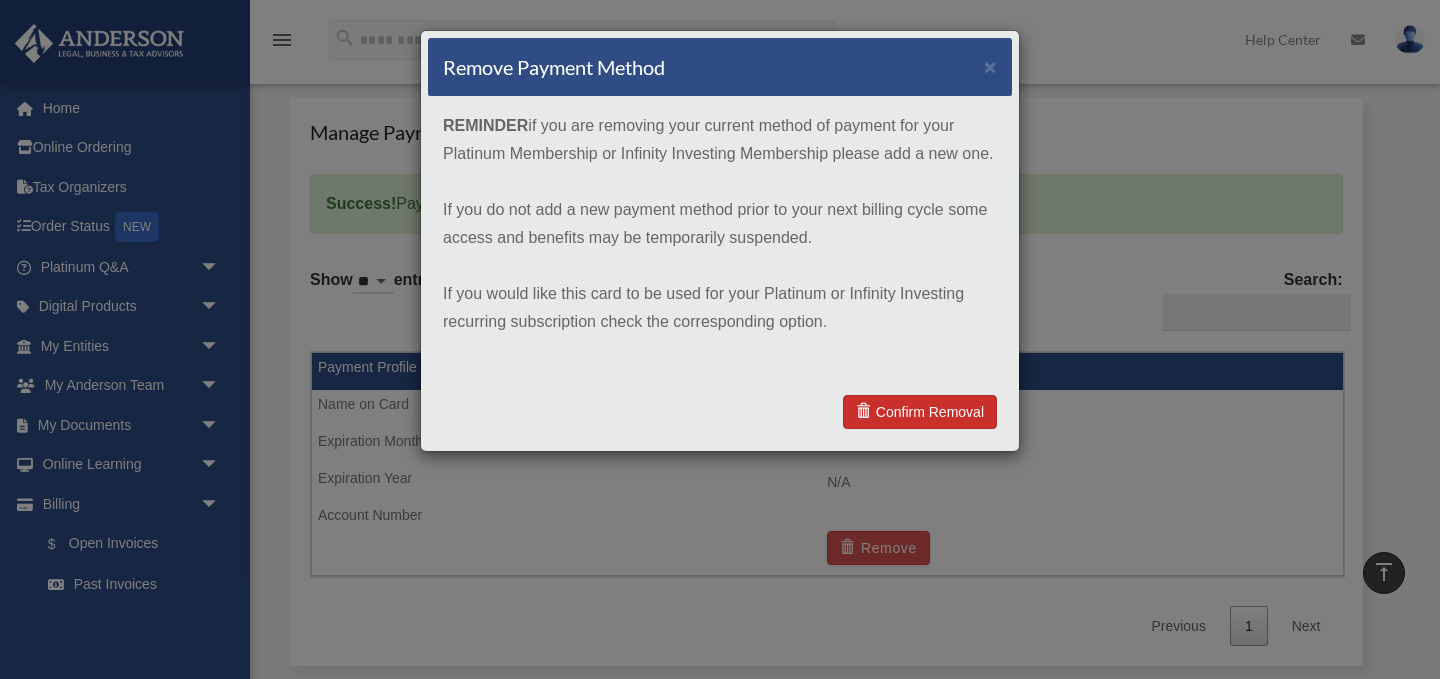 click on "Confirm Removal" at bounding box center [920, 412] 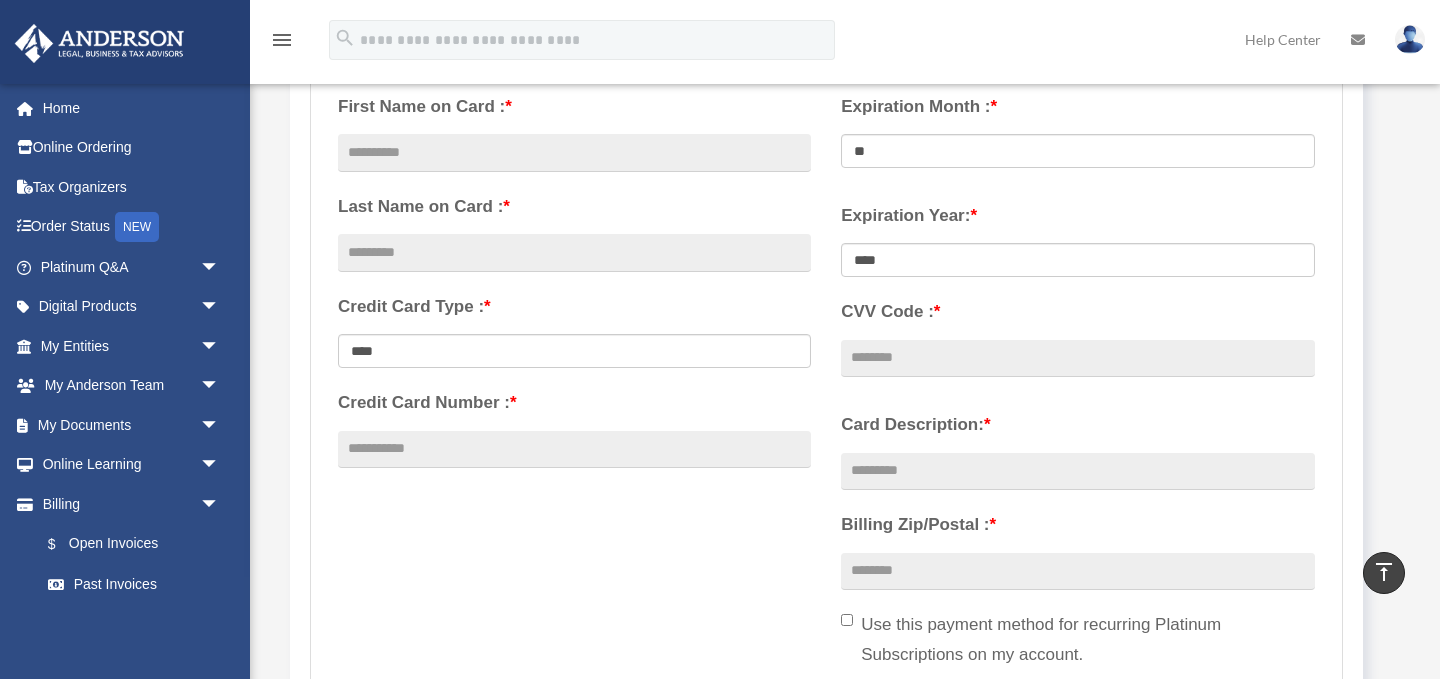 scroll, scrollTop: 400, scrollLeft: 0, axis: vertical 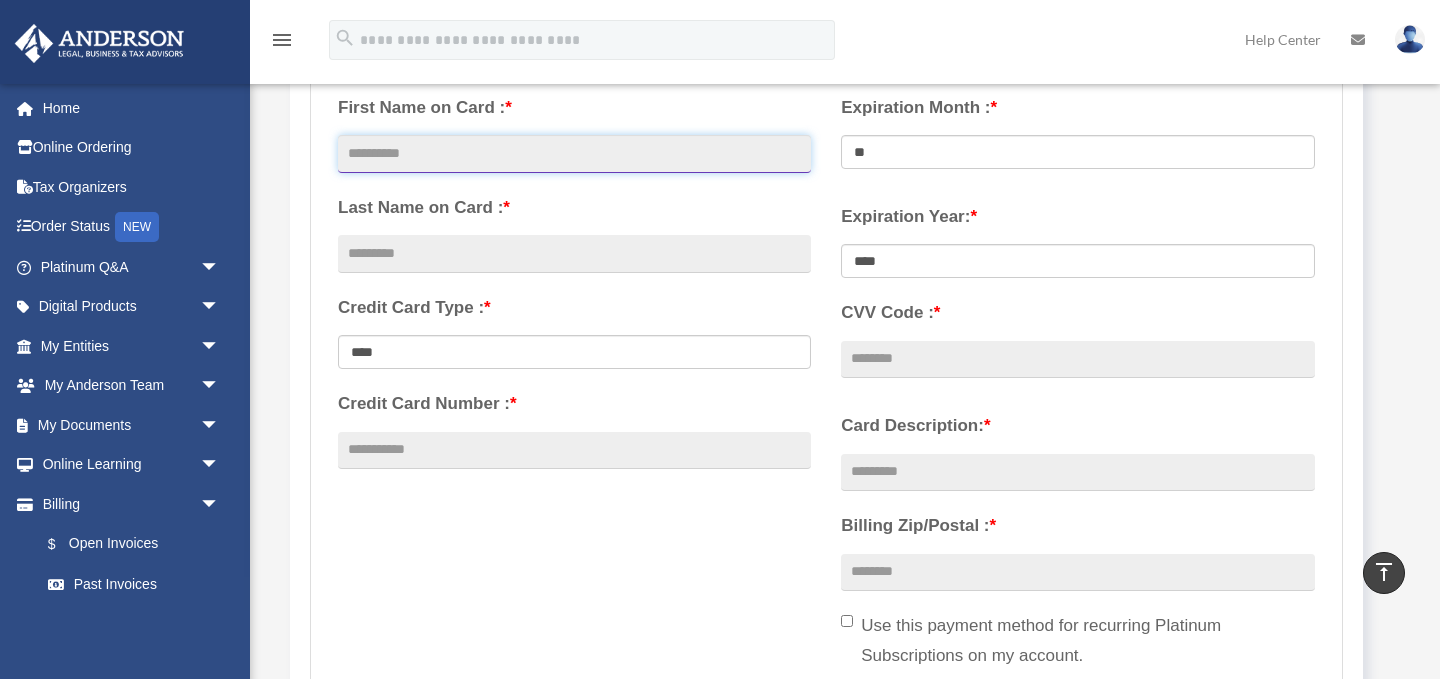 click at bounding box center (574, 154) 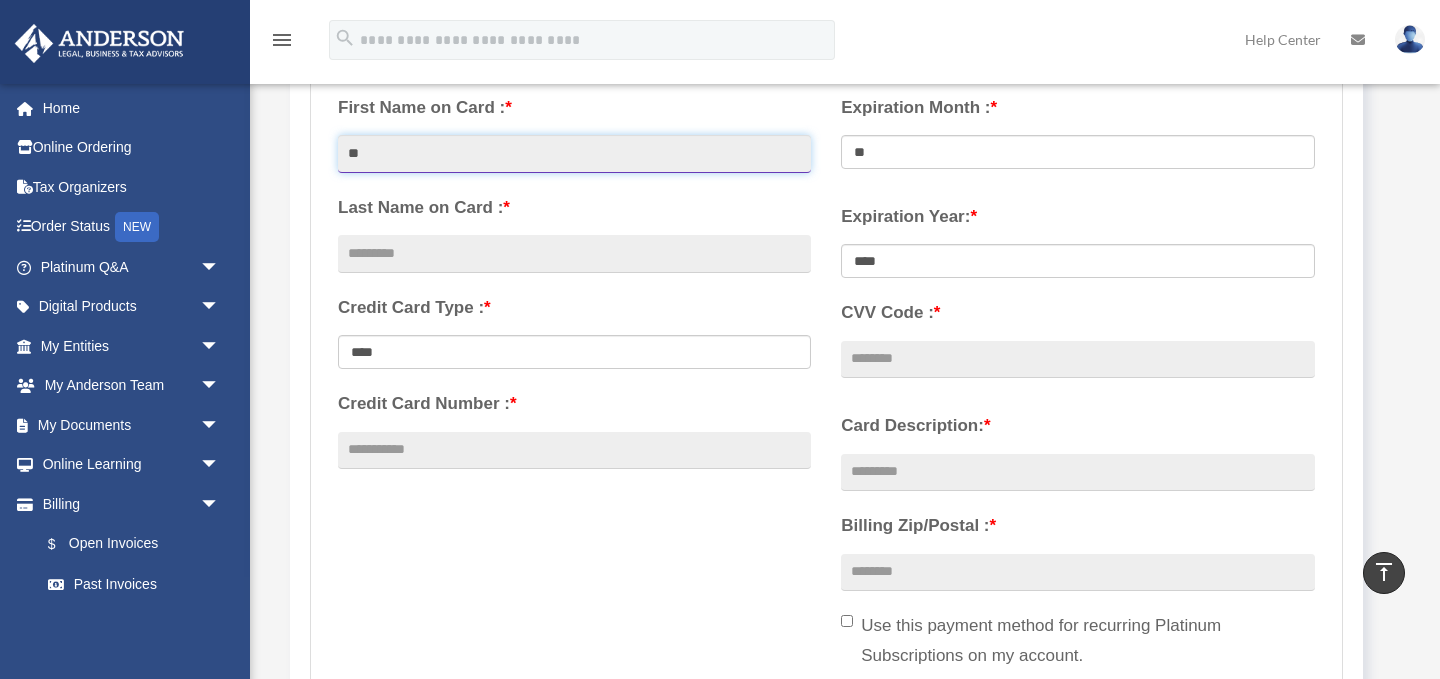 type on "*" 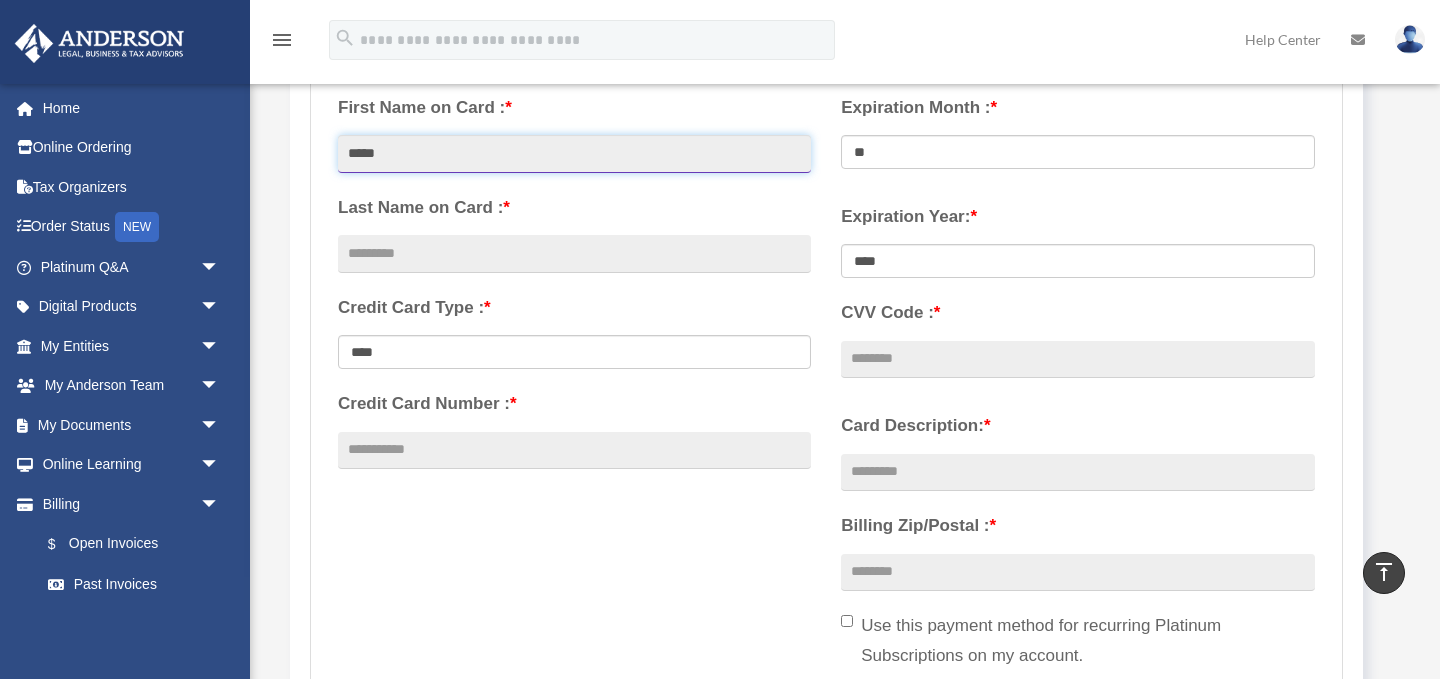 type on "*****" 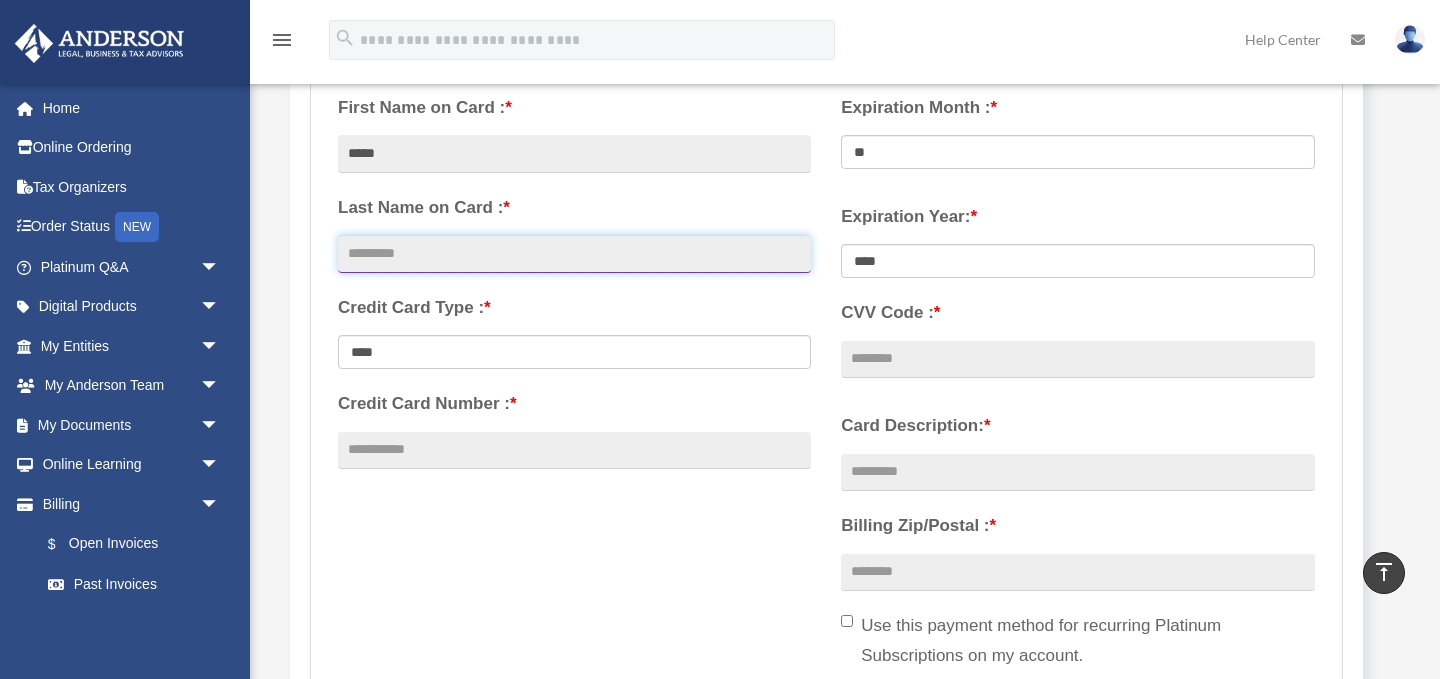 click at bounding box center (574, 254) 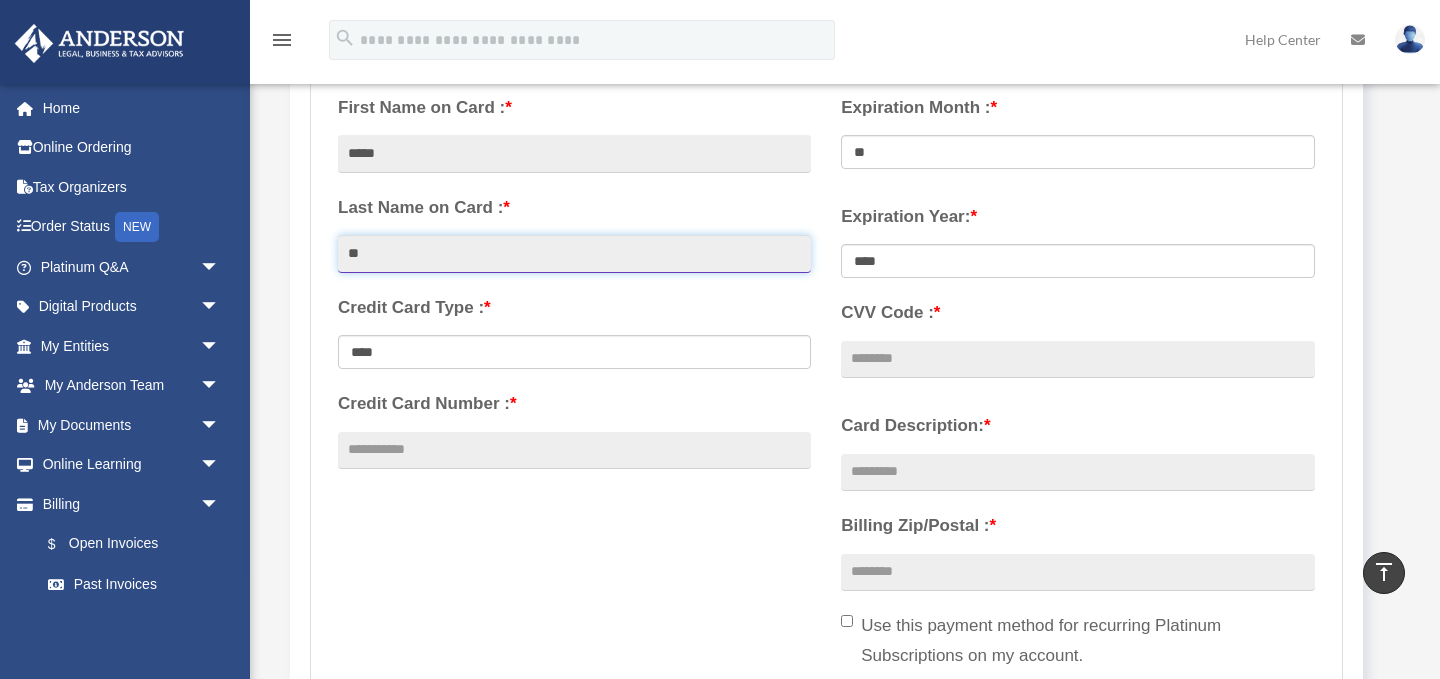 type on "*" 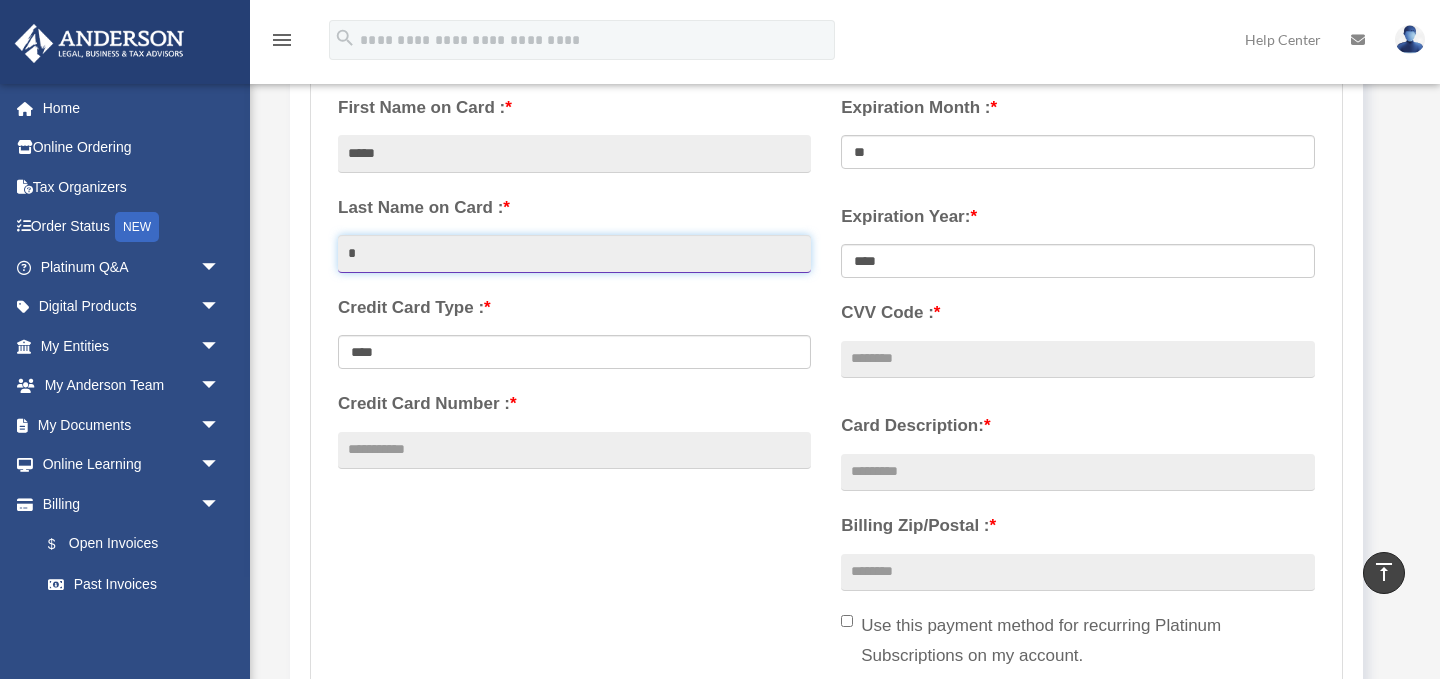 type 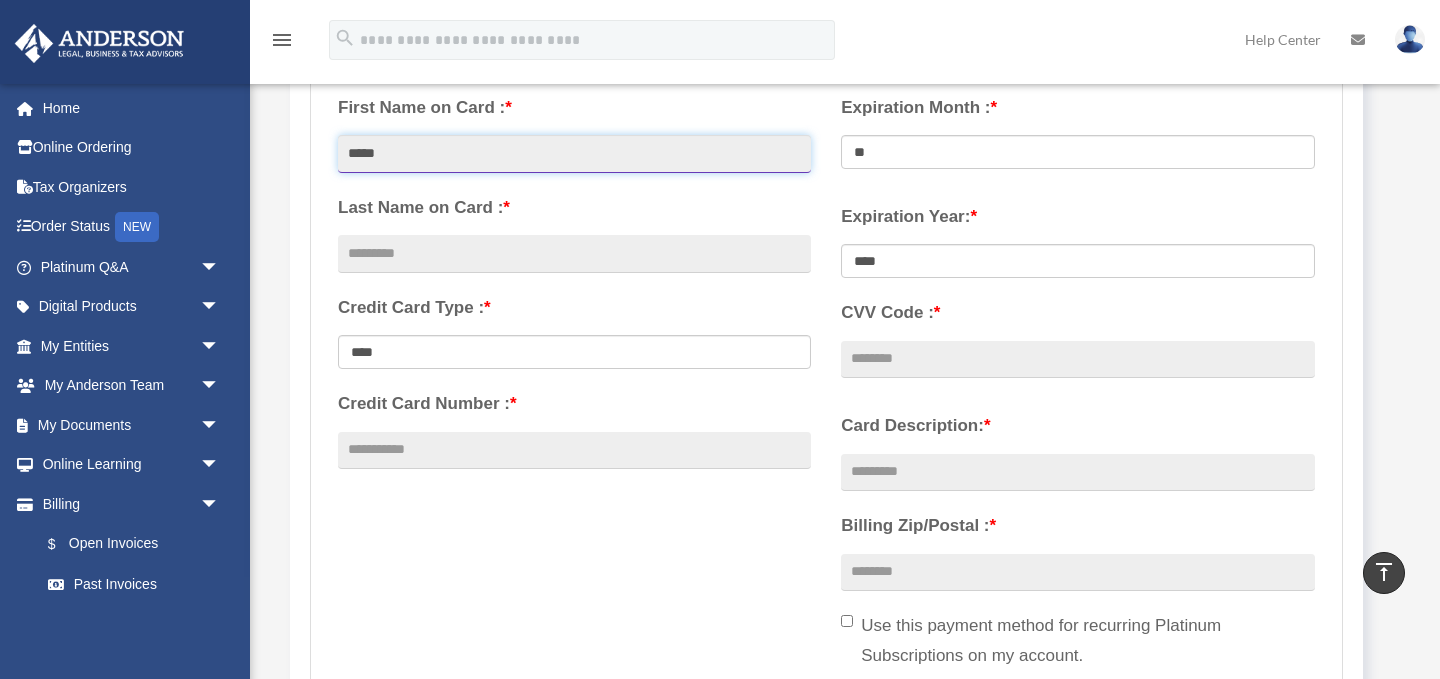 click on "*****" at bounding box center (574, 154) 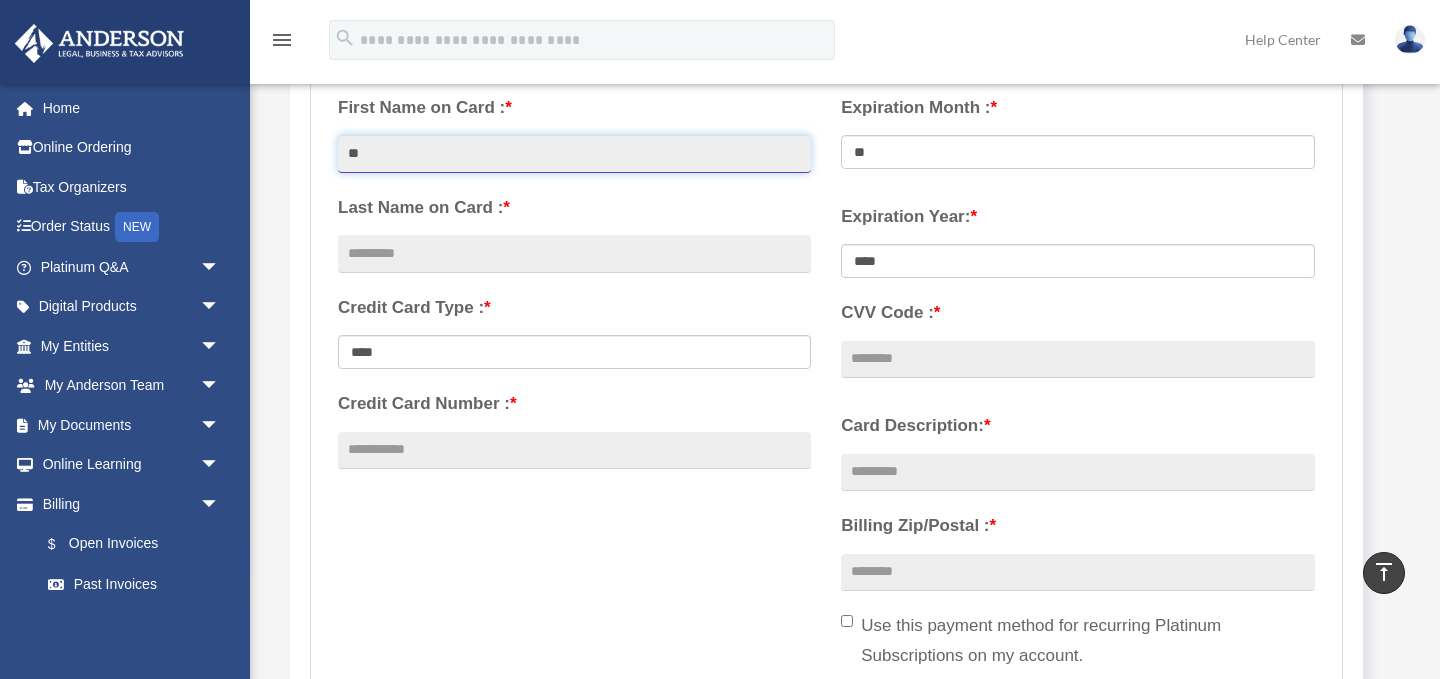 type on "*" 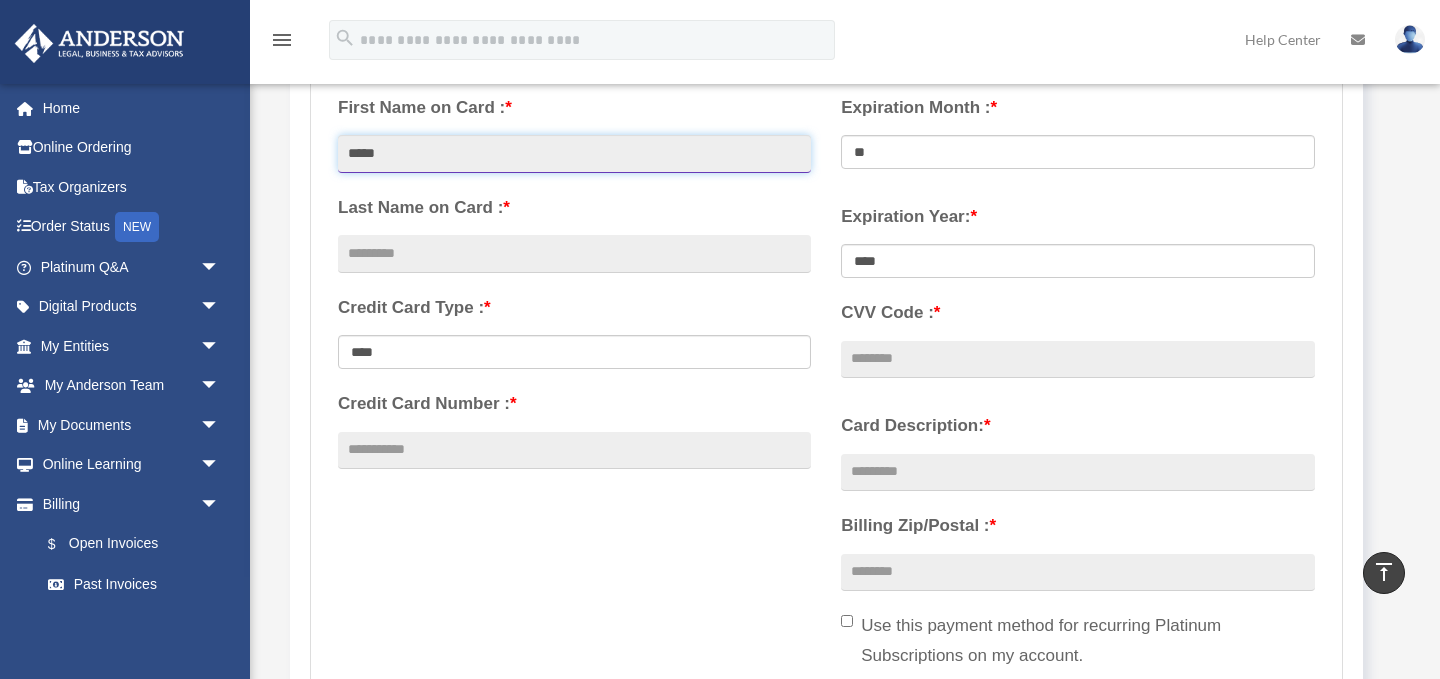type on "*****" 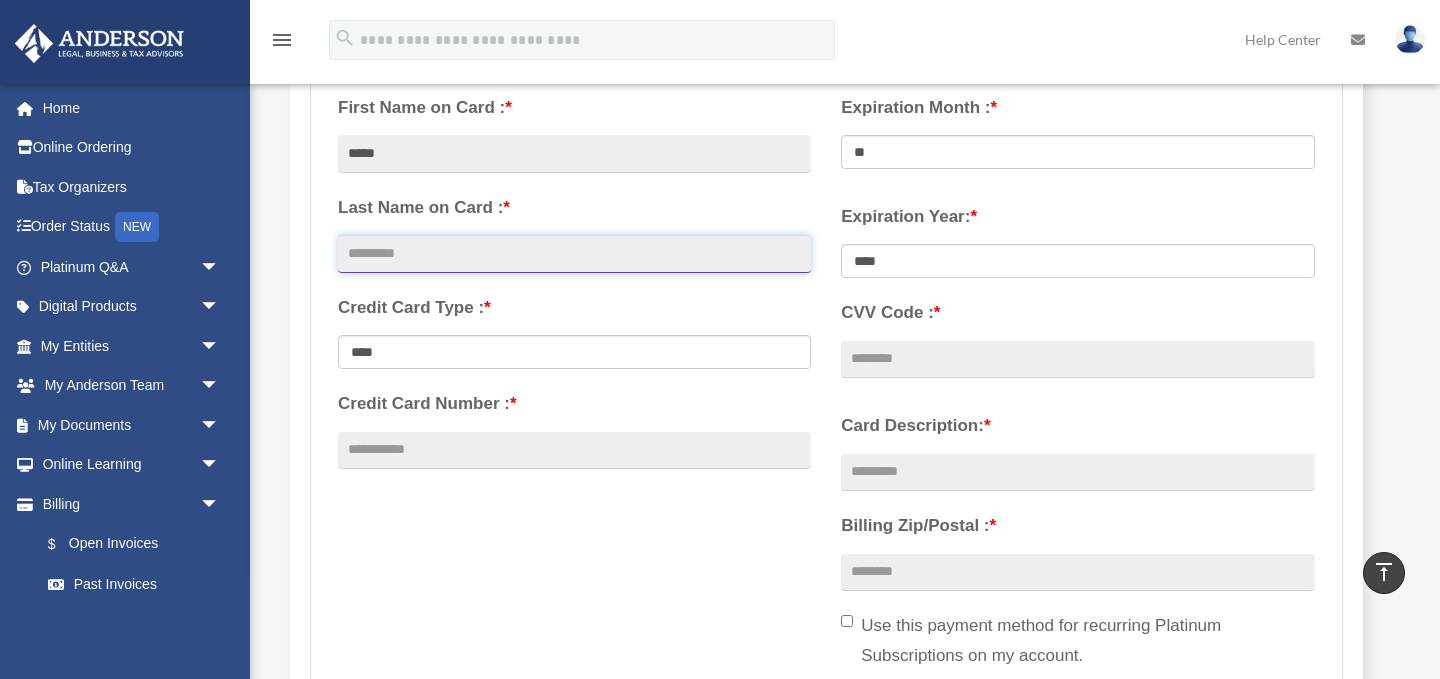 click at bounding box center [574, 254] 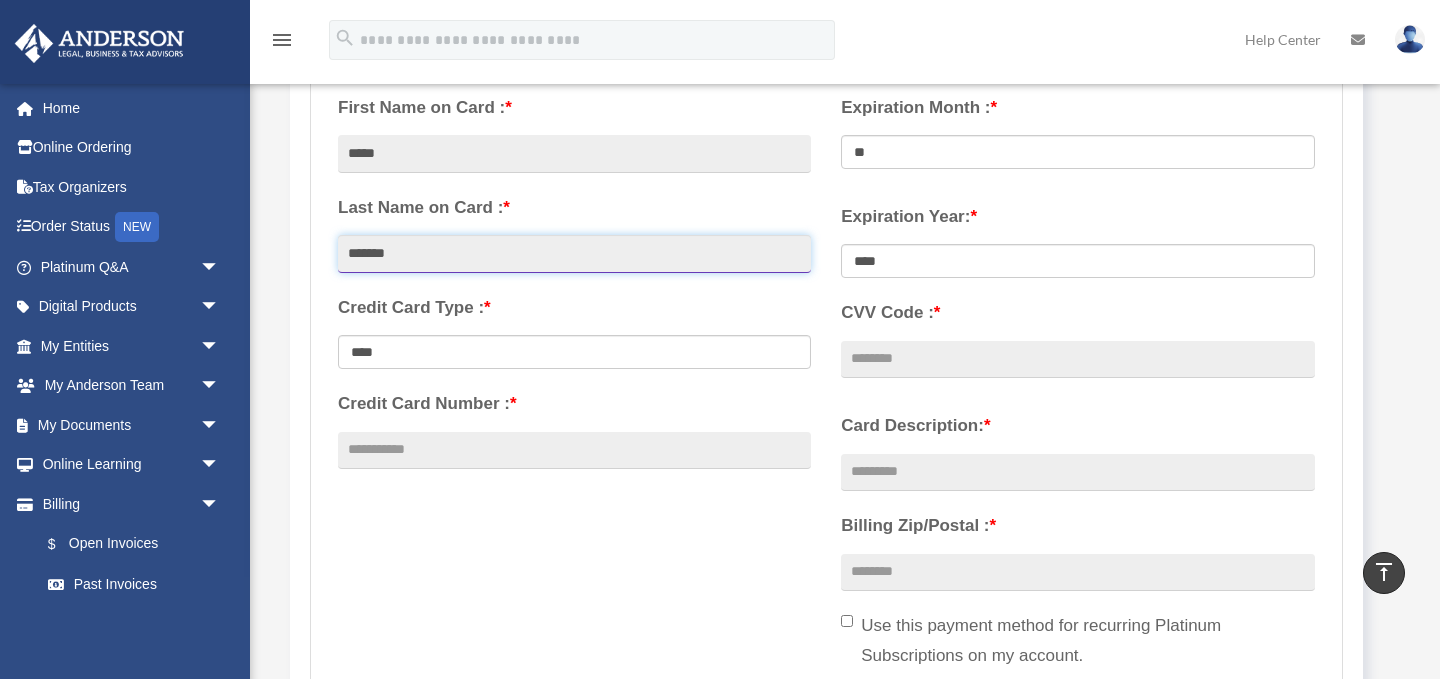 type on "*******" 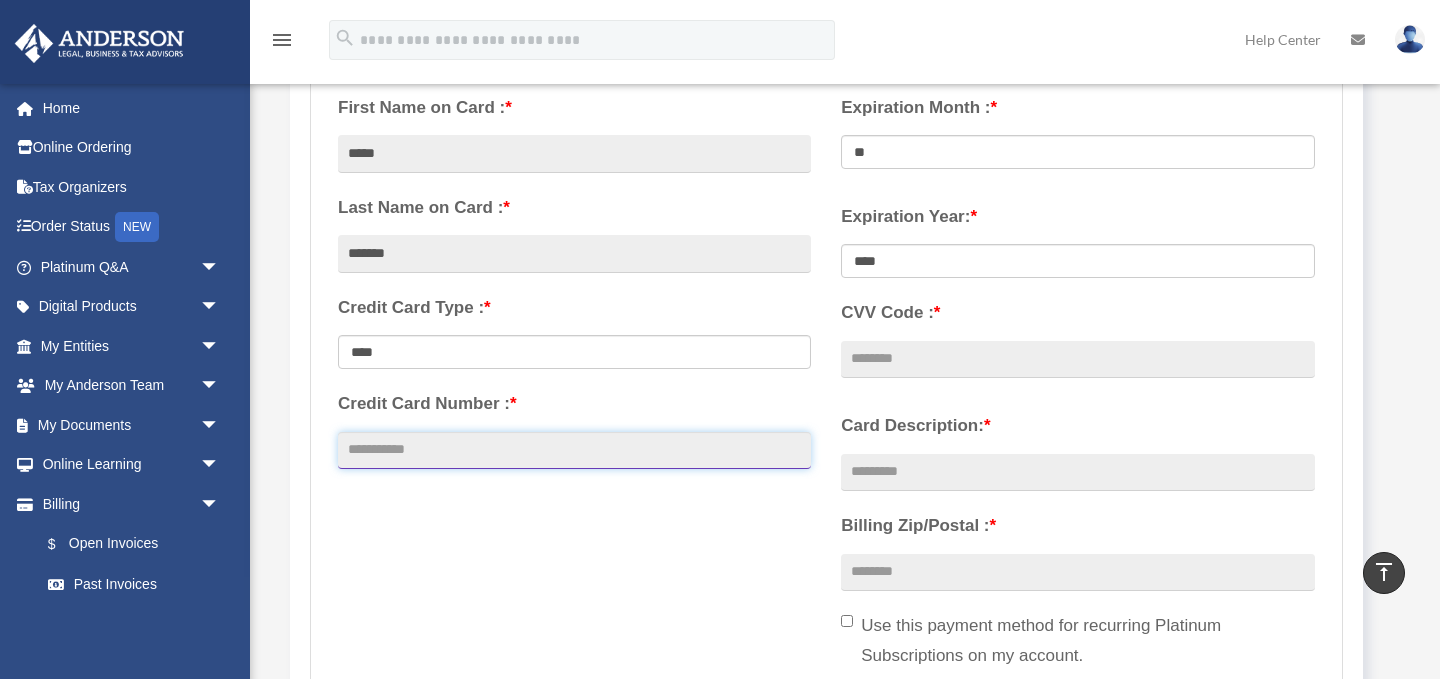 click on "Credit Card Number : *" at bounding box center (574, 451) 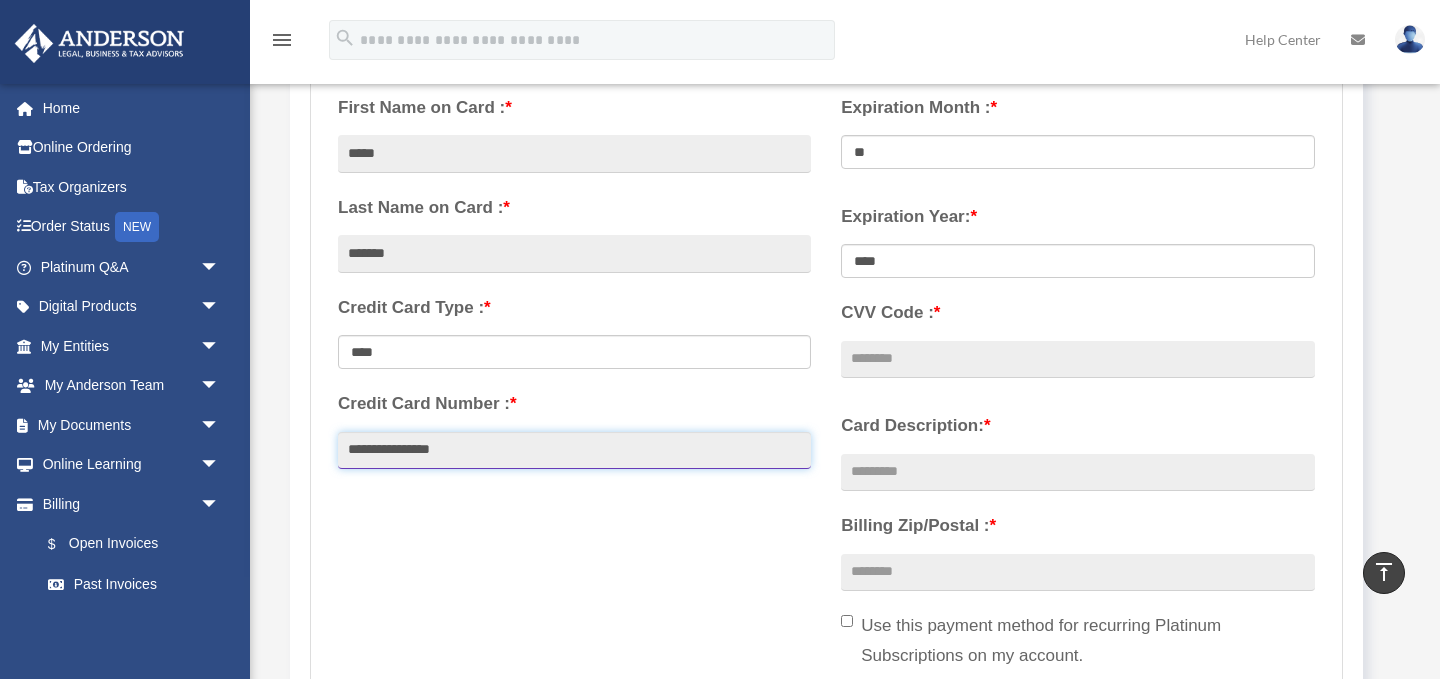 type on "**********" 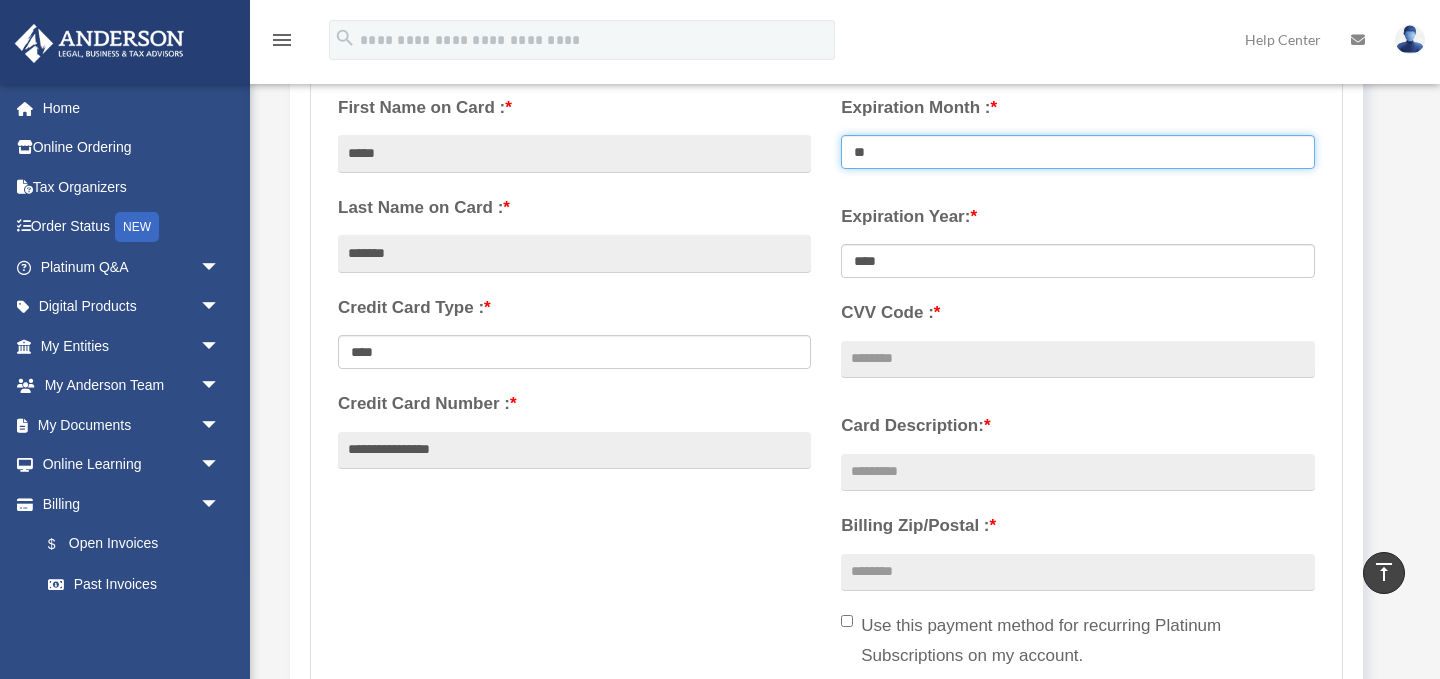 select on "**" 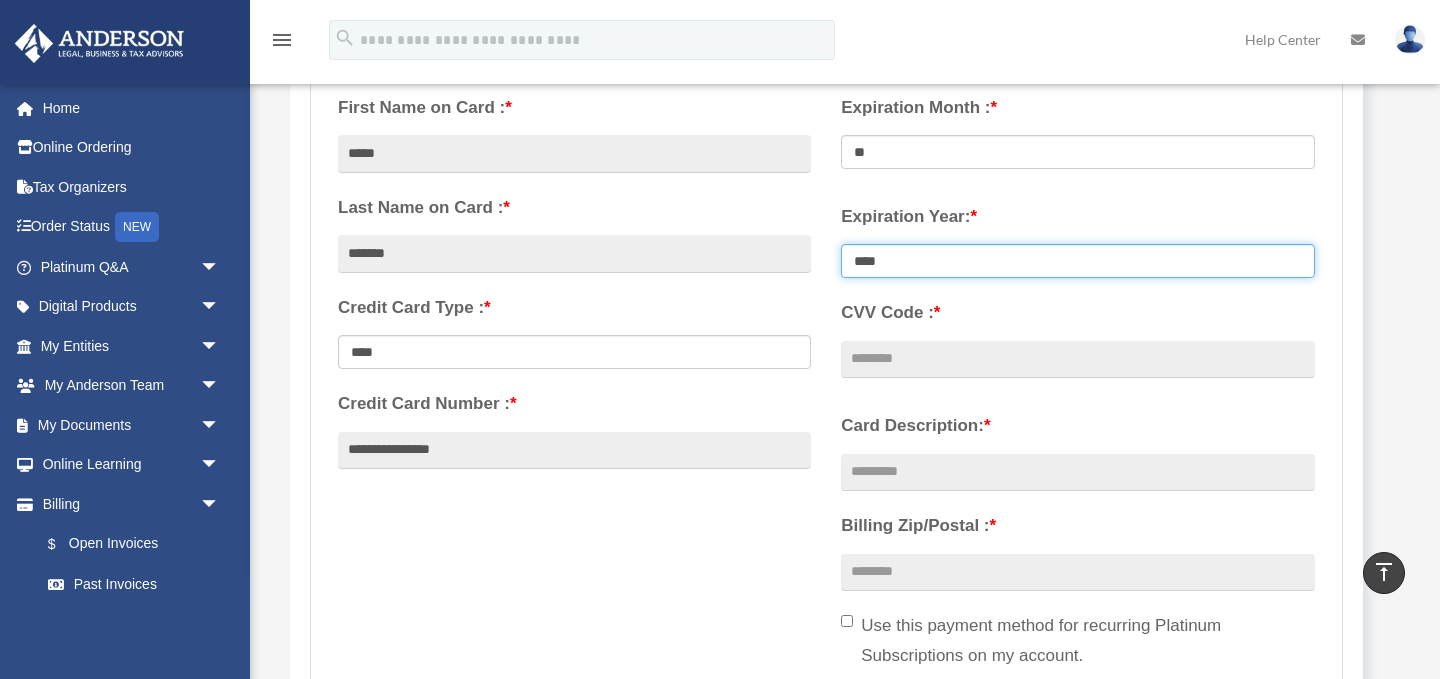 select on "****" 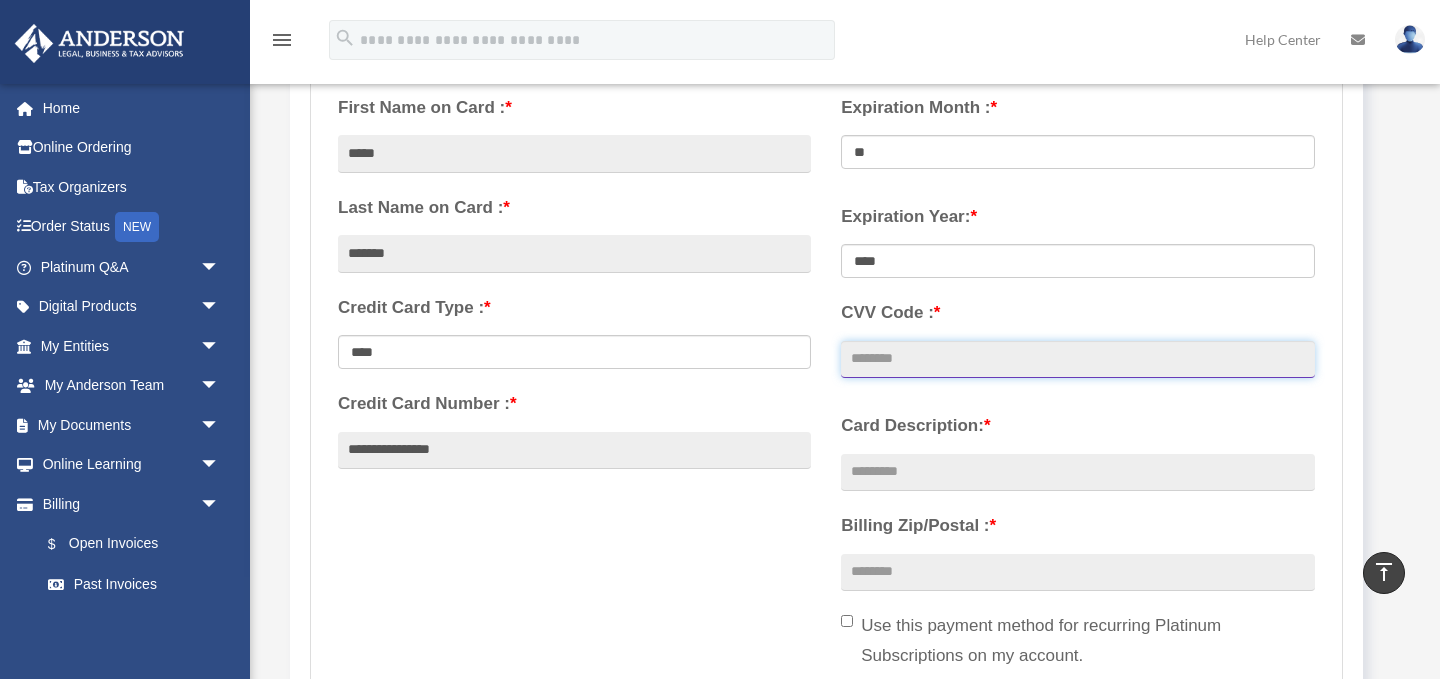 click on "CVV Code : *" at bounding box center [1077, 360] 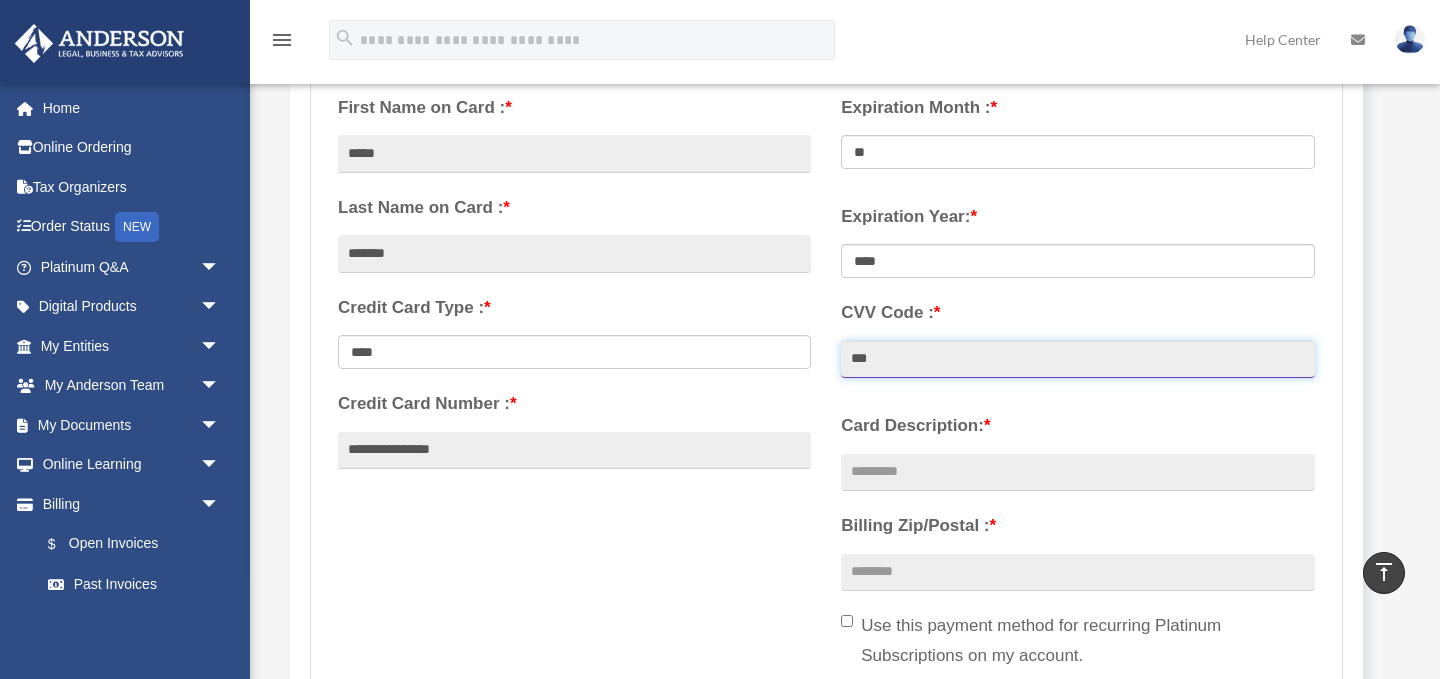 type on "***" 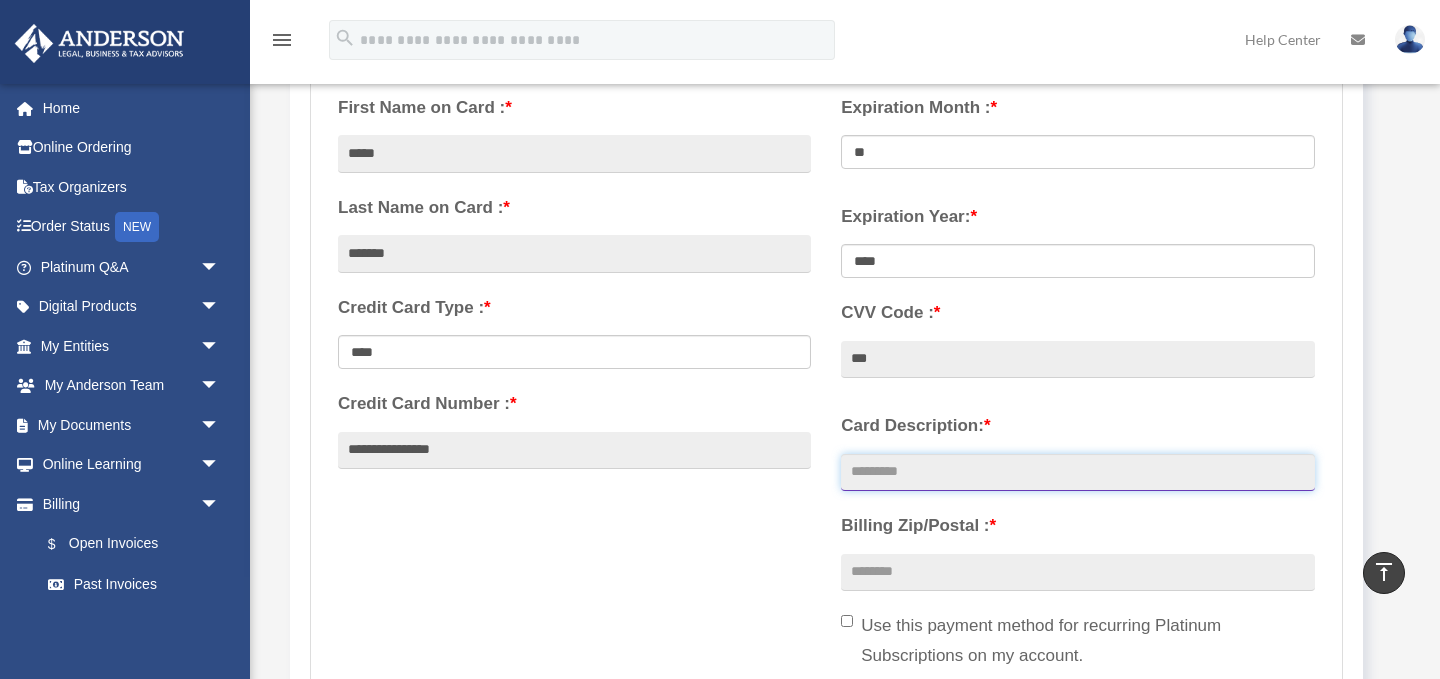 click on "Card Description: *" at bounding box center (1077, 473) 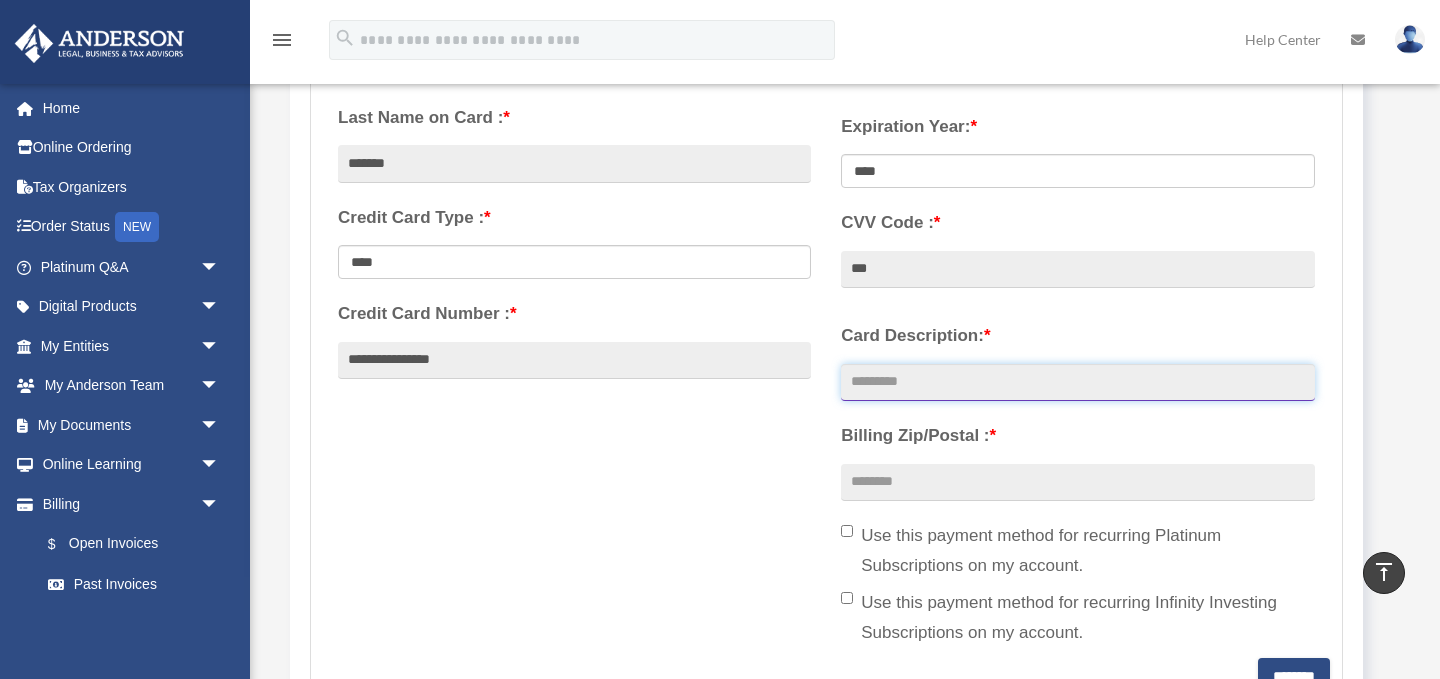 scroll, scrollTop: 485, scrollLeft: 0, axis: vertical 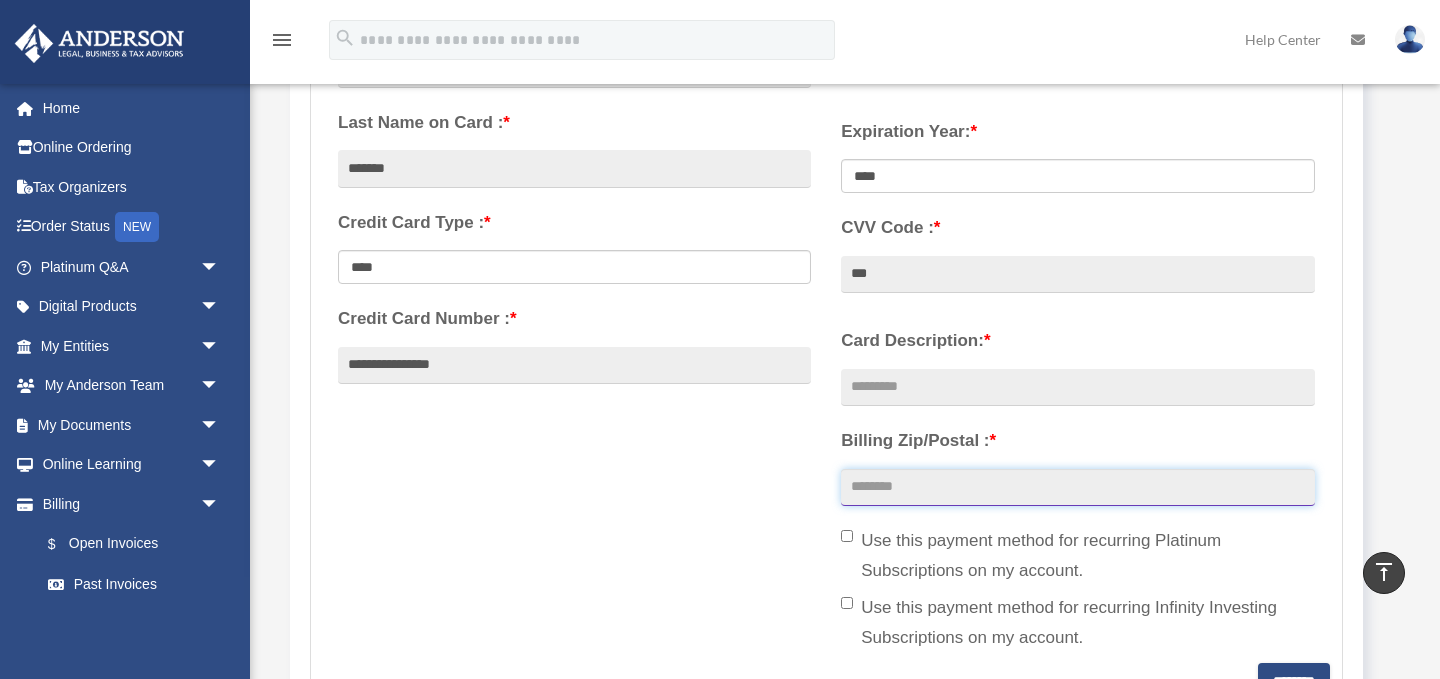type on "*****" 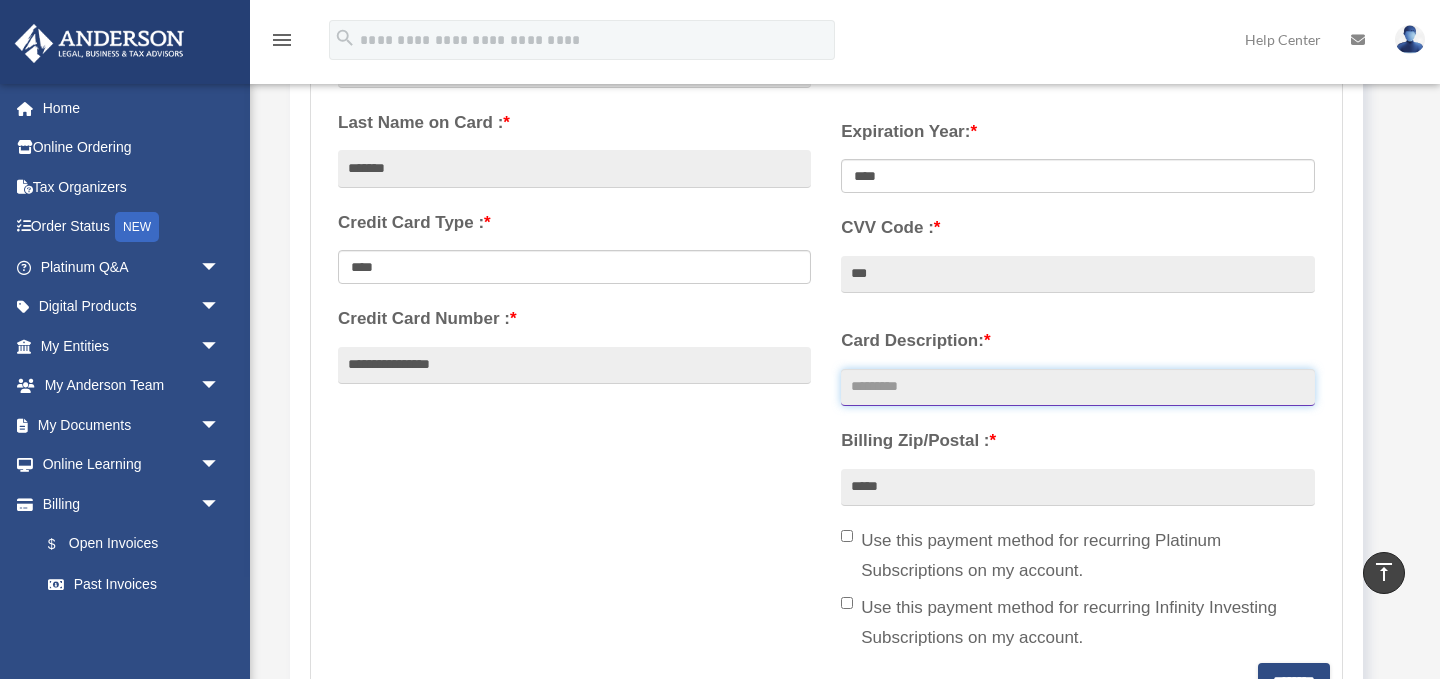 click on "Card Description: *" at bounding box center [1077, 388] 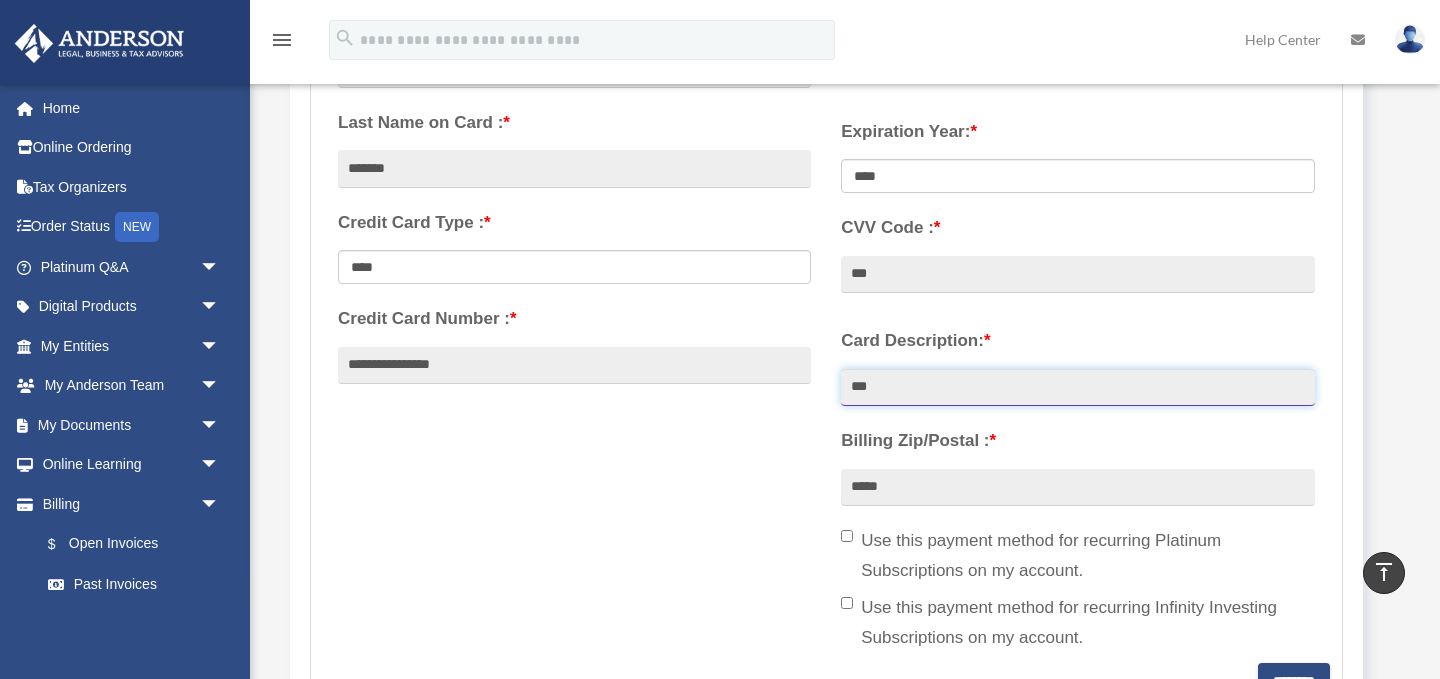 type on "***" 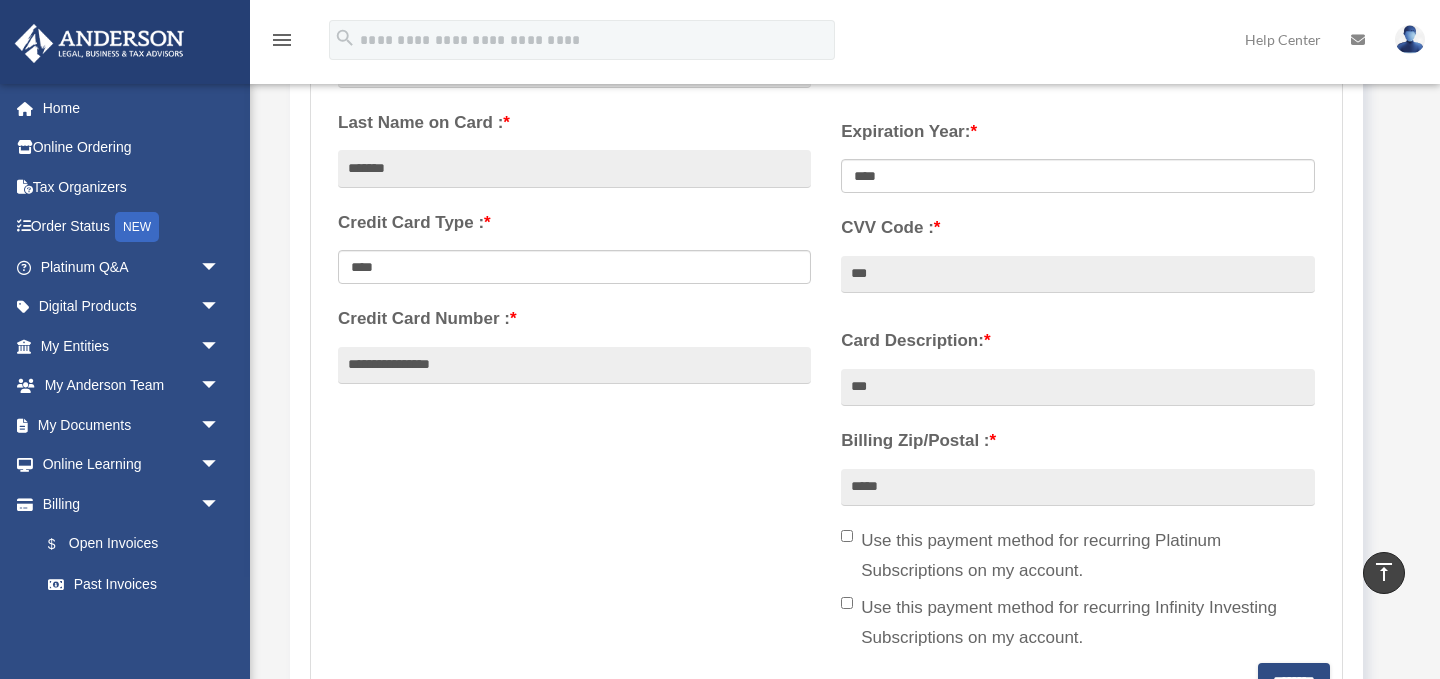 click on "**********" at bounding box center [826, 329] 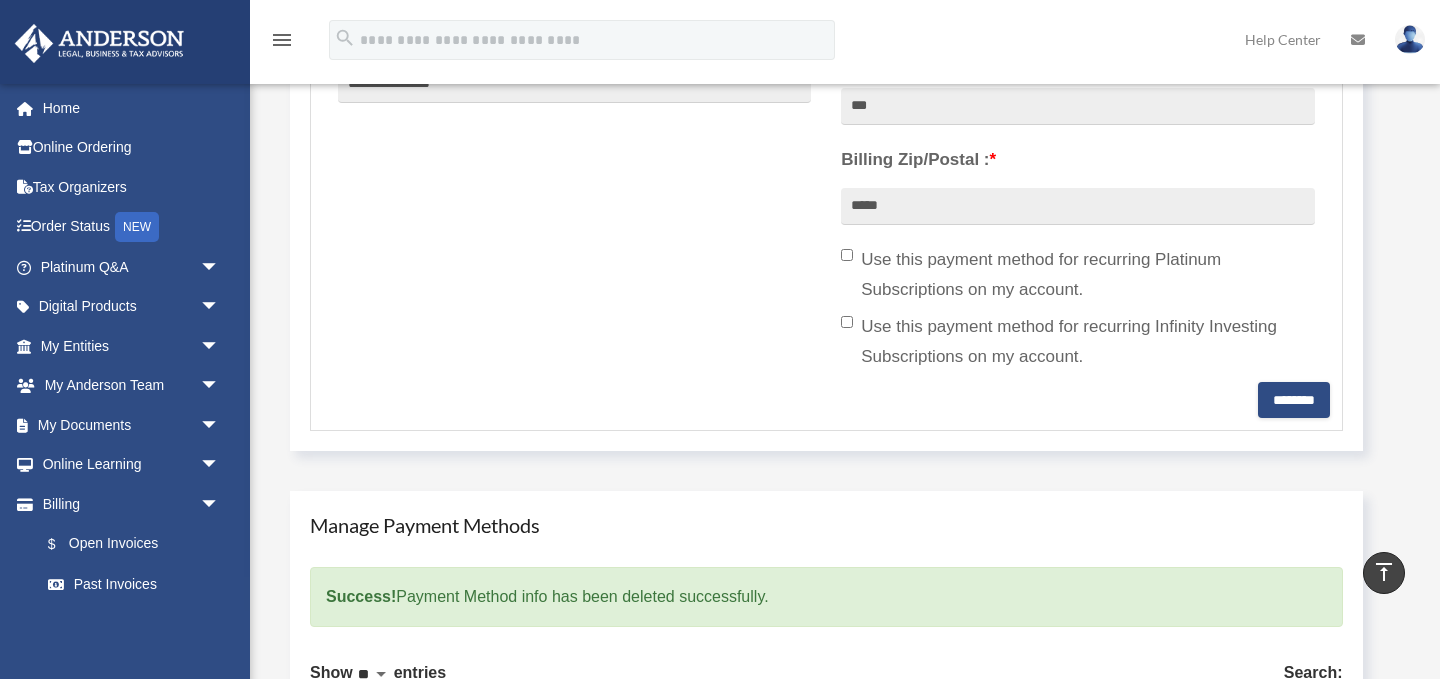 scroll, scrollTop: 766, scrollLeft: 0, axis: vertical 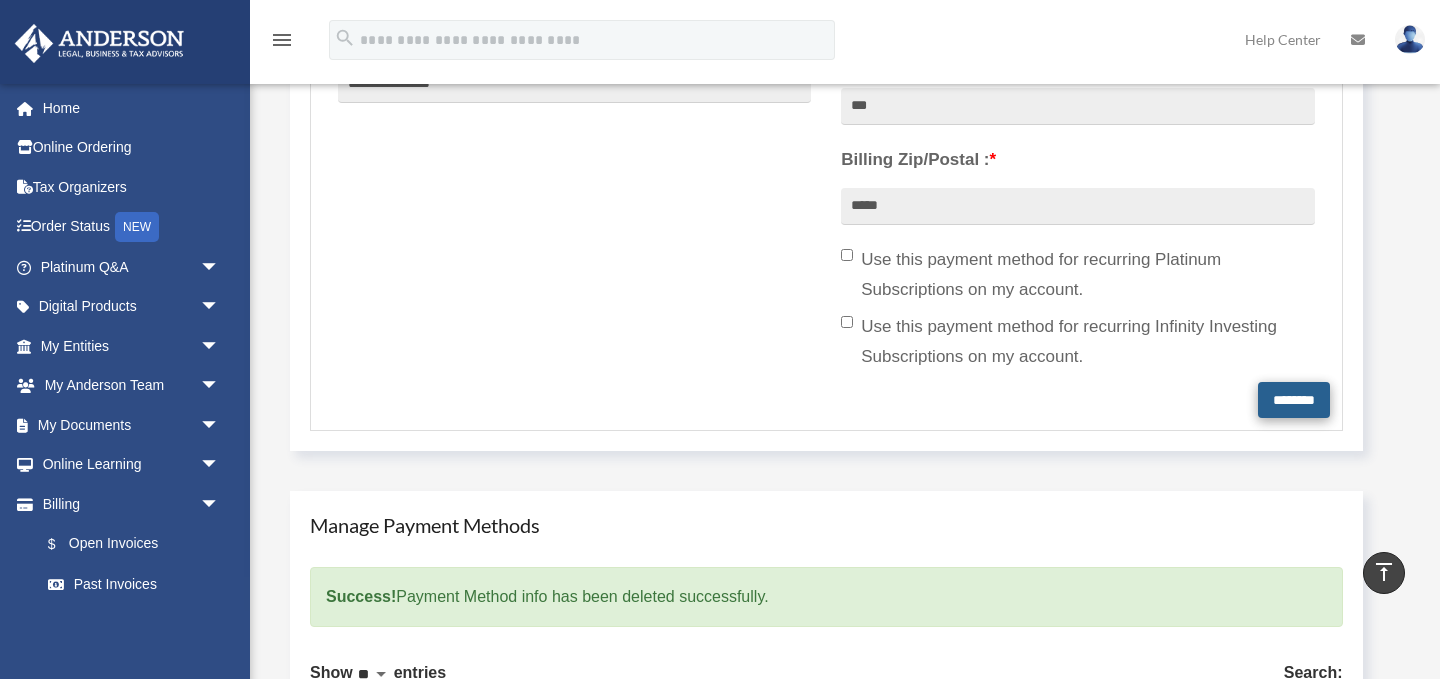 click on "********" at bounding box center (1294, 400) 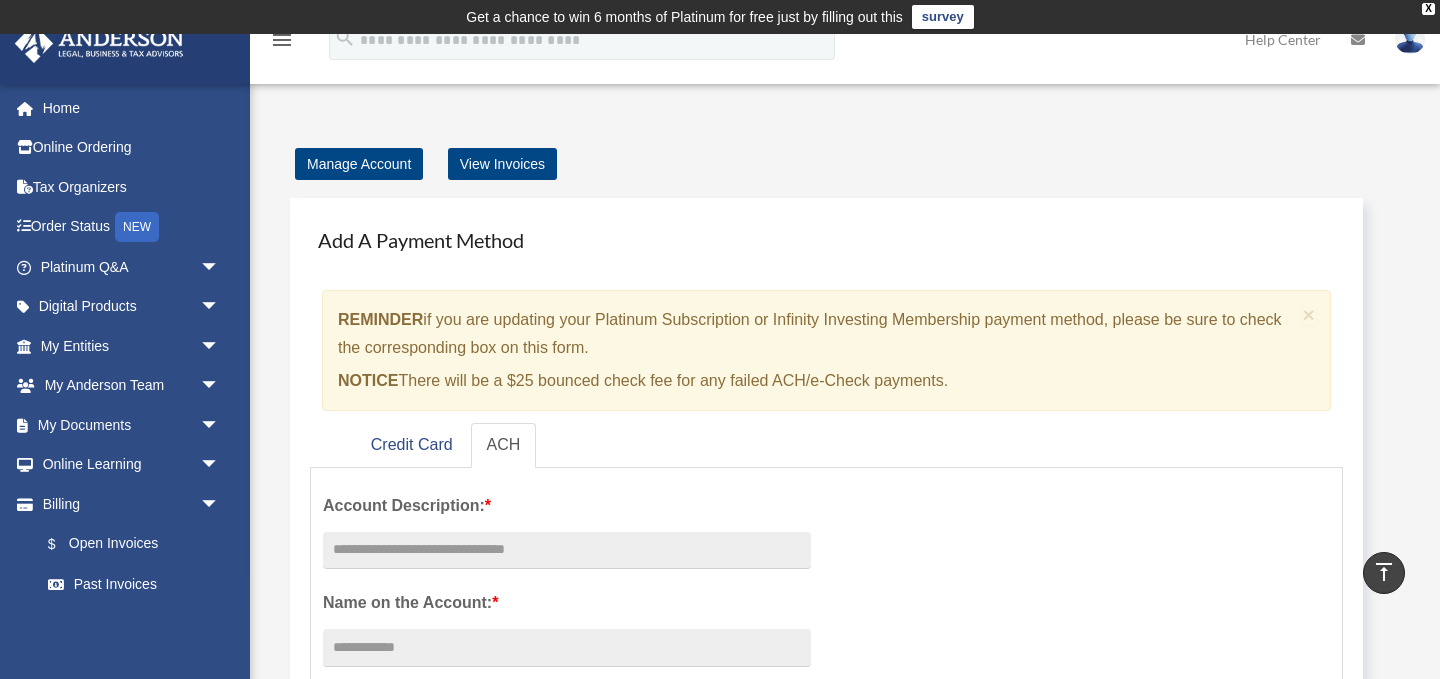 scroll, scrollTop: 0, scrollLeft: 0, axis: both 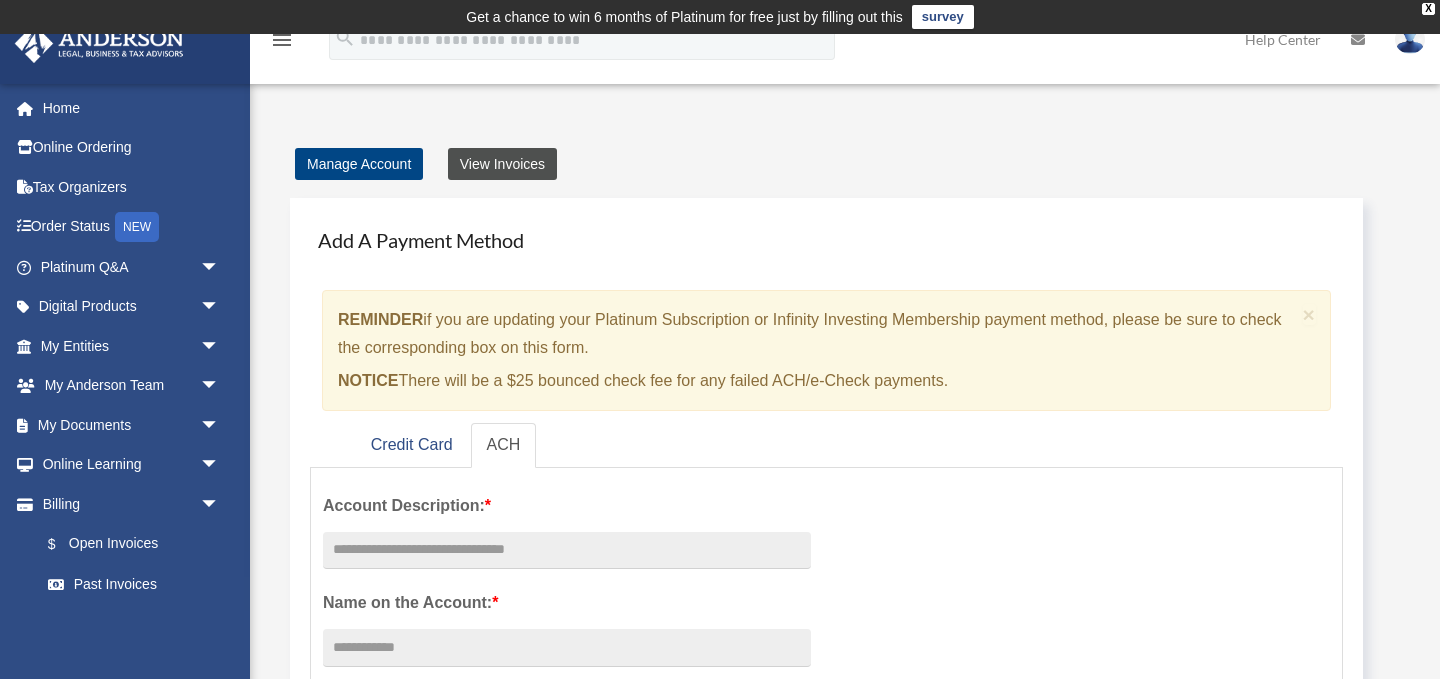click on "View Invoices" at bounding box center (502, 164) 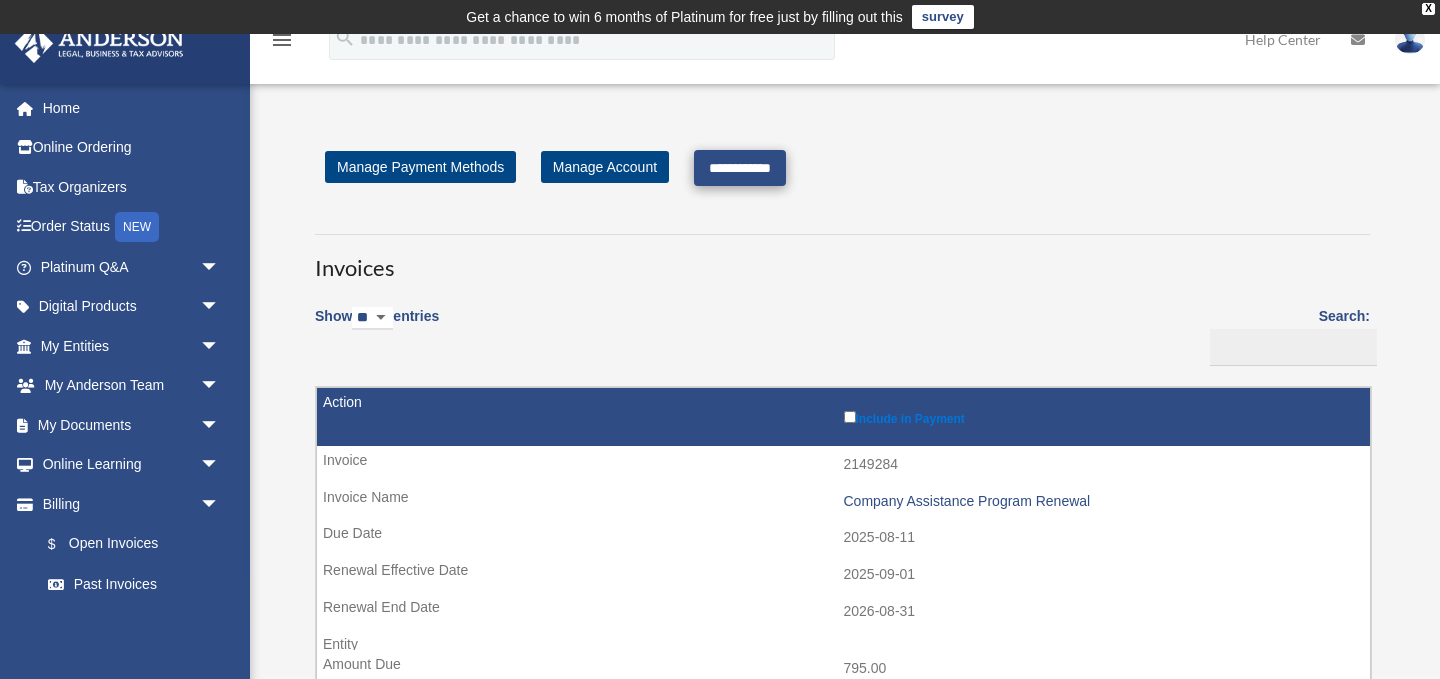 scroll, scrollTop: 0, scrollLeft: 0, axis: both 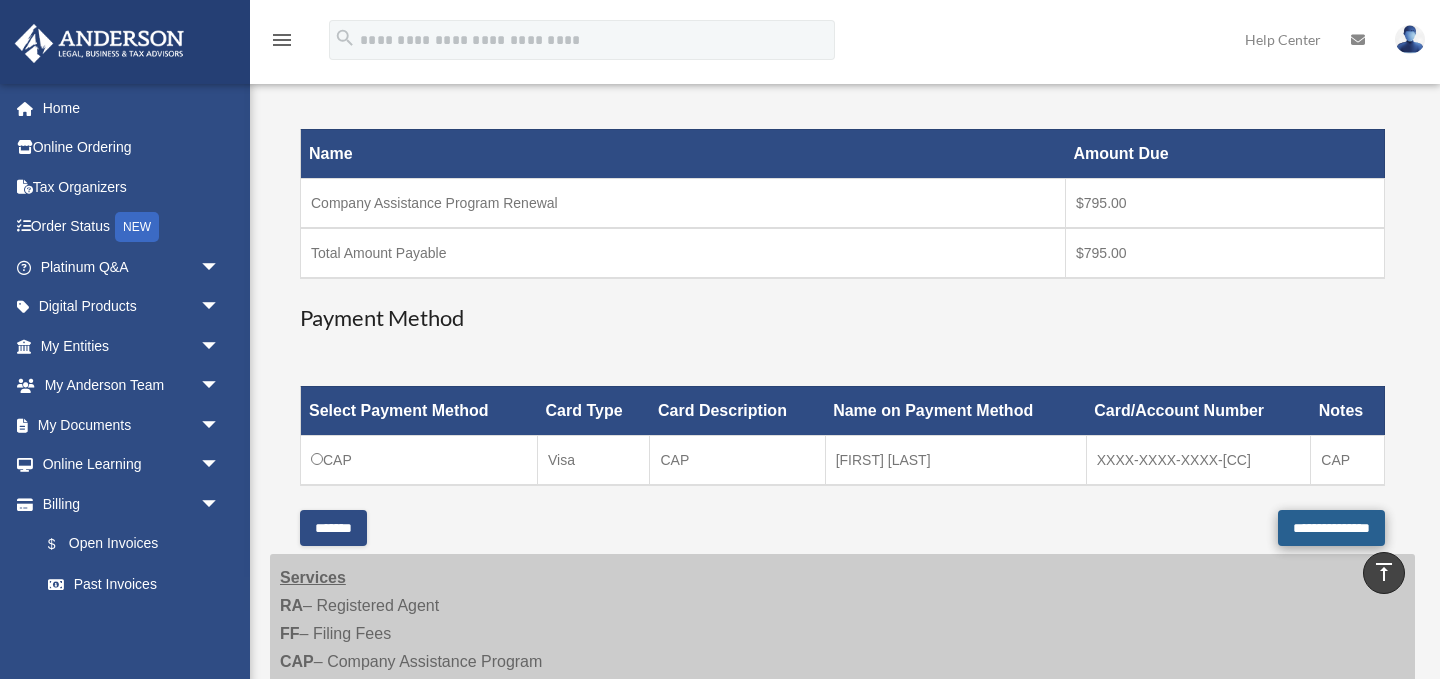 click on "**********" at bounding box center [1331, 528] 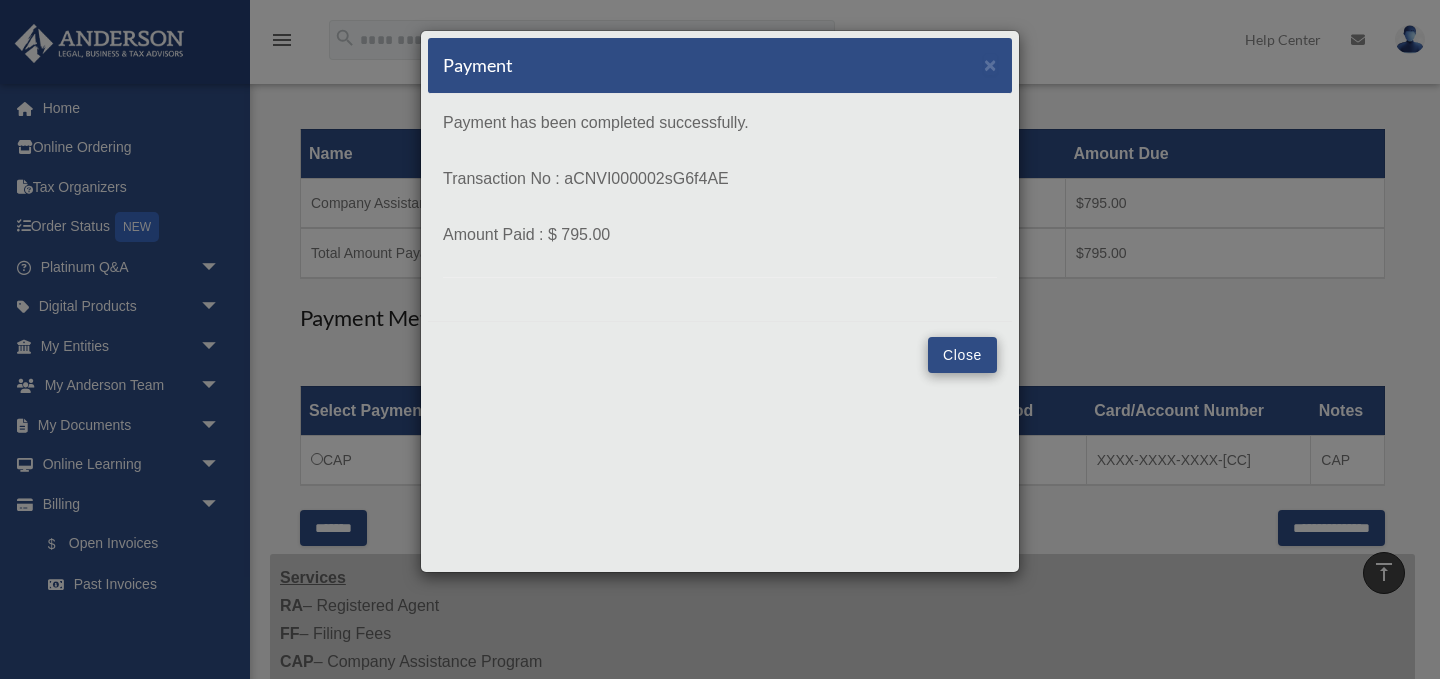 click on "Close" at bounding box center [962, 355] 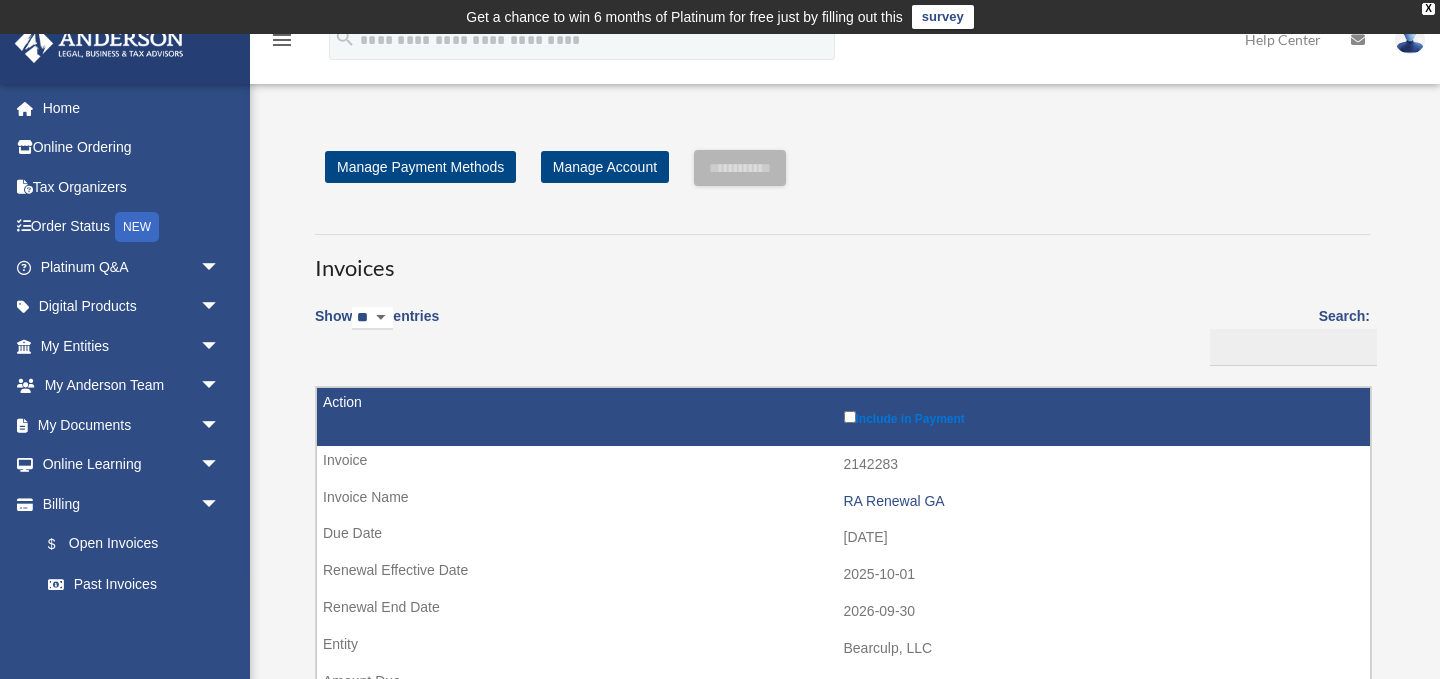 scroll, scrollTop: 0, scrollLeft: 0, axis: both 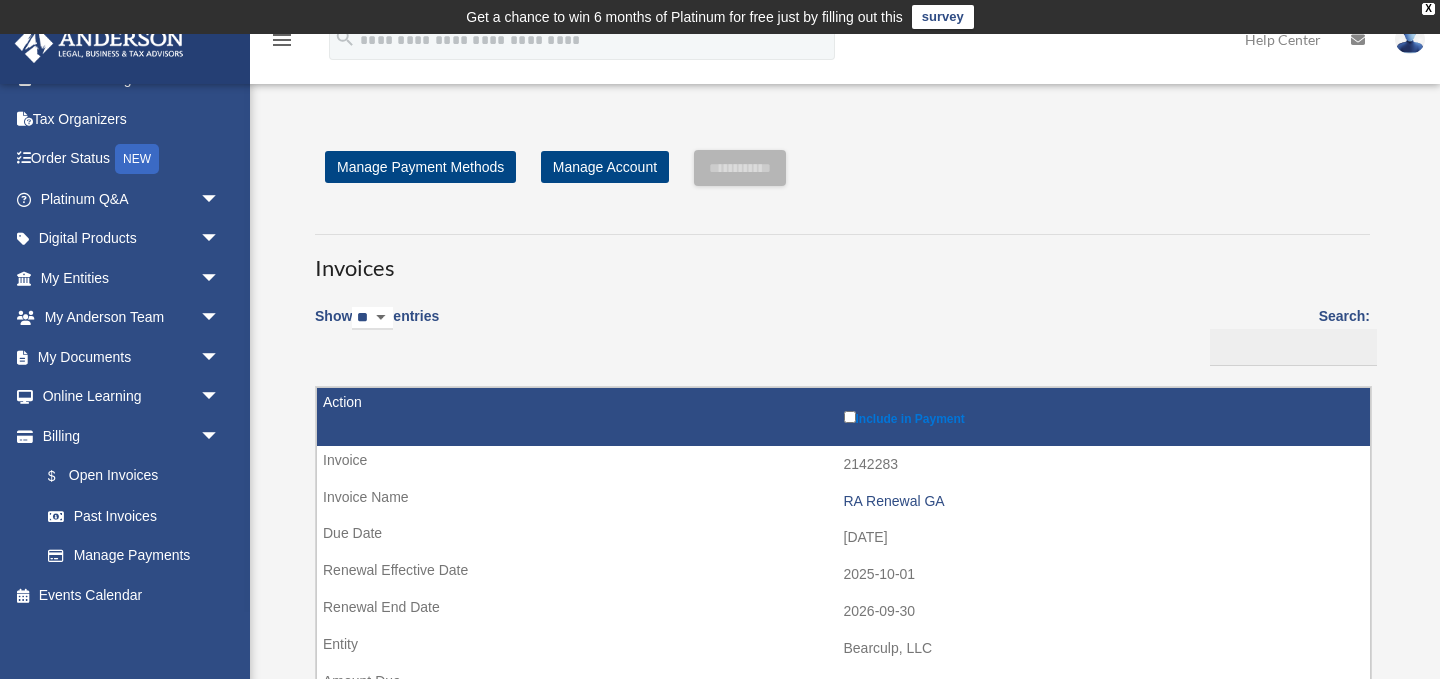 click at bounding box center [1410, 39] 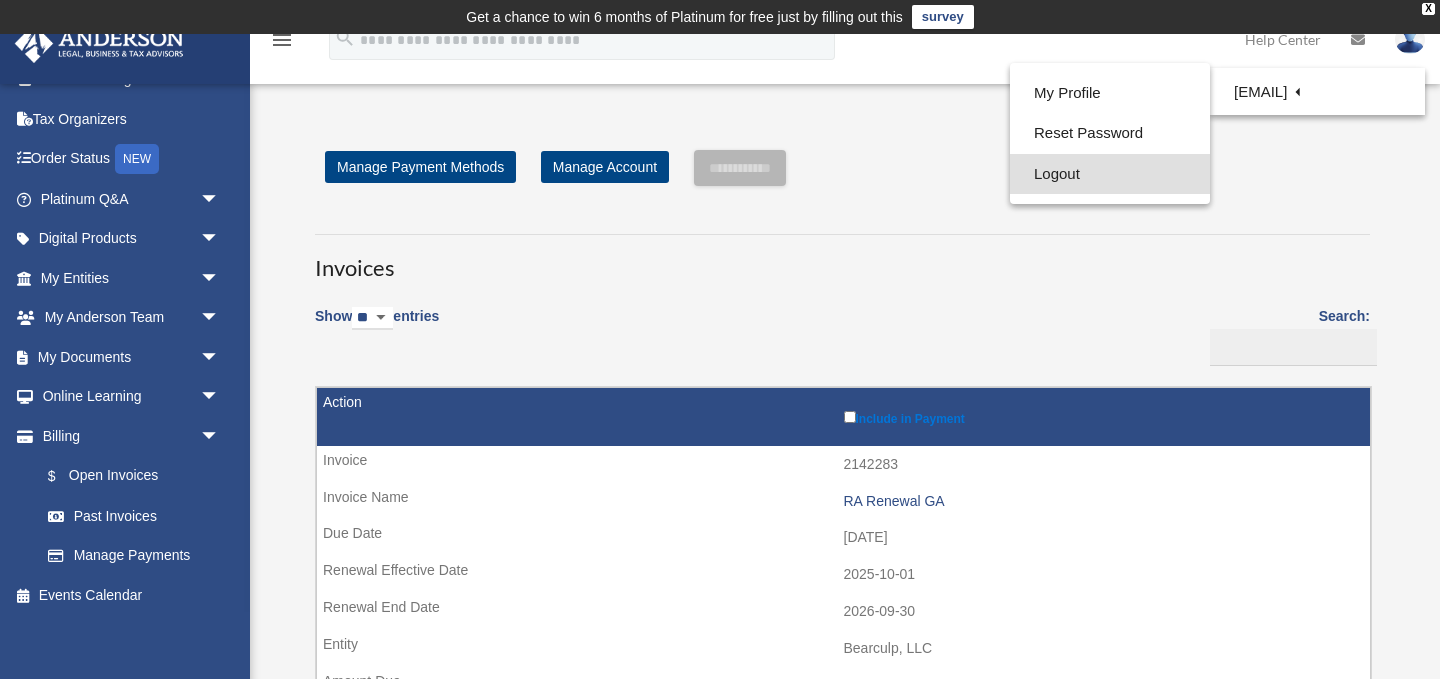 click on "Logout" at bounding box center [1110, 174] 